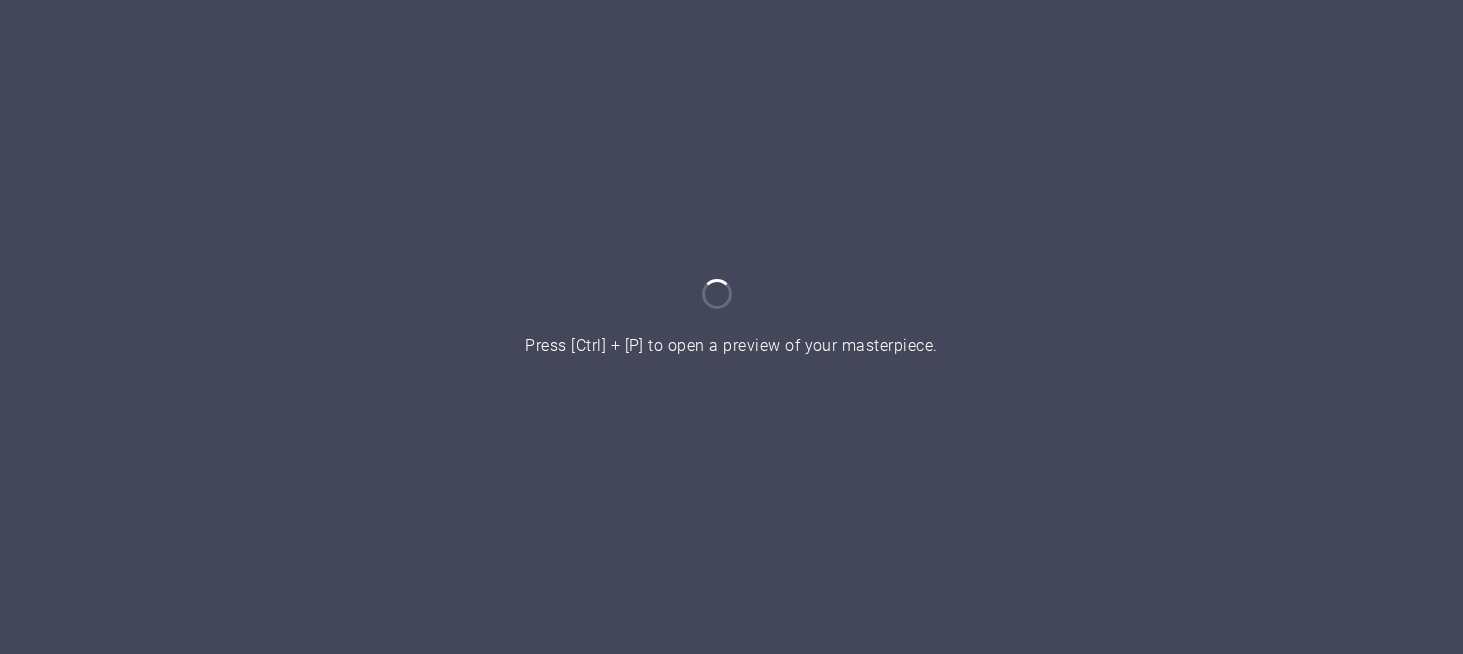 scroll, scrollTop: 0, scrollLeft: 0, axis: both 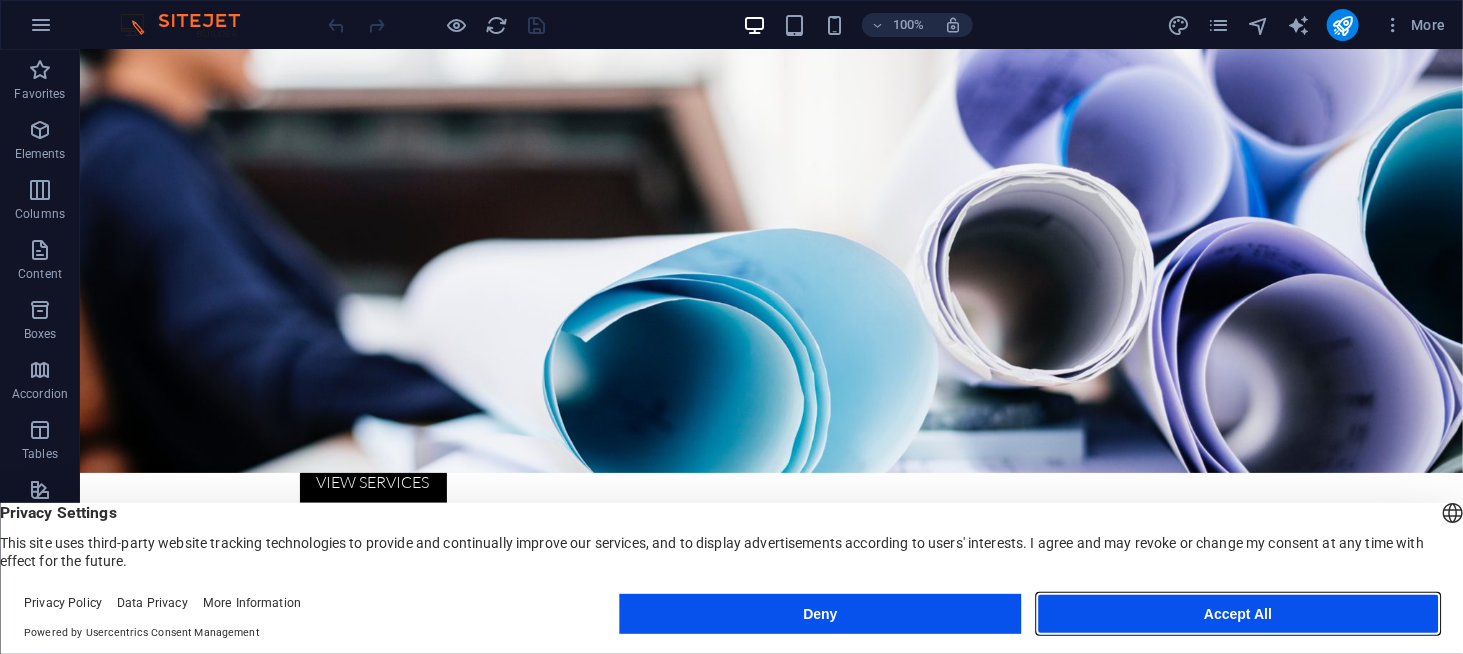 click on "Accept All" at bounding box center (1238, 614) 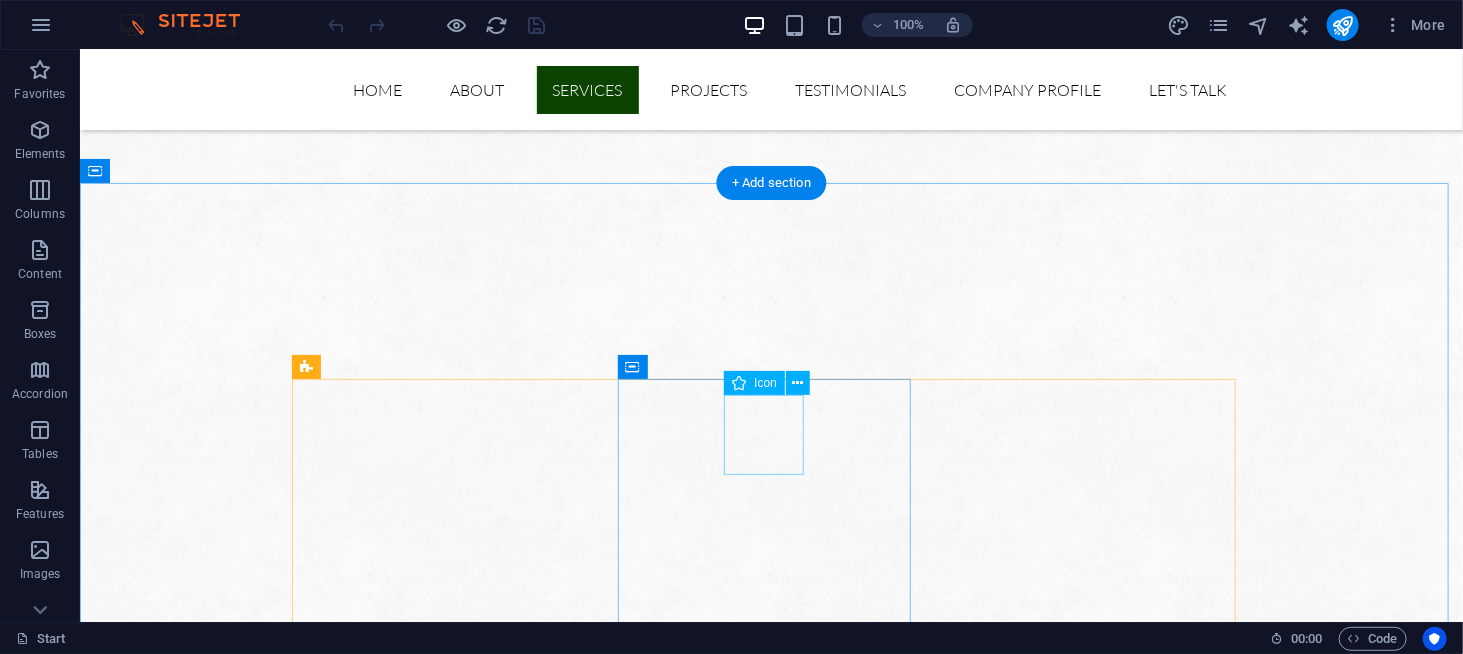 scroll, scrollTop: 1200, scrollLeft: 0, axis: vertical 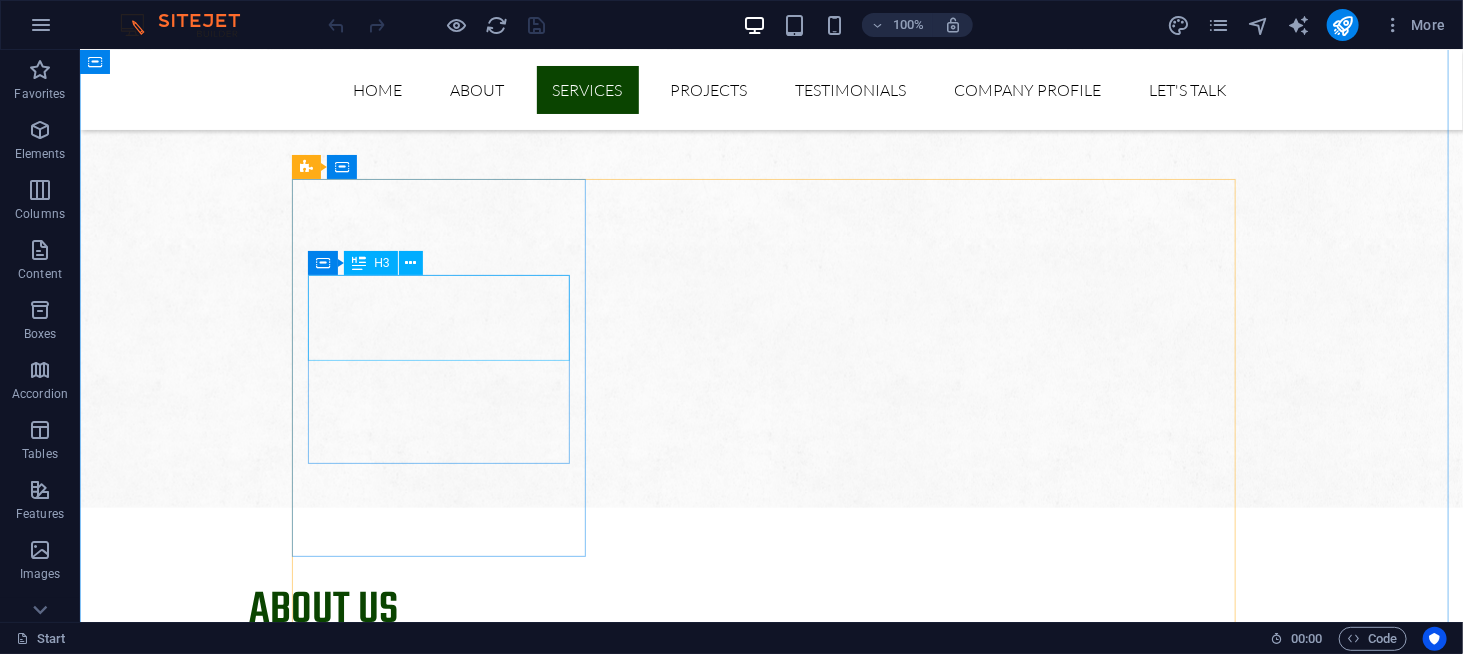 click on "GENERAL ContrActOR" at bounding box center [445, 2090] 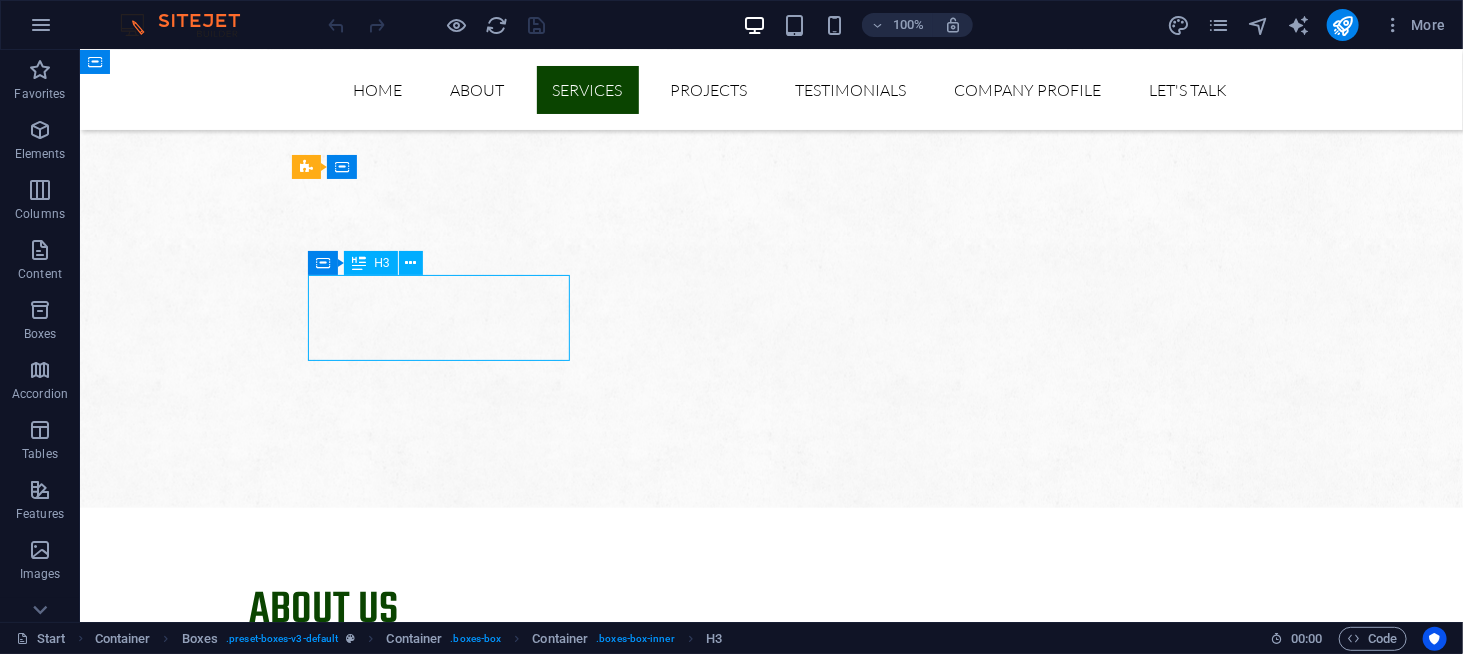 click on "GENERAL ContrActOR" at bounding box center [445, 2090] 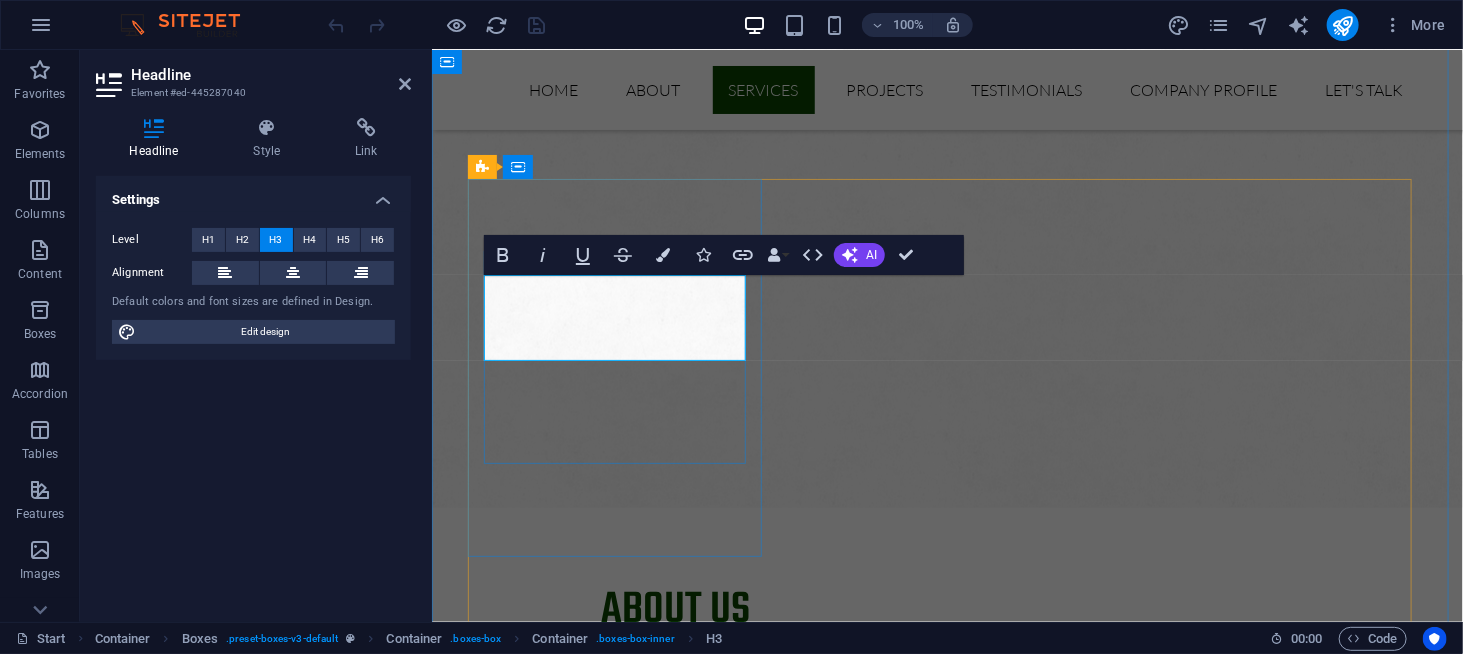click on "GENERAL ContrActOR" at bounding box center [621, 2090] 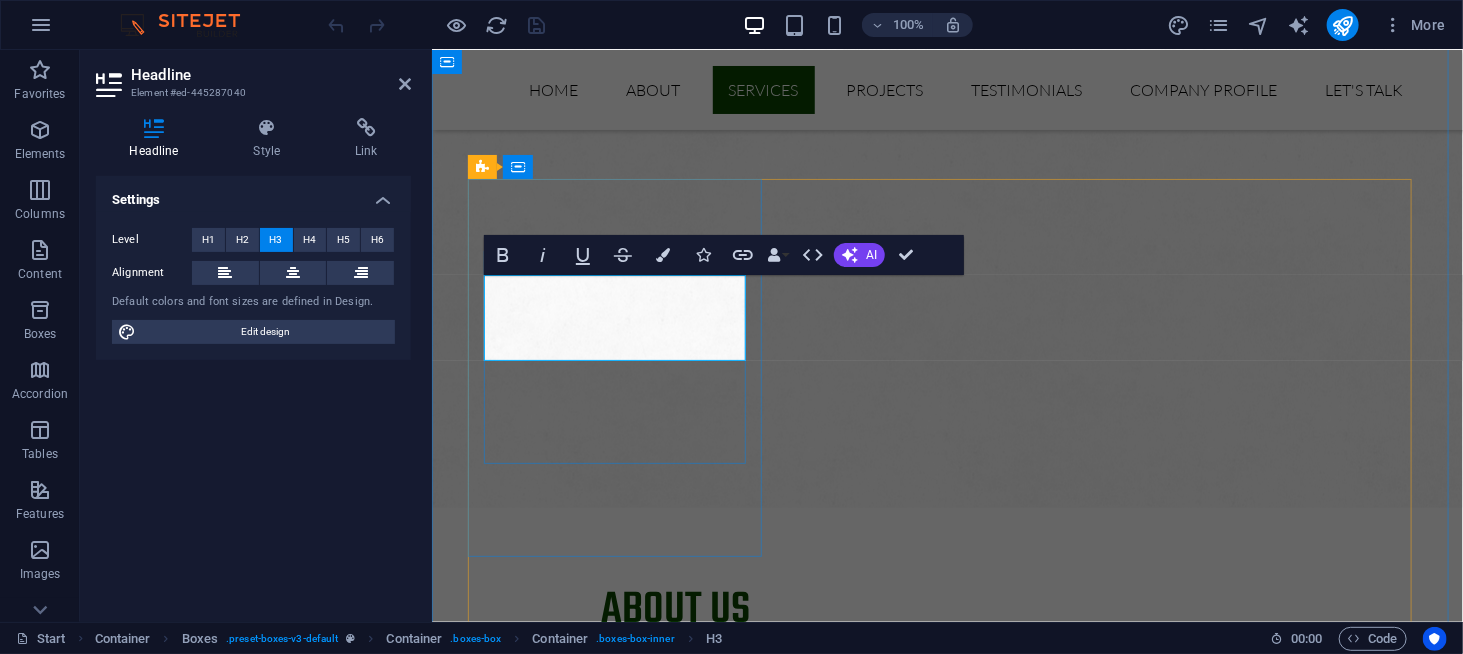 click on "GENERAL ContrActOR" at bounding box center [621, 2090] 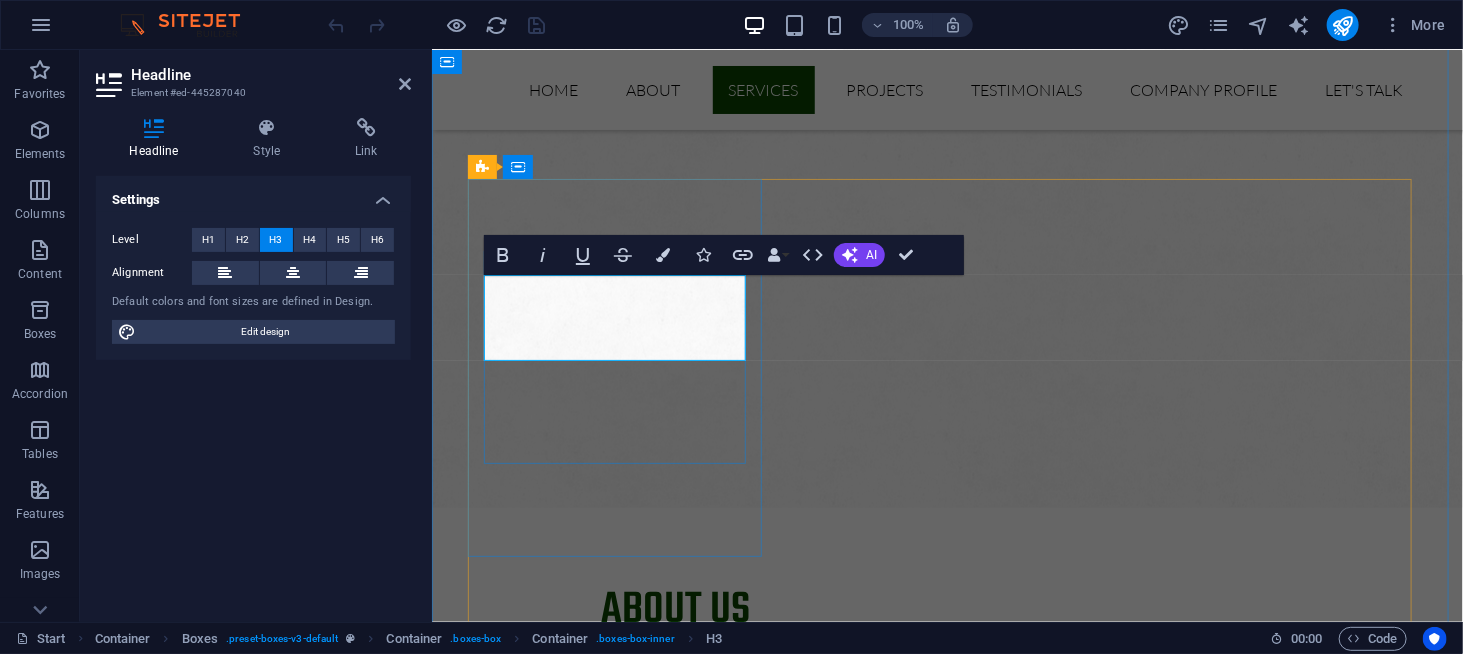 drag, startPoint x: 673, startPoint y: 336, endPoint x: 564, endPoint y: 304, distance: 113.600174 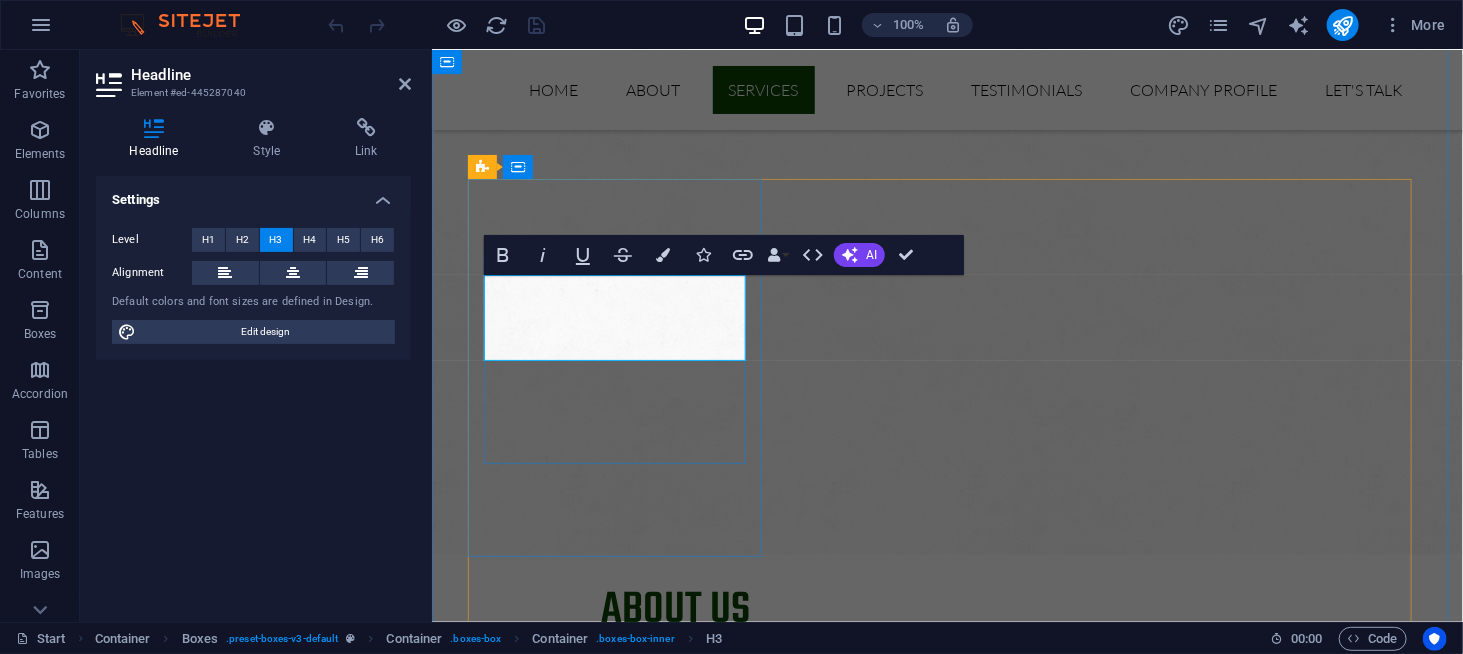 type 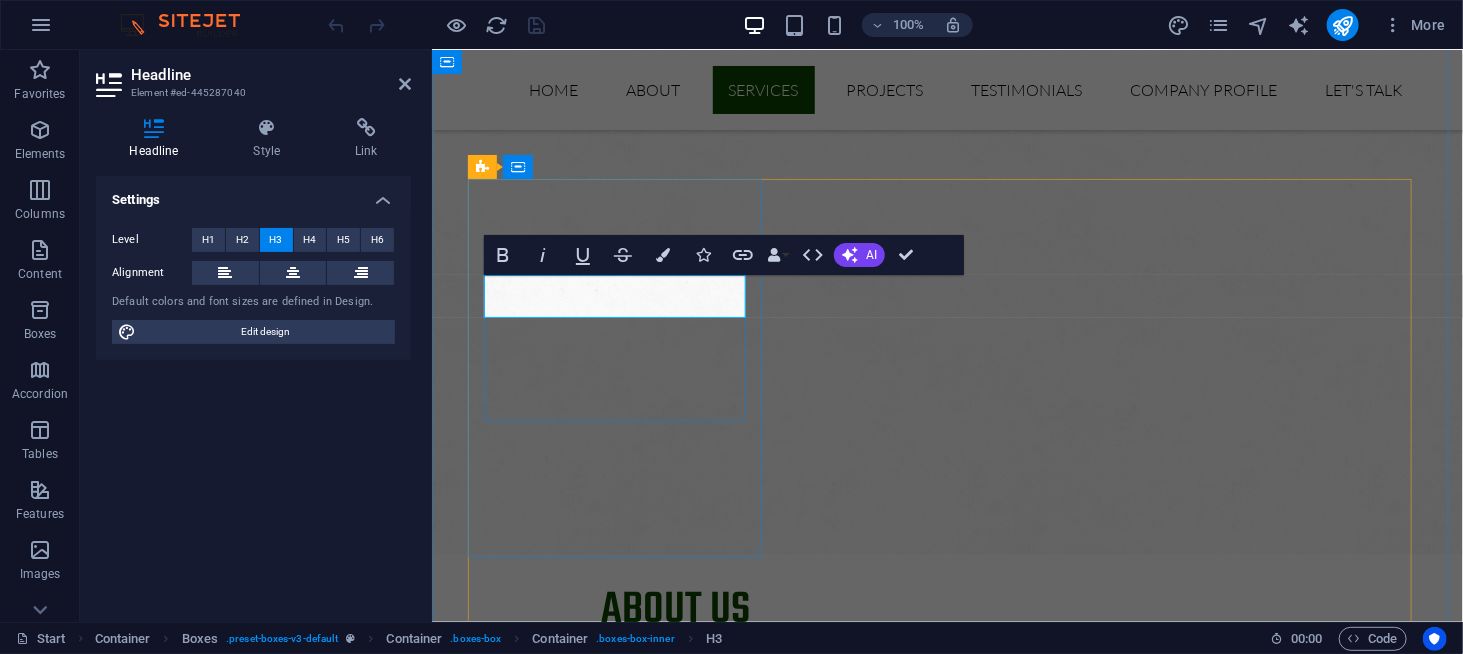 click on "GENERAL CONTRACTOR" at bounding box center (621, 2068) 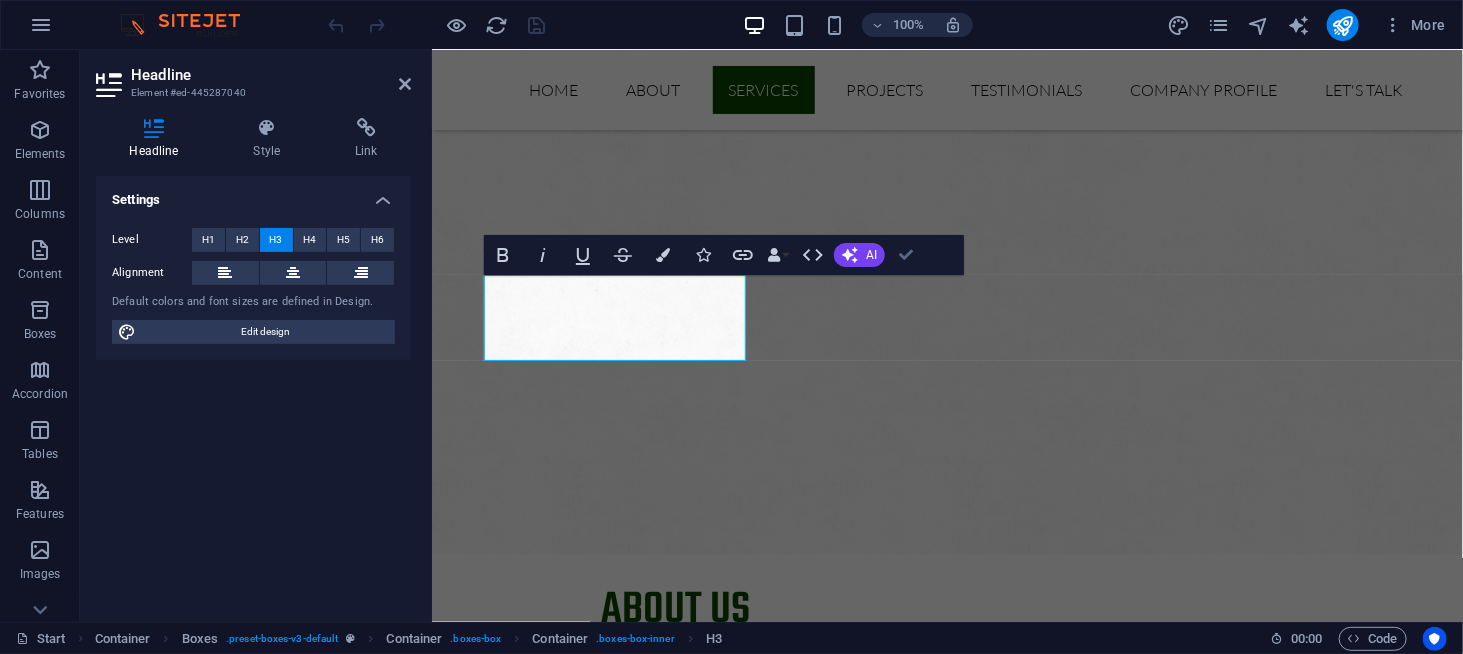 drag, startPoint x: 908, startPoint y: 253, endPoint x: 829, endPoint y: 202, distance: 94.031906 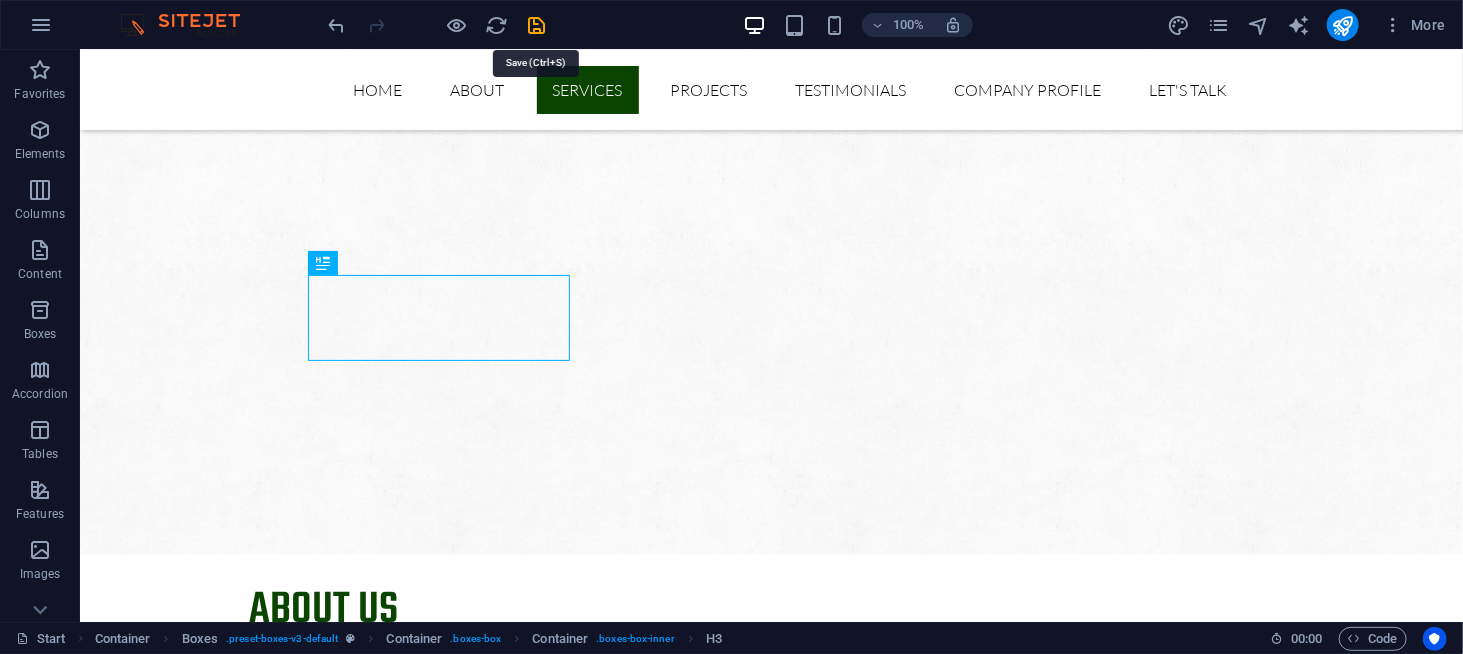 click at bounding box center [537, 25] 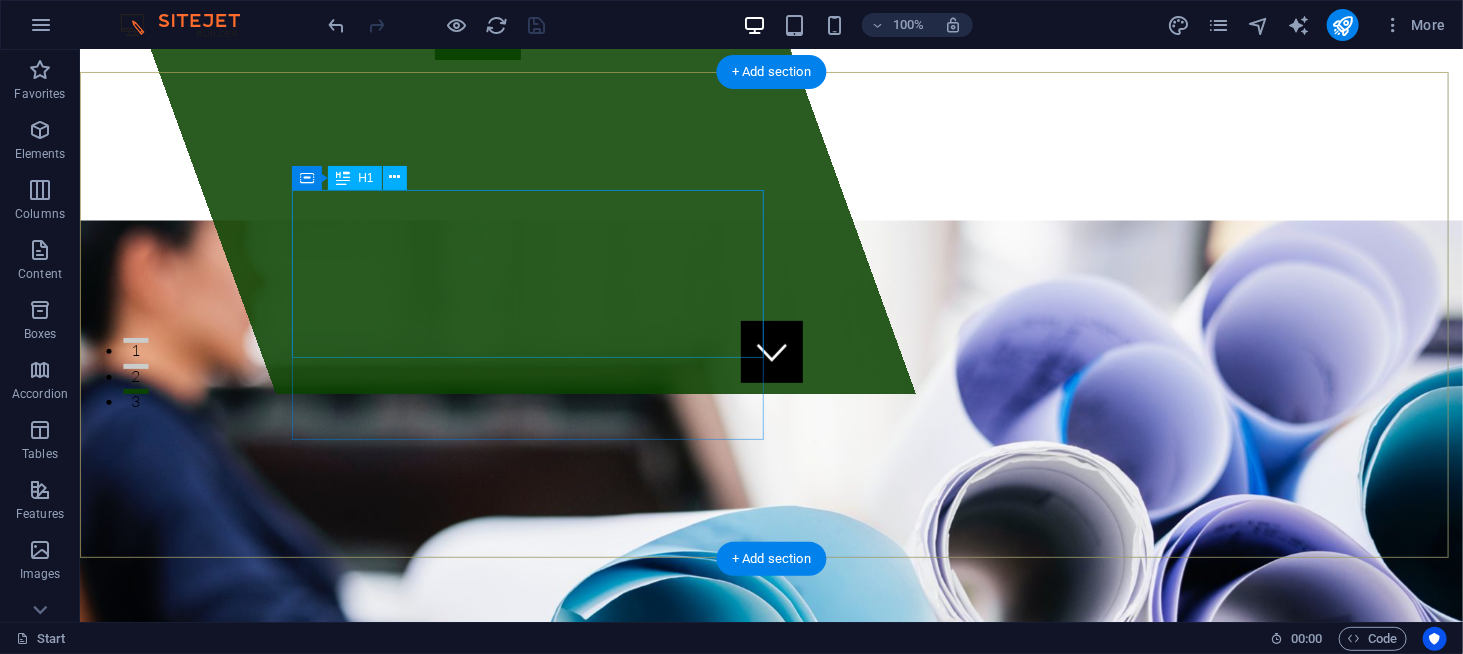 scroll, scrollTop: 500, scrollLeft: 0, axis: vertical 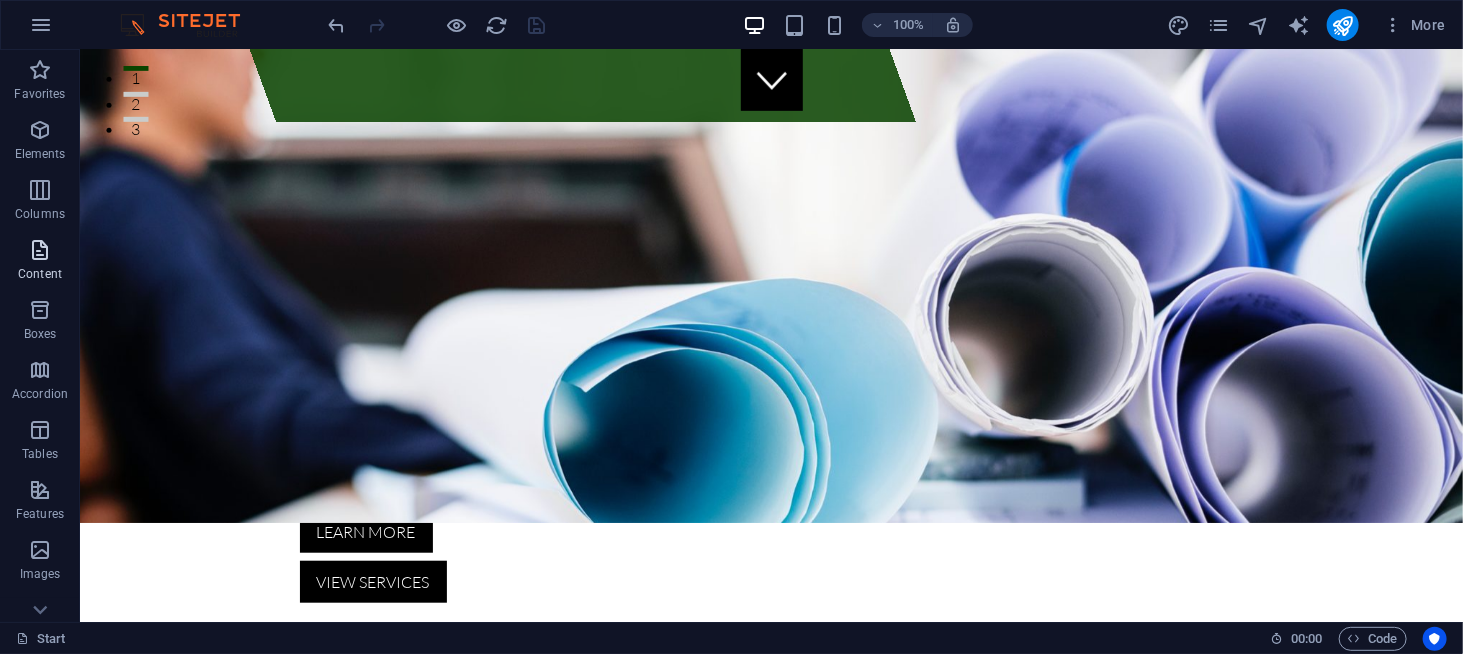 click at bounding box center (40, 250) 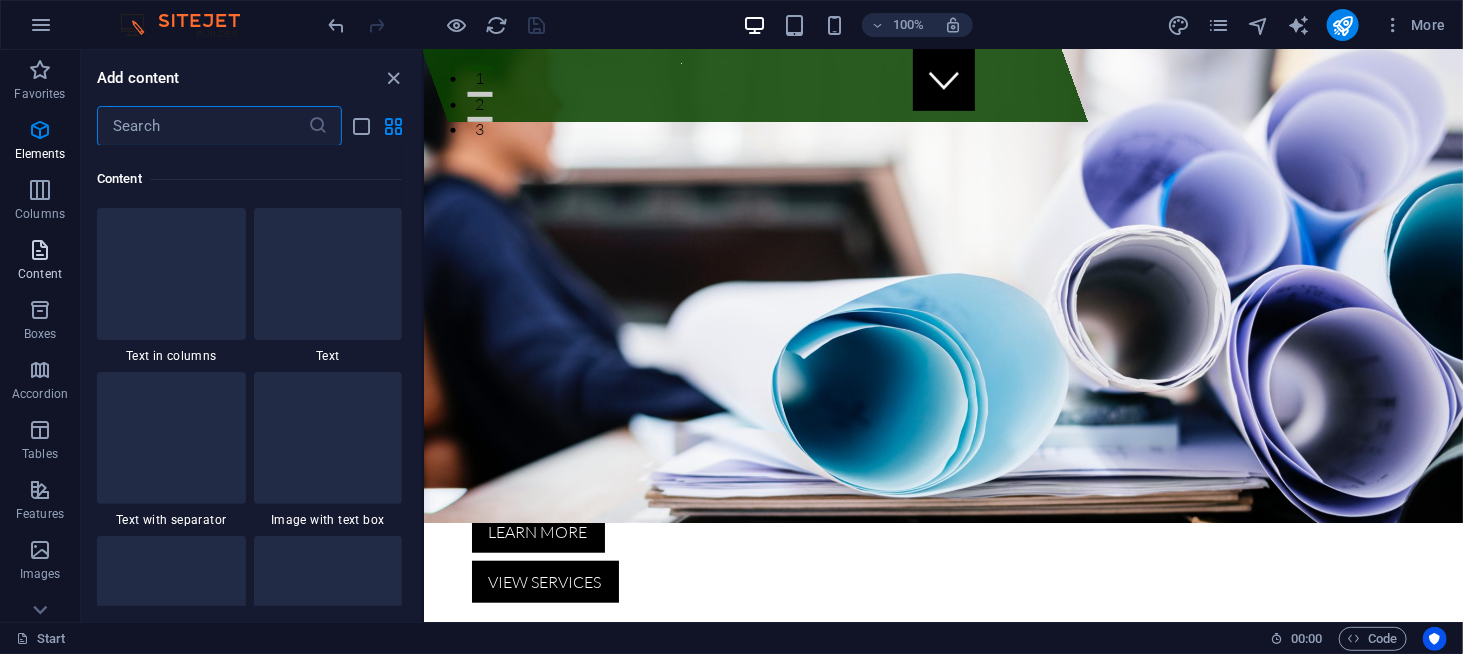 scroll, scrollTop: 3498, scrollLeft: 0, axis: vertical 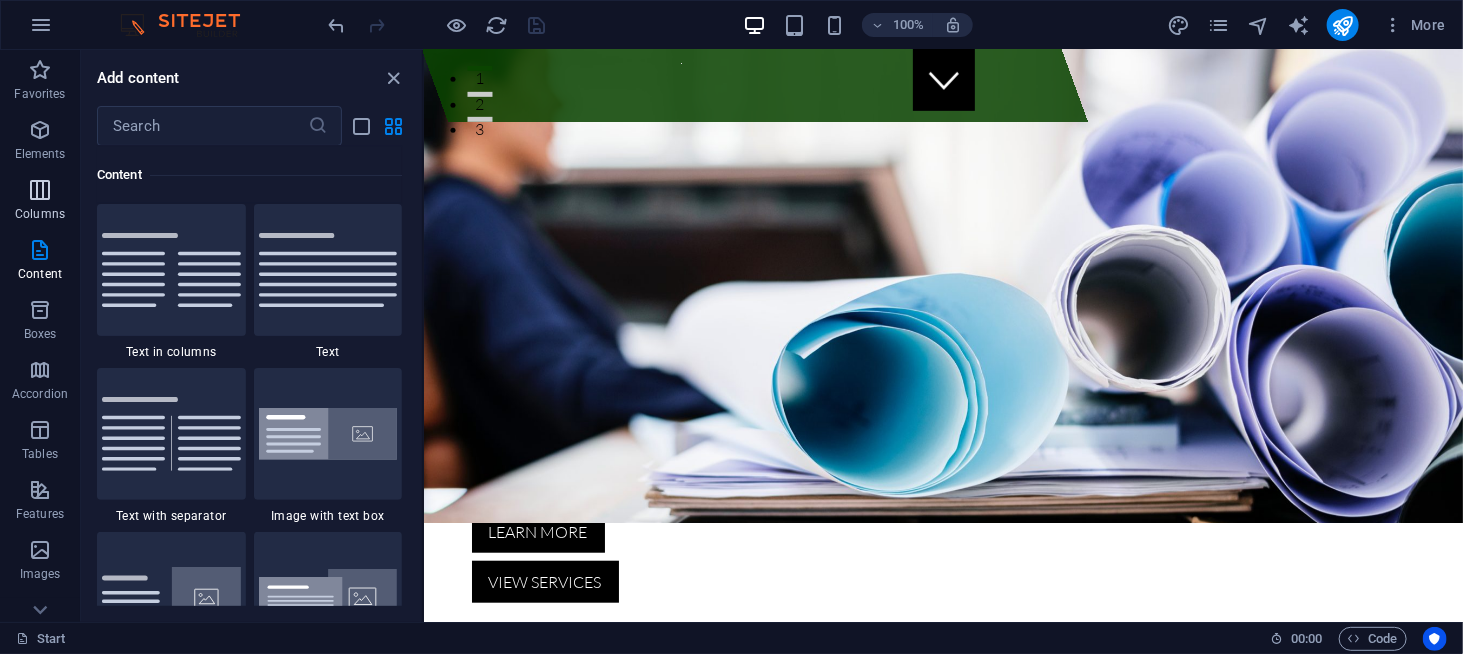 click at bounding box center (40, 190) 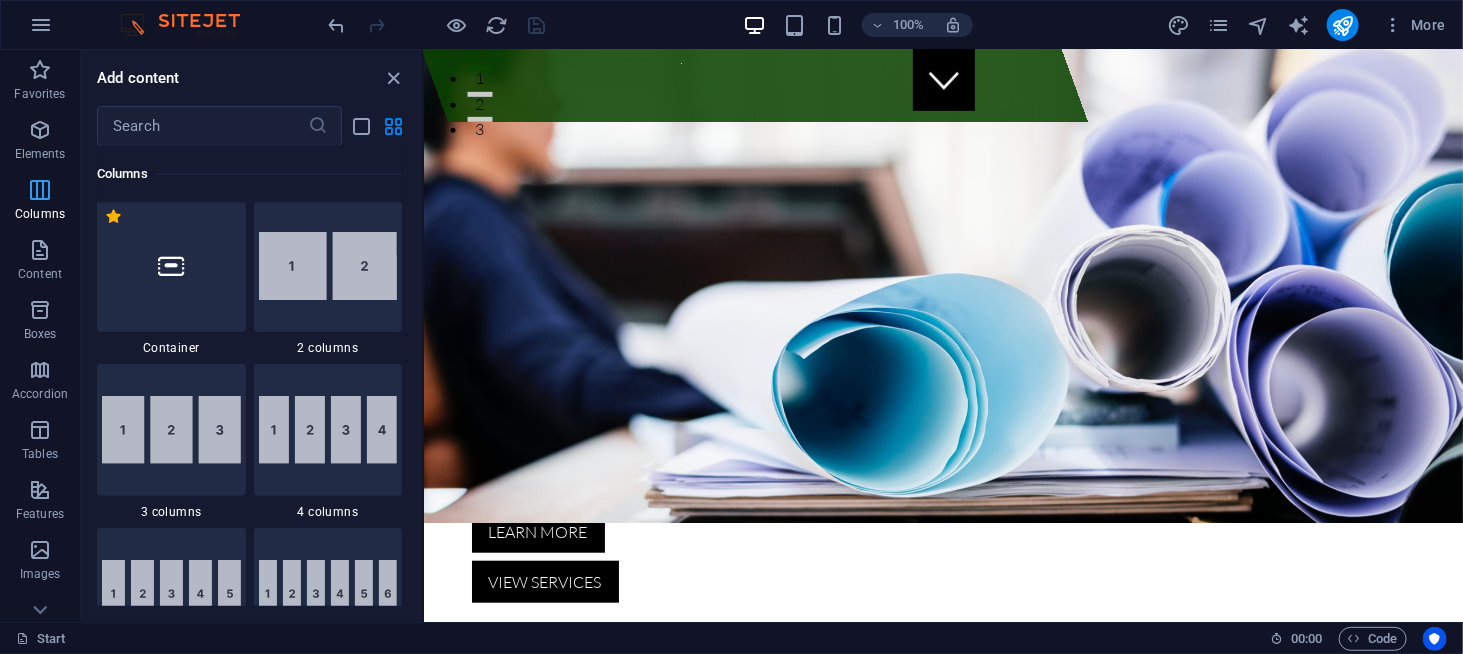 scroll, scrollTop: 989, scrollLeft: 0, axis: vertical 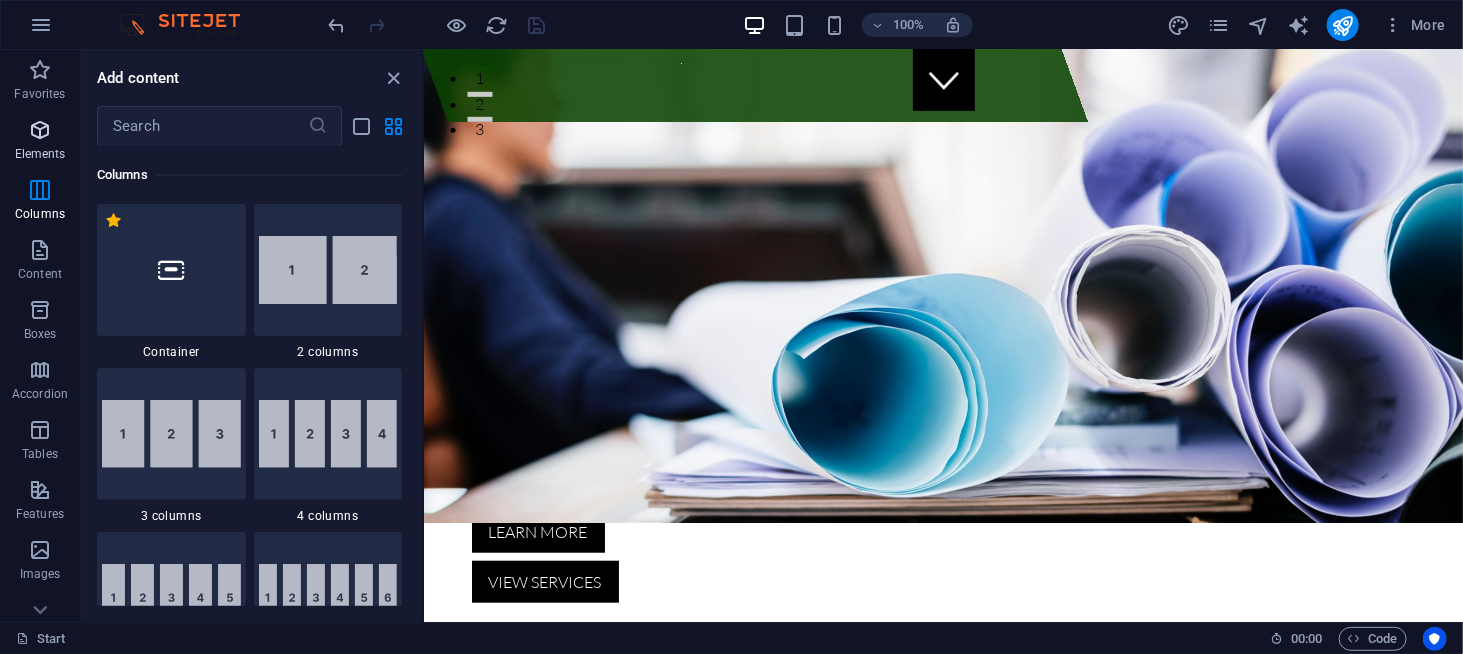 click at bounding box center [40, 130] 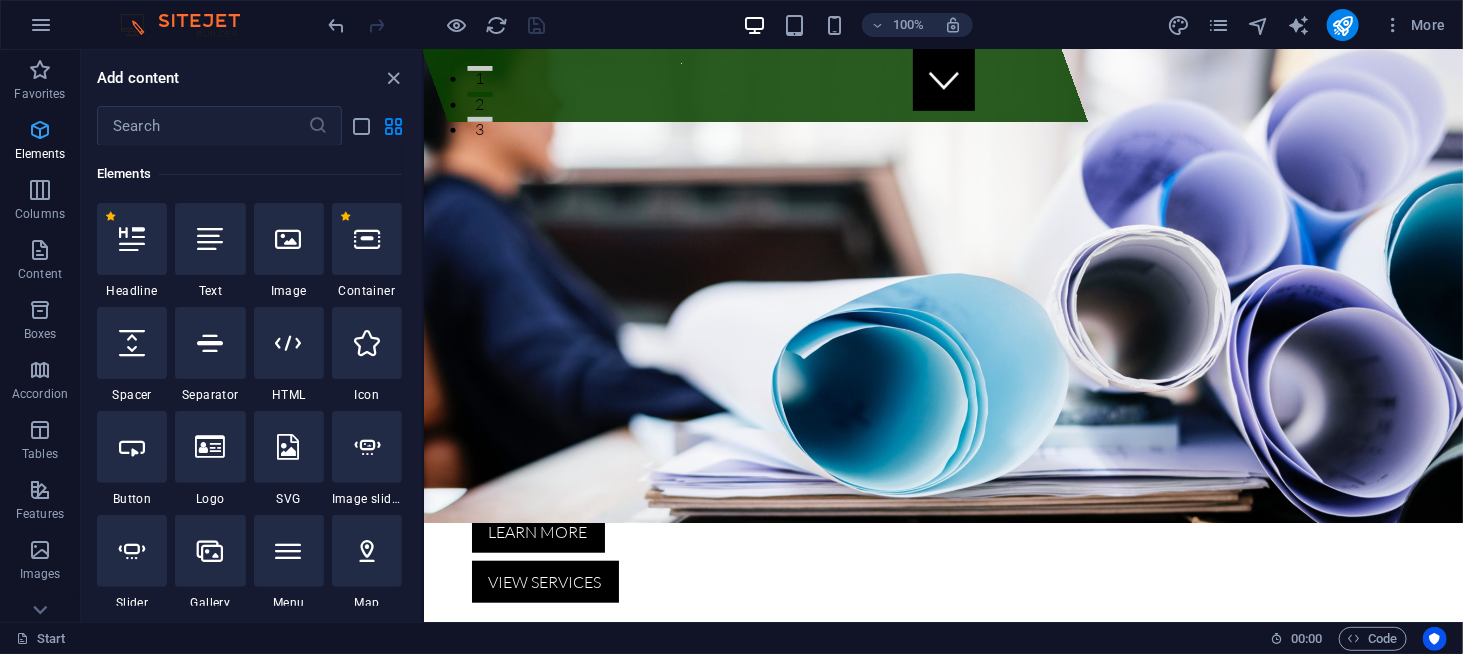 scroll, scrollTop: 212, scrollLeft: 0, axis: vertical 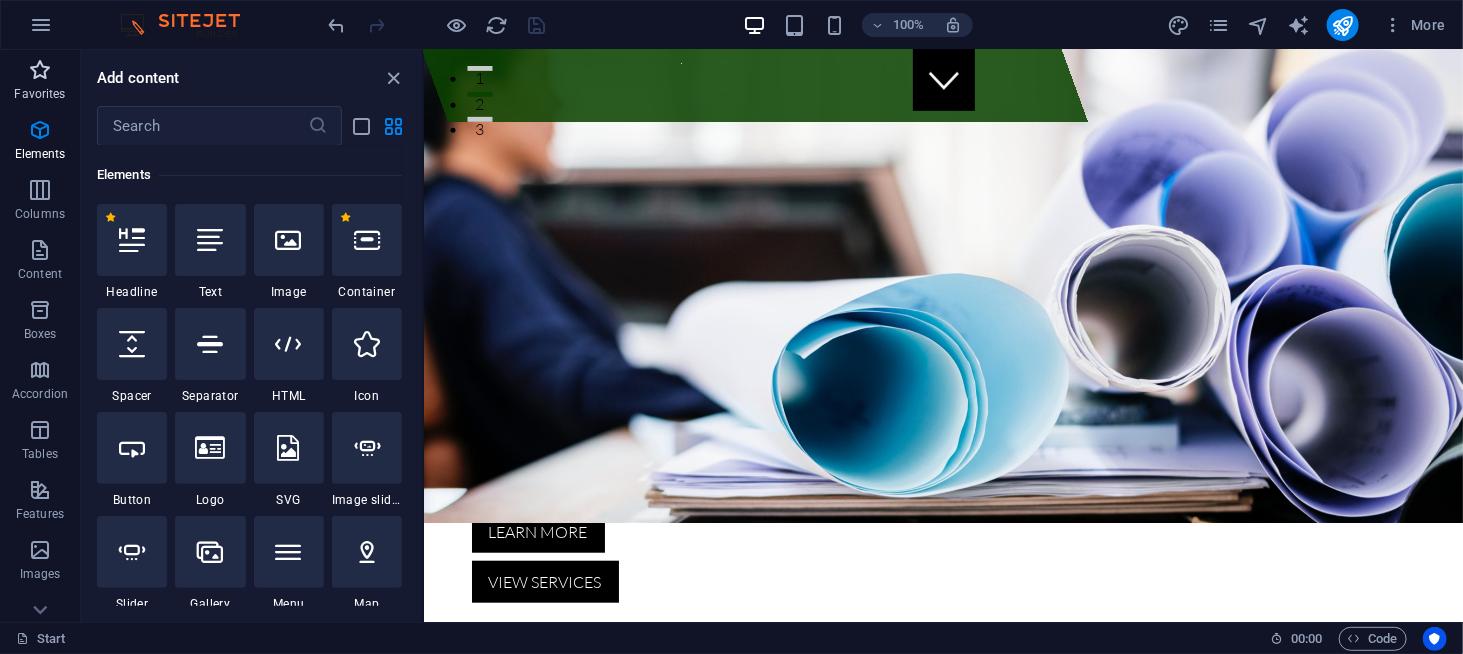 click at bounding box center [40, 70] 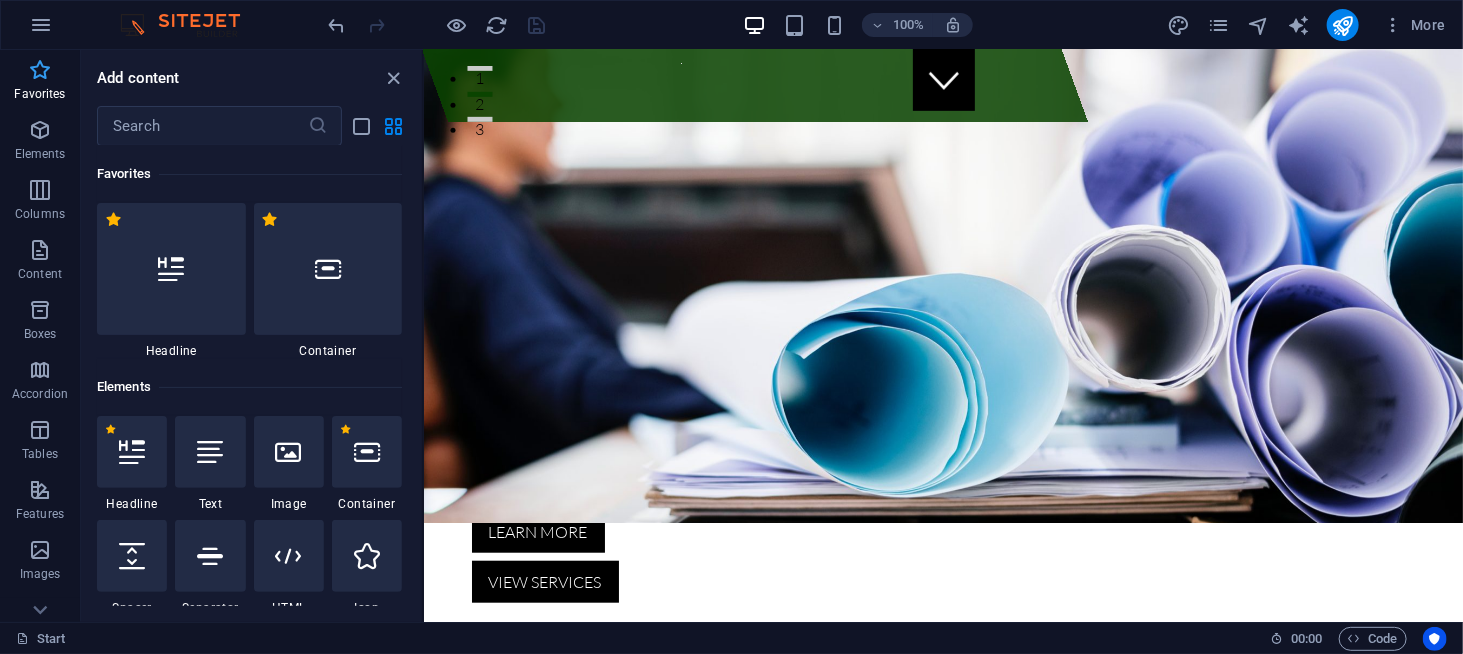 scroll, scrollTop: 0, scrollLeft: 0, axis: both 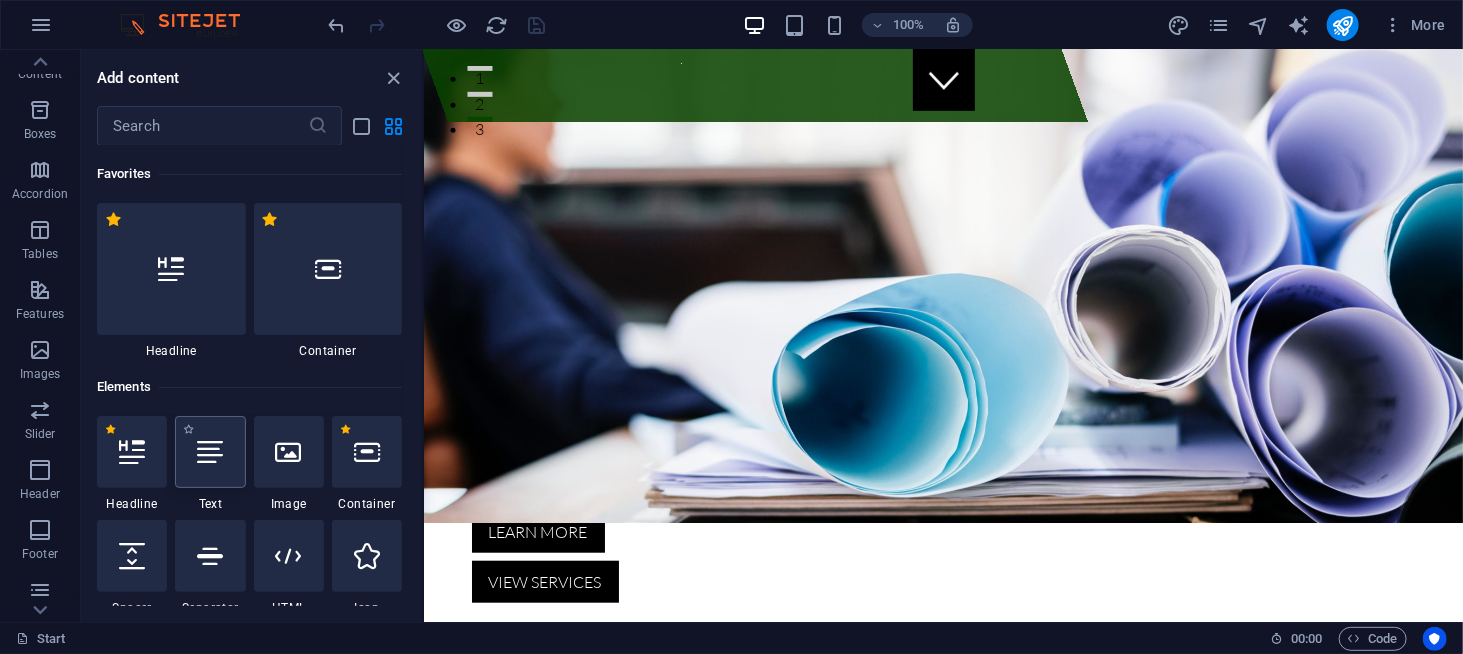 click at bounding box center [210, 452] 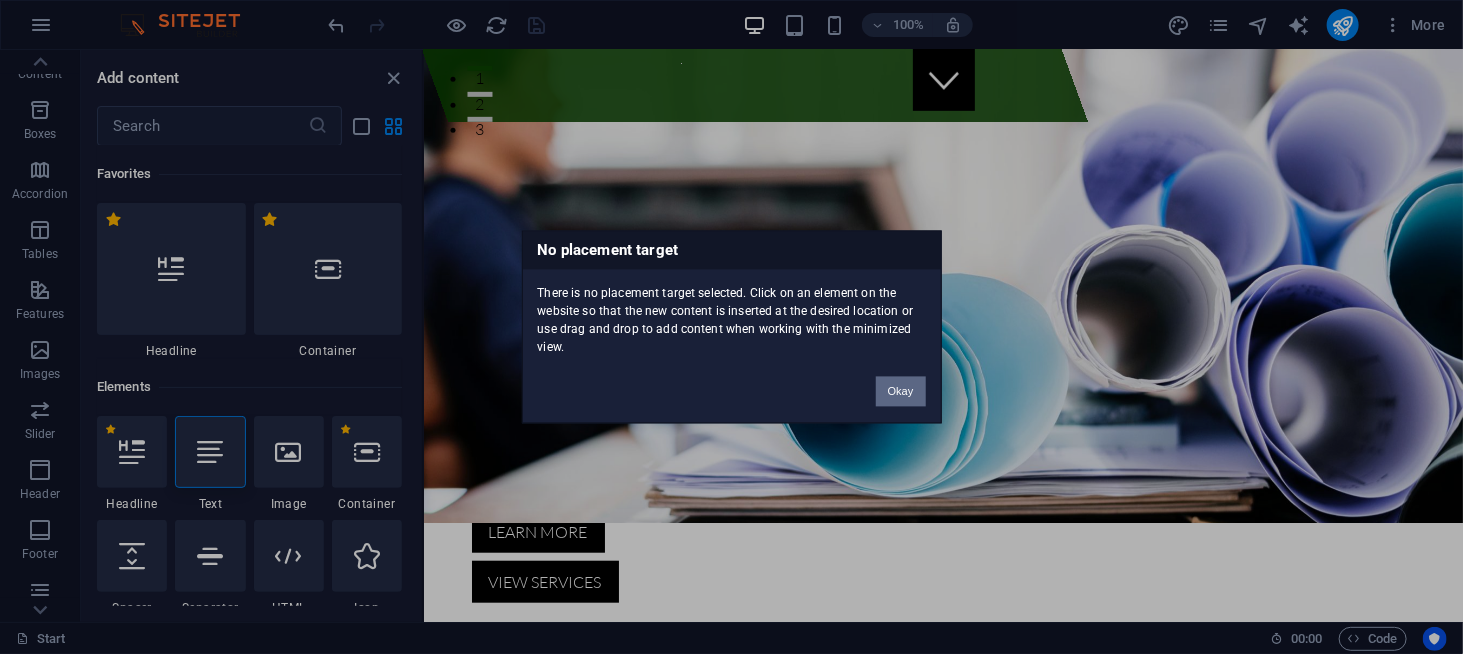 click on "Okay" at bounding box center (901, 392) 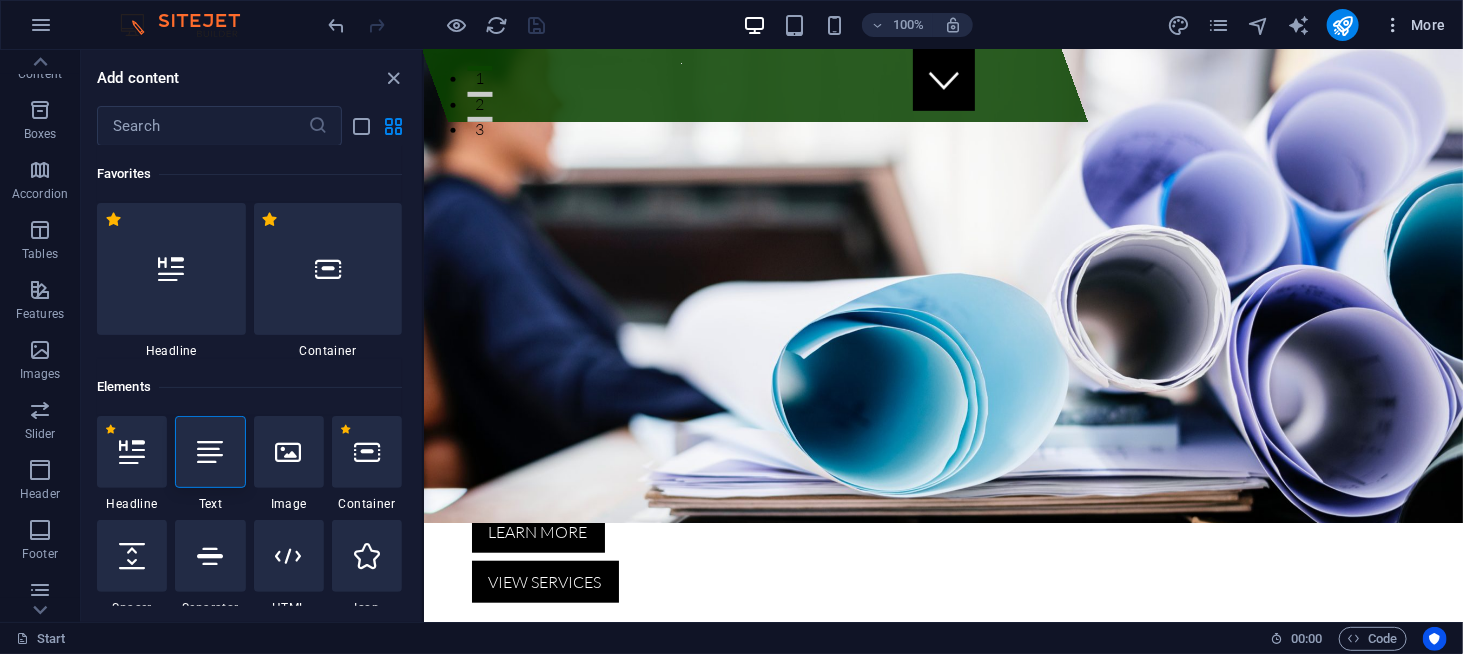 click at bounding box center (1393, 25) 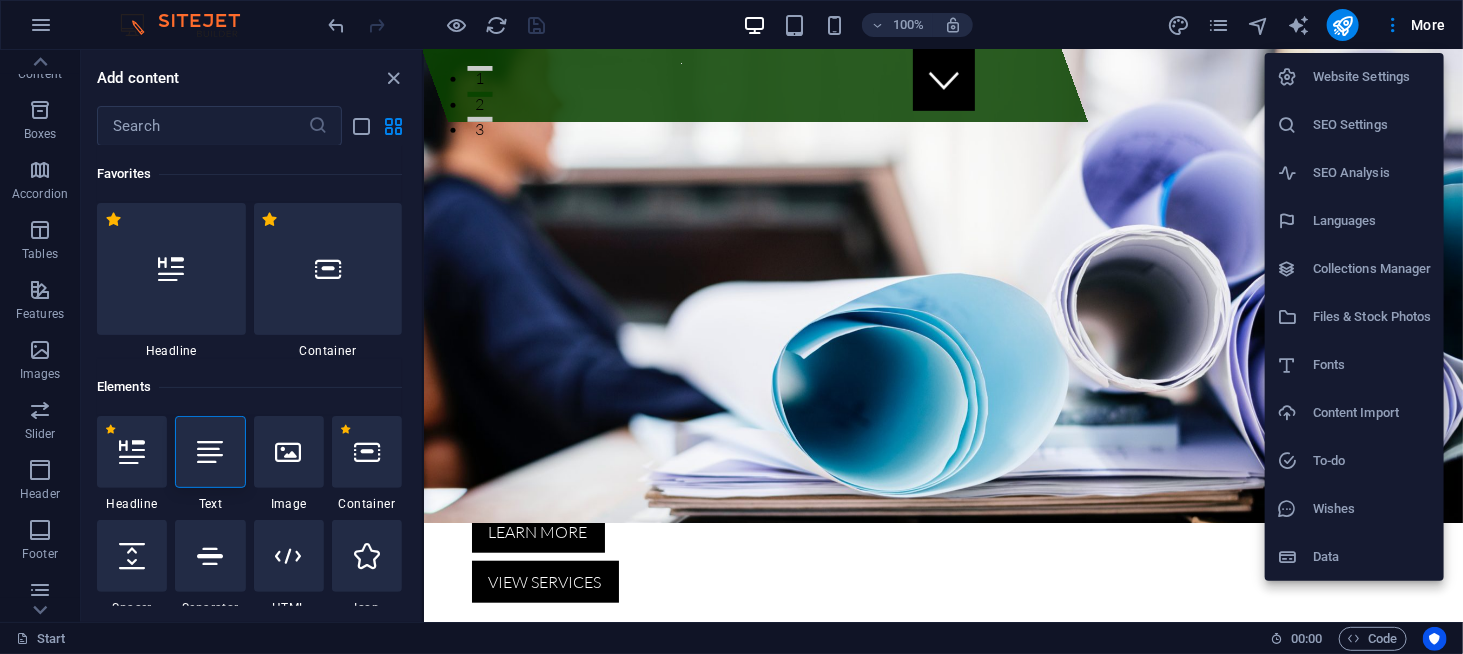 click on "SEO Settings" at bounding box center (1372, 125) 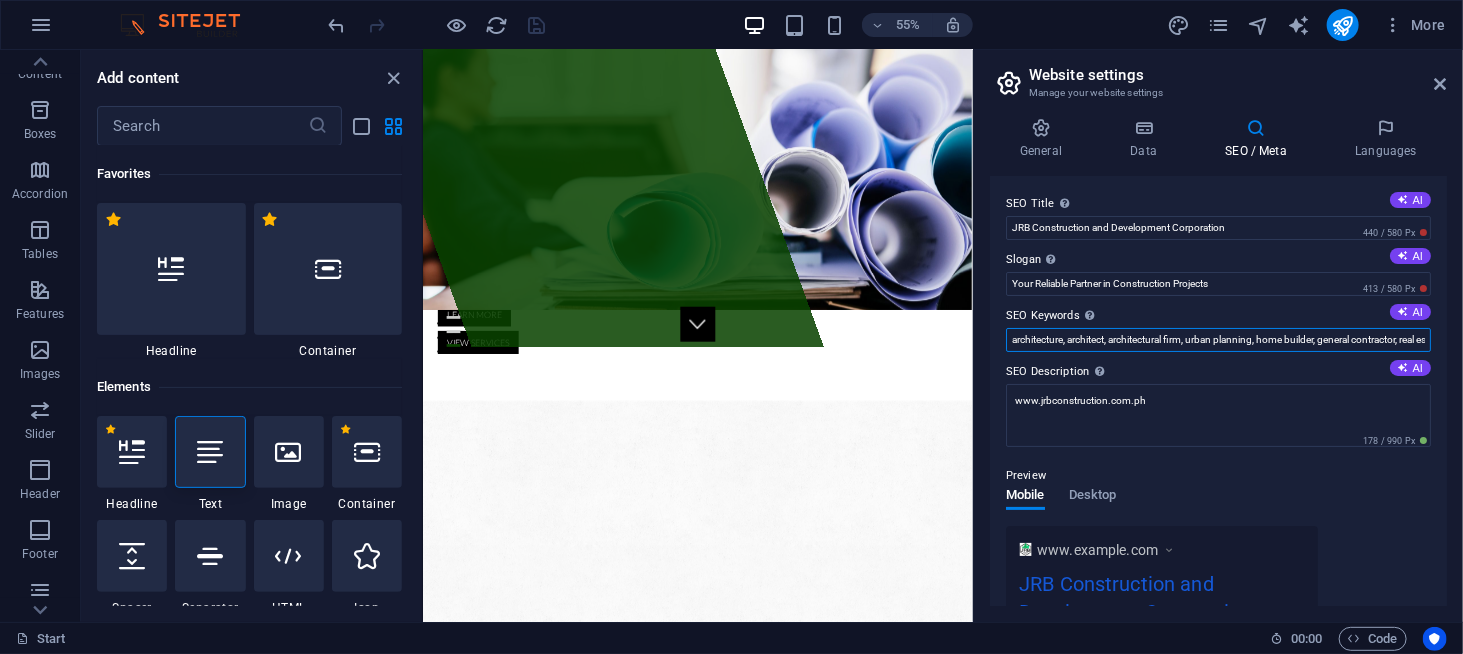click on "architecture, architect, architectural firm, urban planning, home builder, general contractor, real estate development, engineering firm, factory planning, construction, [WEBSITE], [CITY], [STATE]" at bounding box center (1218, 340) 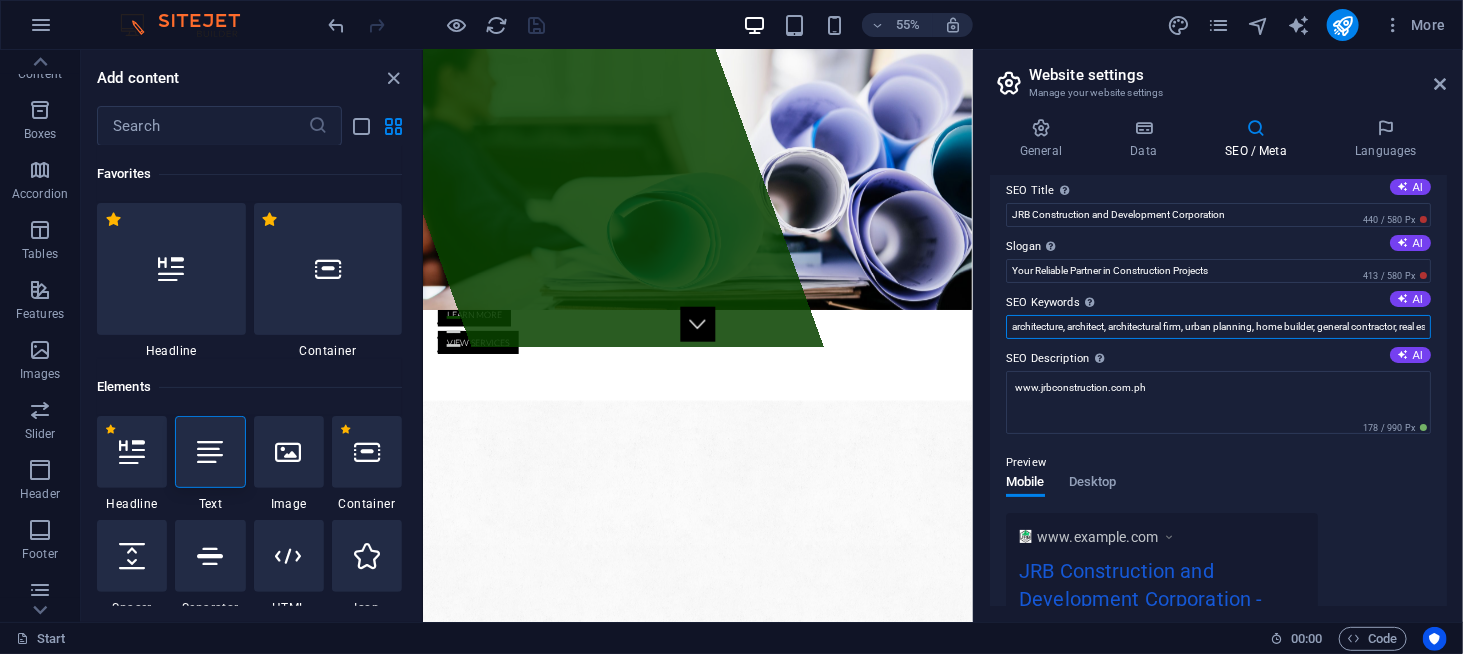 scroll, scrollTop: 0, scrollLeft: 0, axis: both 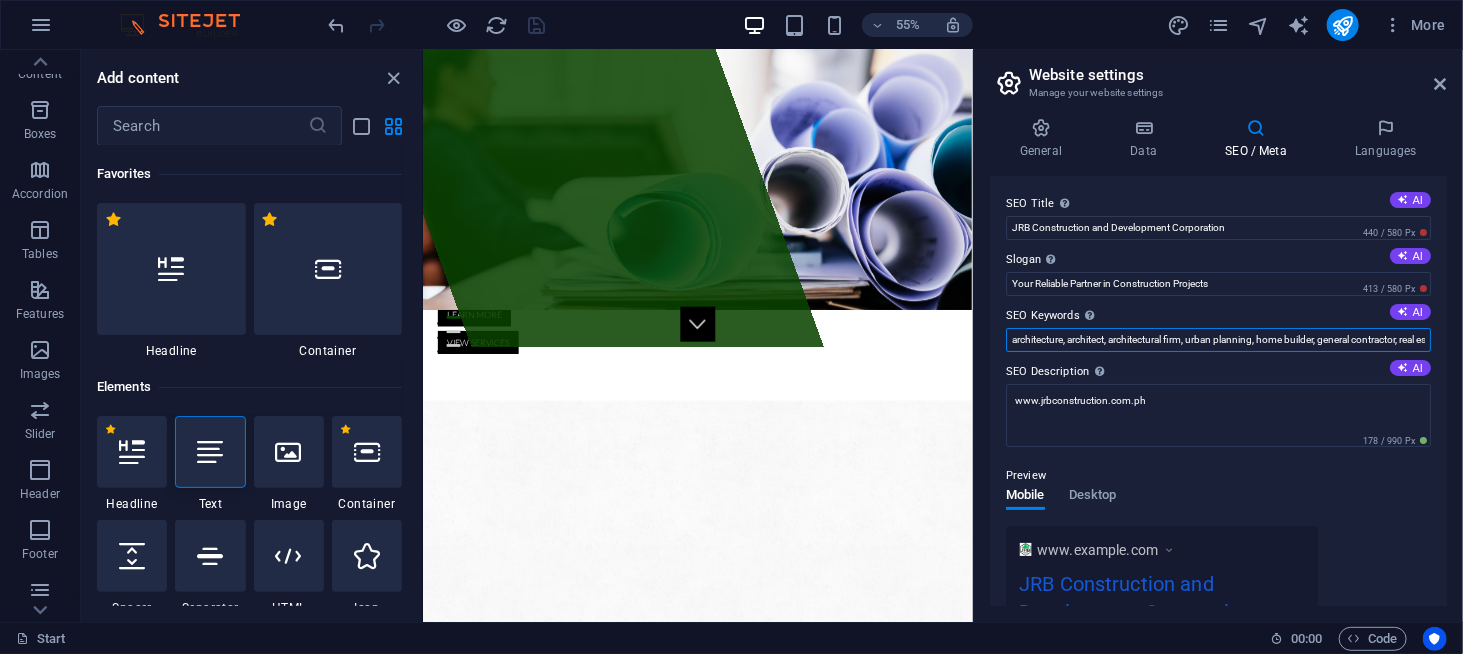 click on "architecture, architect, architectural firm, urban planning, home builder, general contractor, real estate development, engineering firm, factory planning, construction, [WEBSITE], [CITY], [STATE]" at bounding box center (1218, 340) 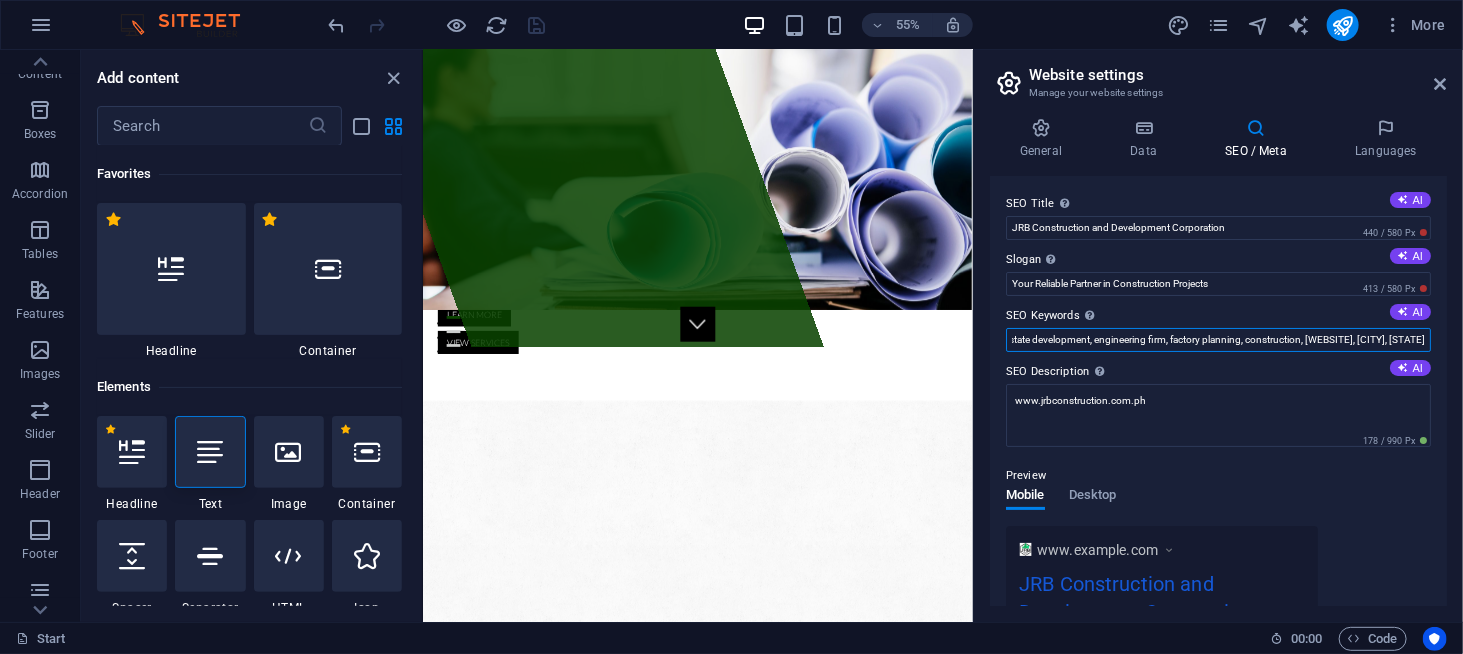 drag, startPoint x: 1173, startPoint y: 341, endPoint x: 1462, endPoint y: 357, distance: 289.44257 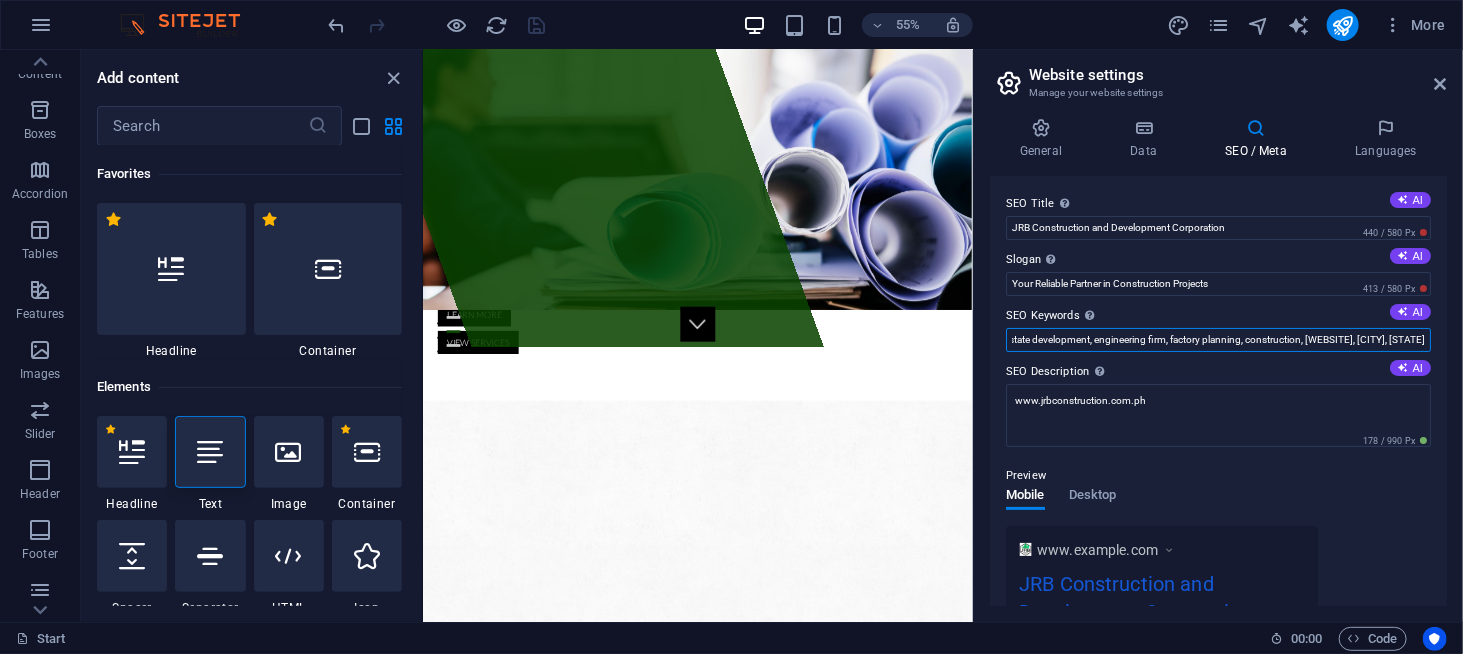 drag, startPoint x: 1362, startPoint y: 340, endPoint x: 1462, endPoint y: 365, distance: 103.077644 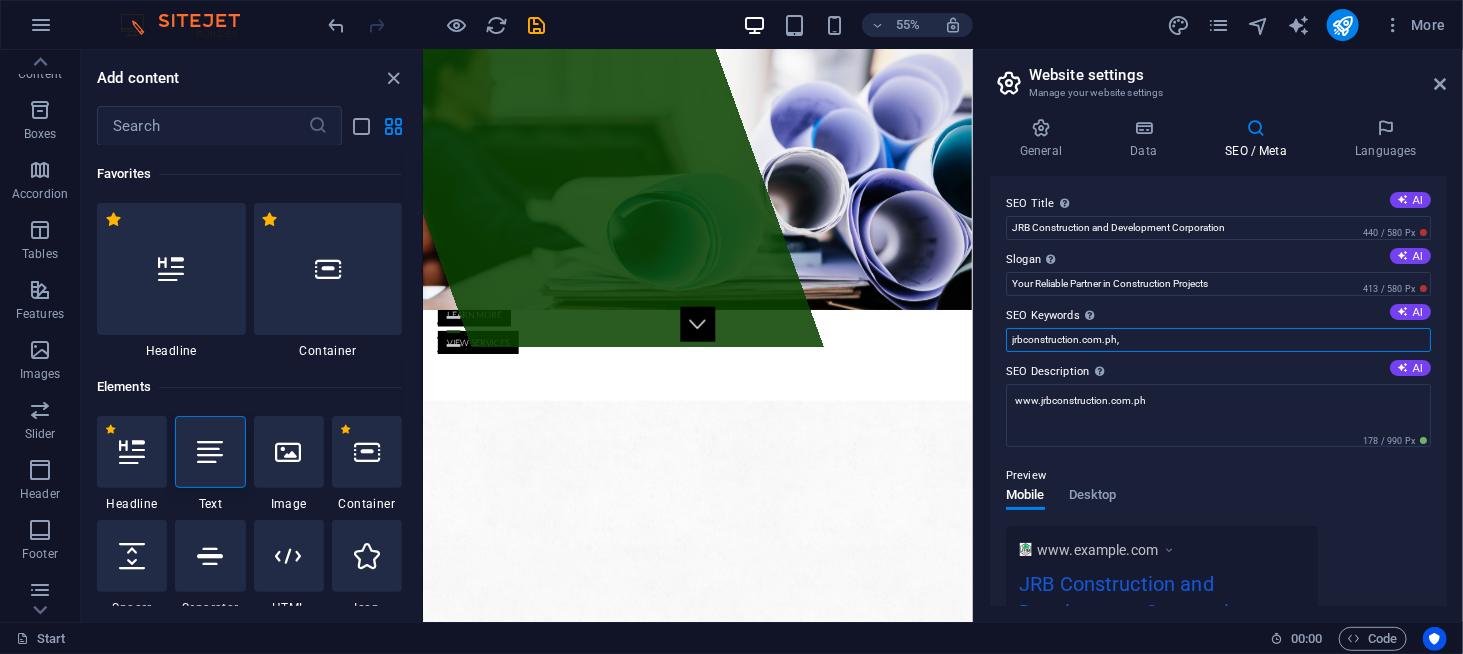 scroll, scrollTop: 0, scrollLeft: 0, axis: both 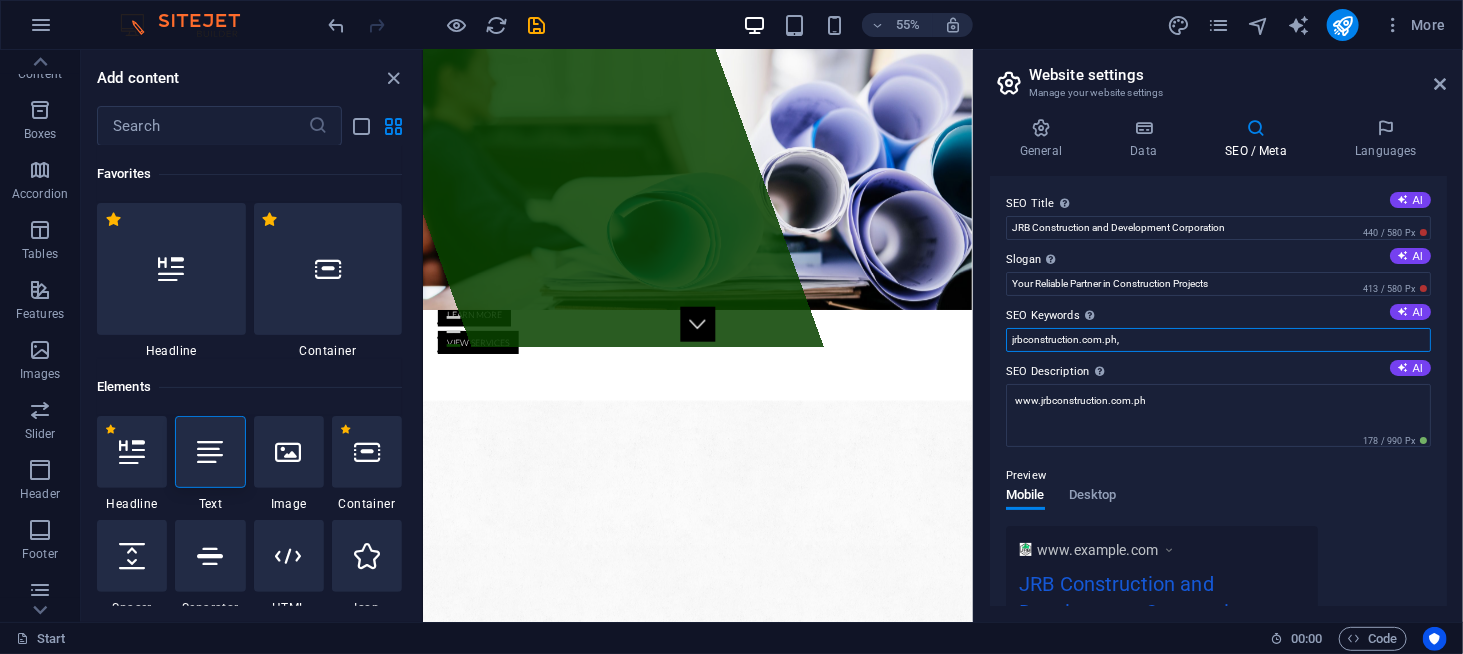 paste on "construction" 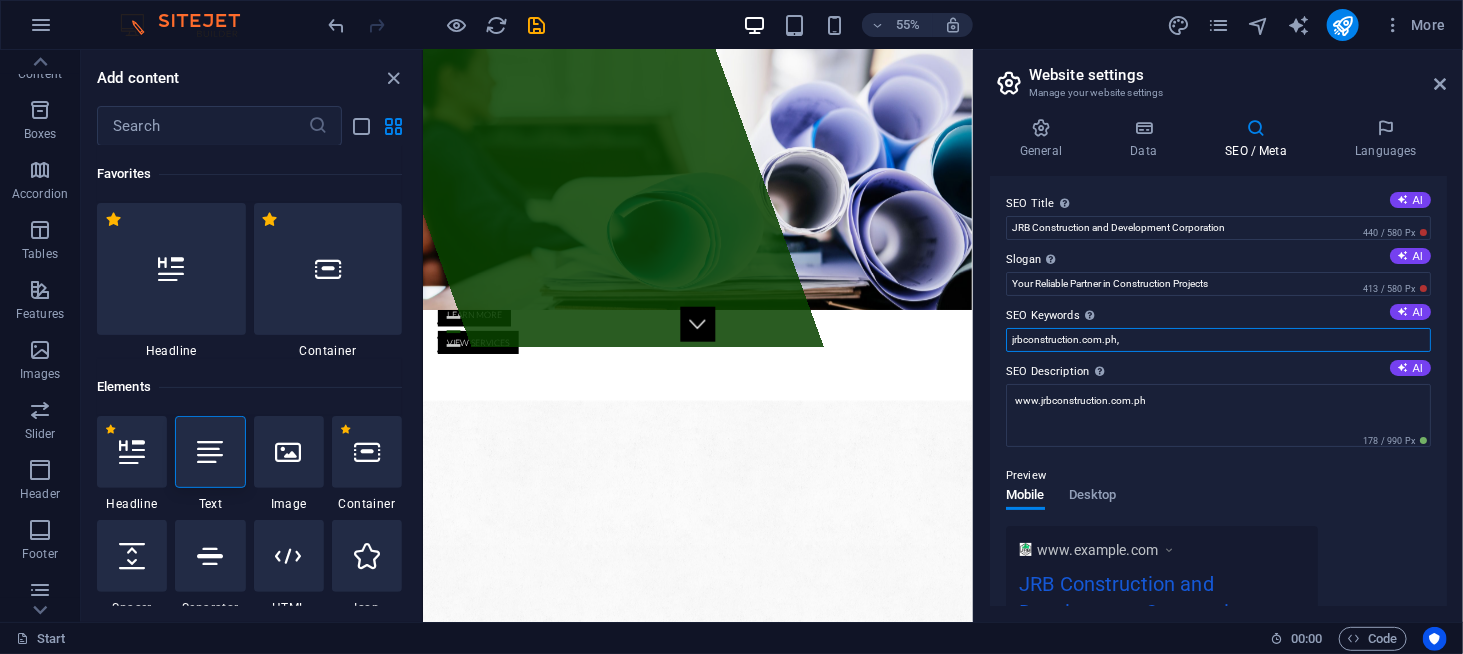 scroll, scrollTop: 0, scrollLeft: 307, axis: horizontal 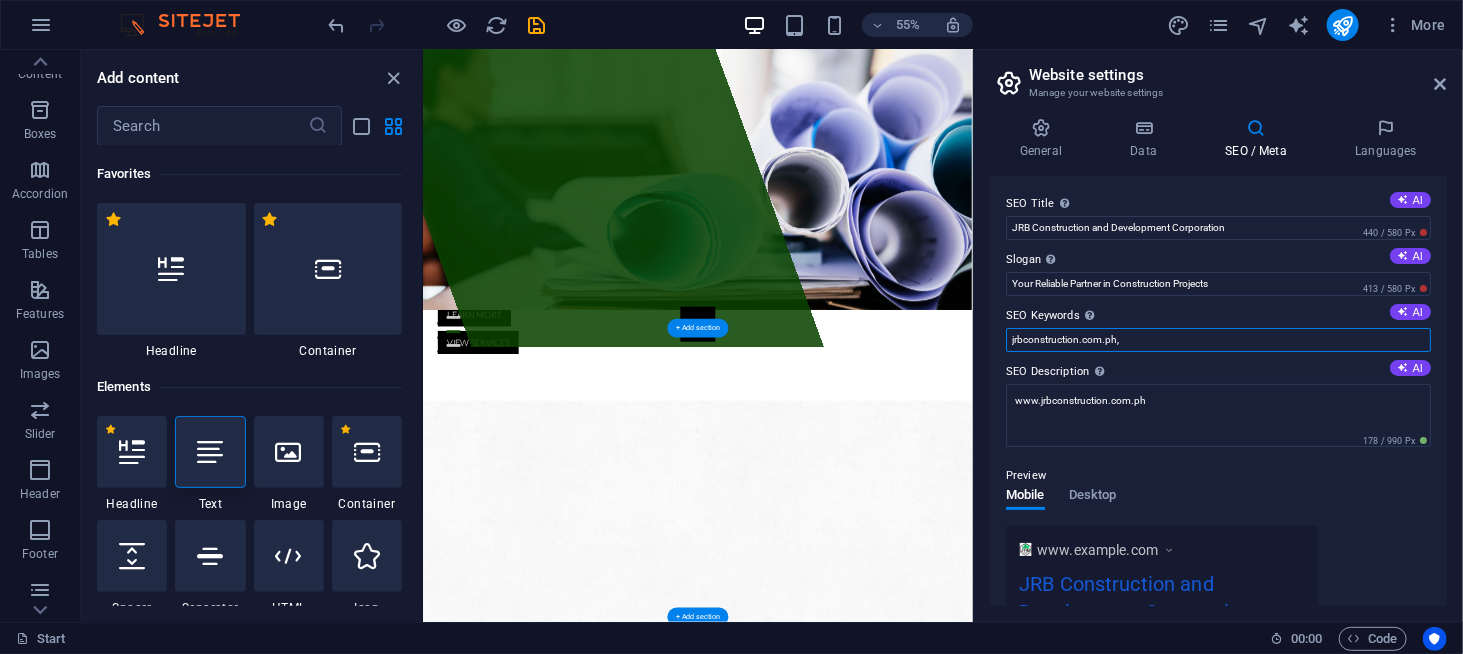 drag, startPoint x: 1669, startPoint y: 390, endPoint x: 1224, endPoint y: 641, distance: 510.90704 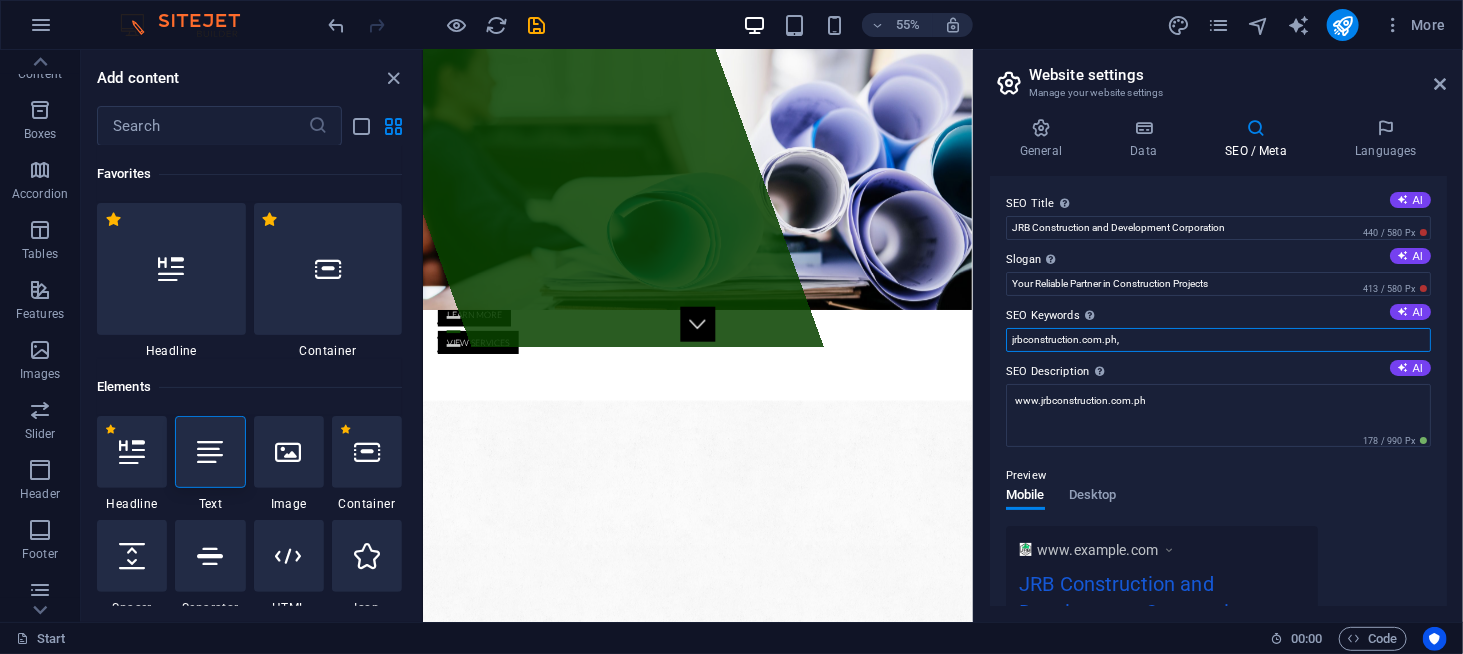 click on "jrbconstruction.com.ph," at bounding box center (1218, 340) 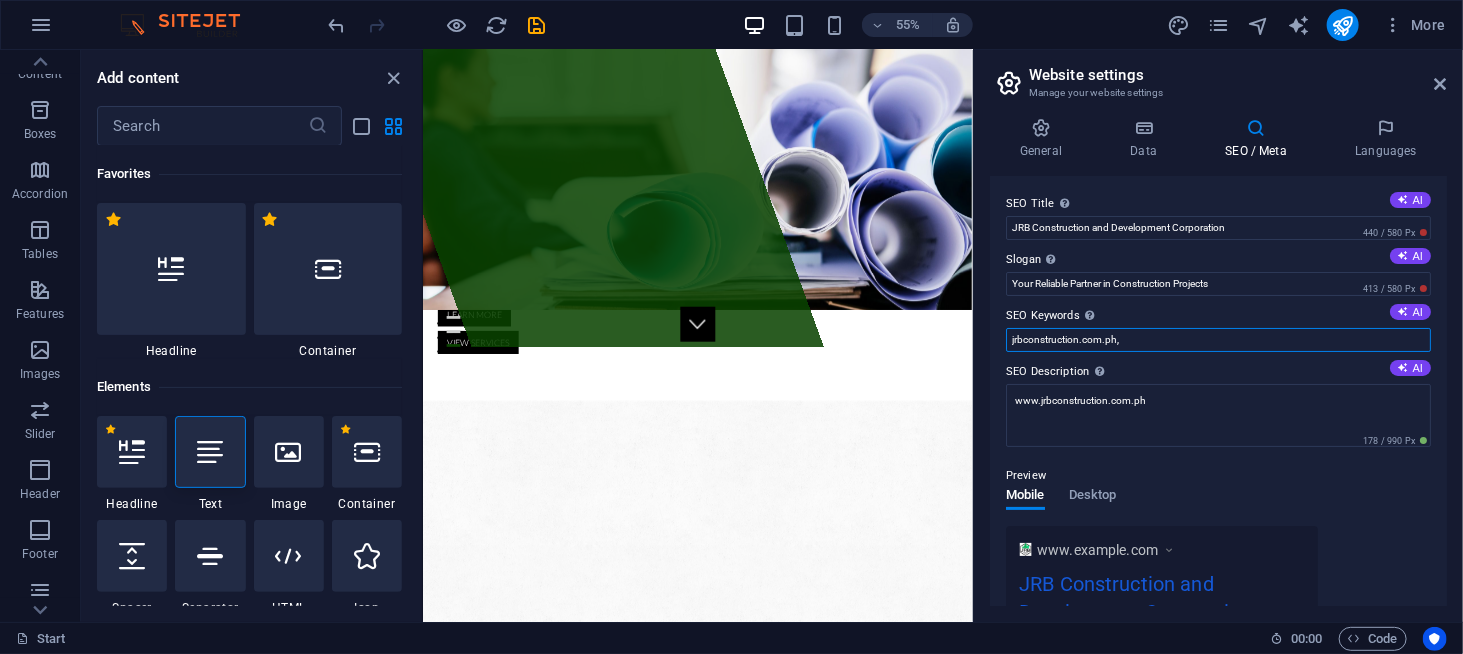 scroll, scrollTop: 0, scrollLeft: 0, axis: both 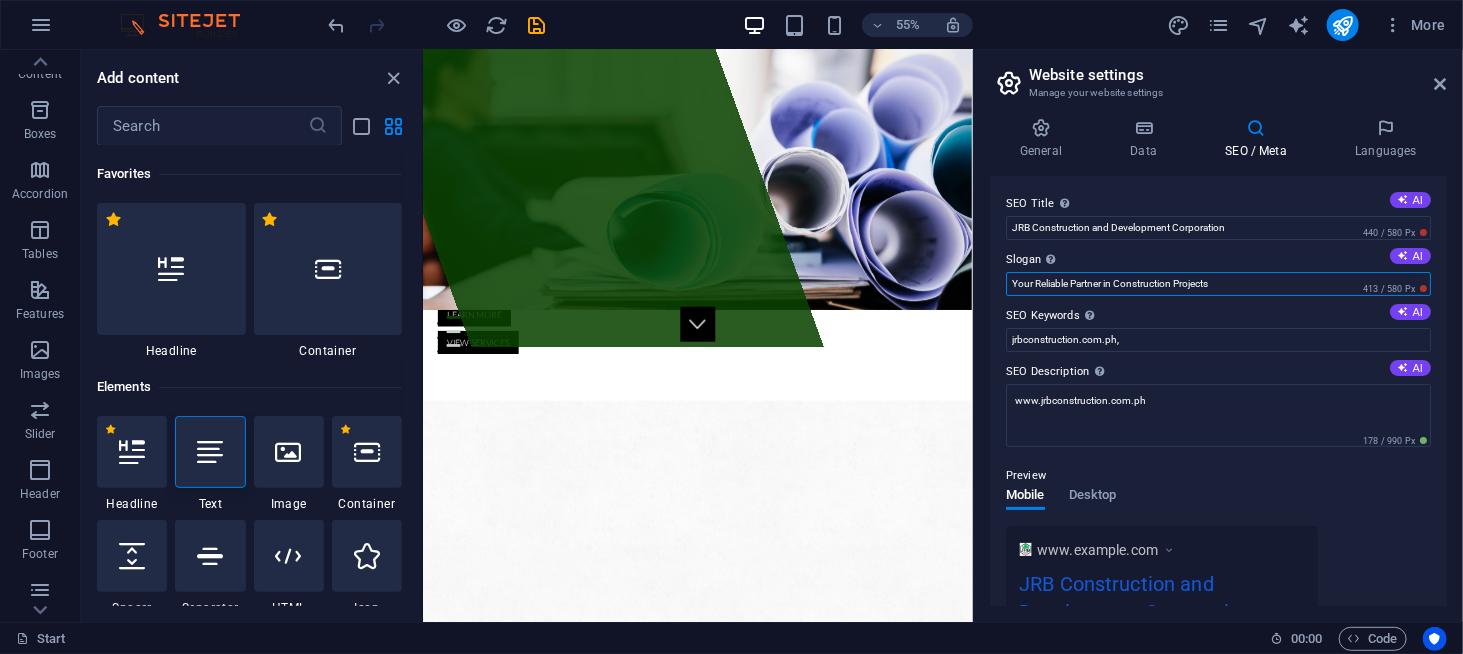 click on "Your Reliable Partner in Construction Projects" at bounding box center (1218, 284) 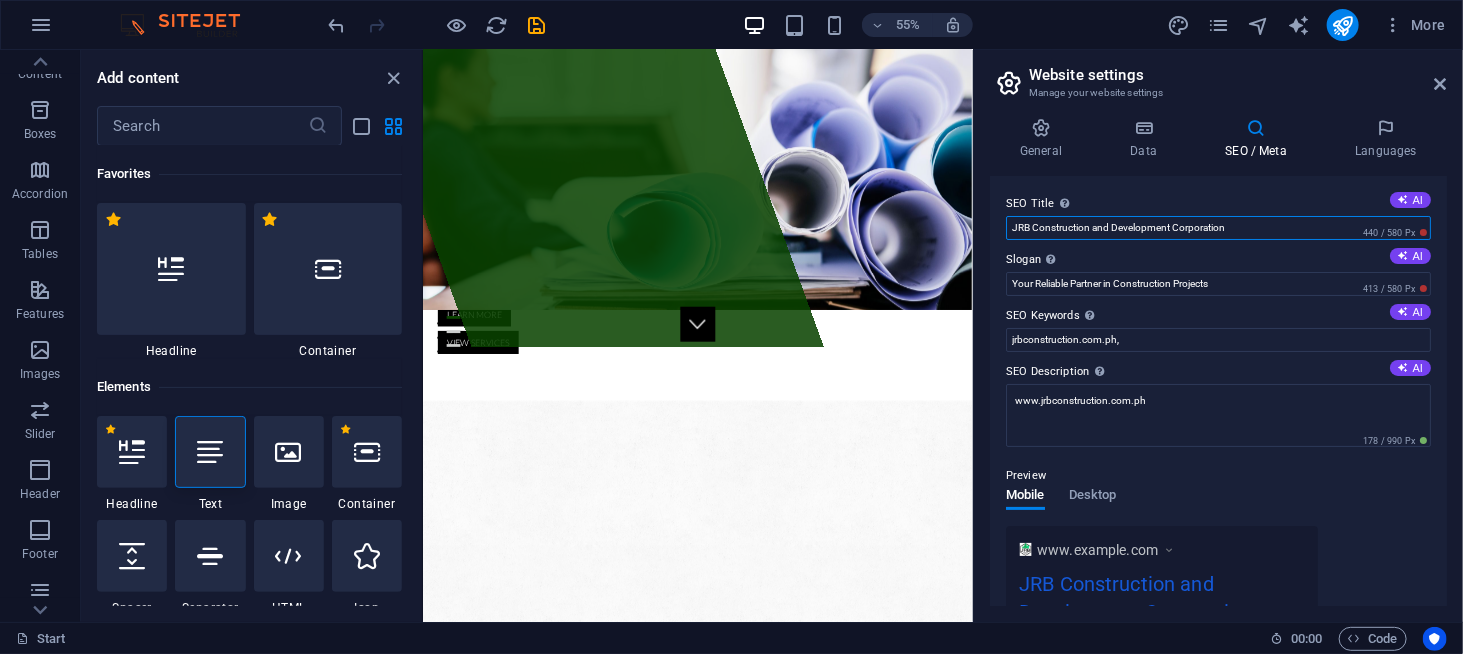 click on "JRB Construction and Development Corporation" at bounding box center [1218, 228] 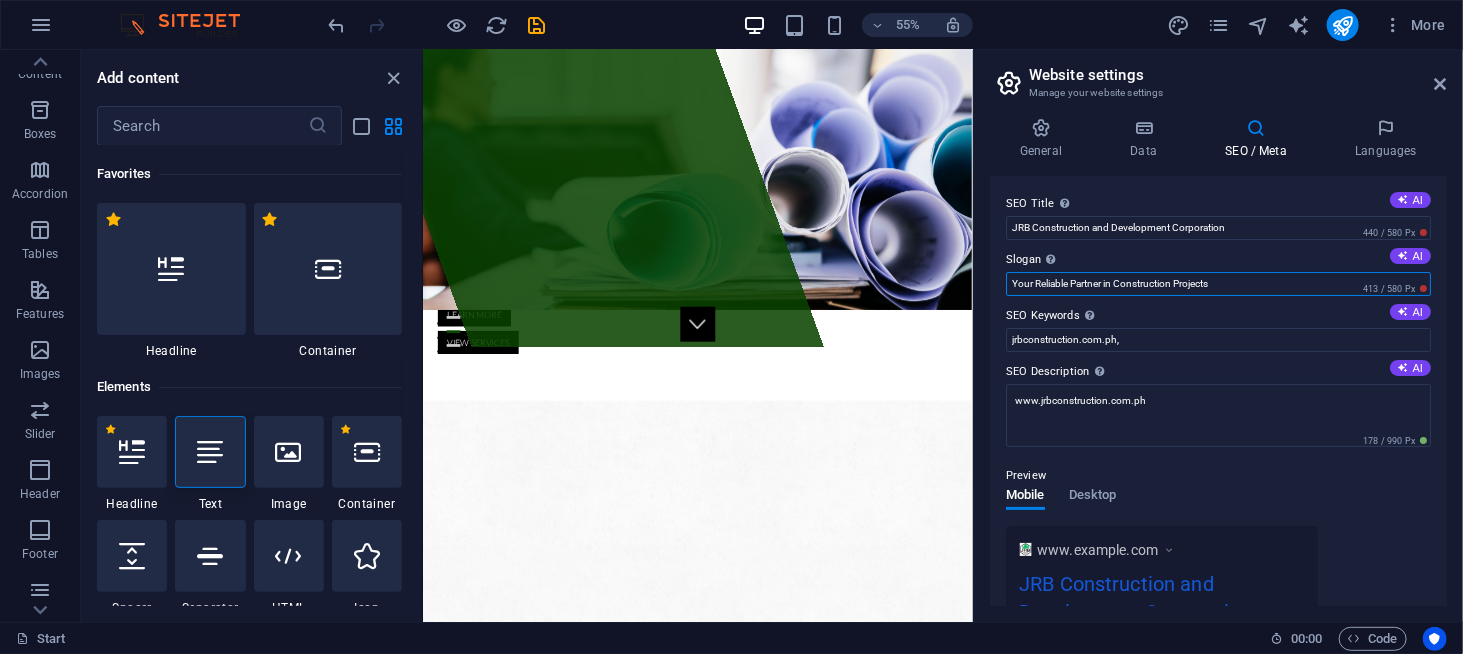 click on "Your Reliable Partner in Construction Projects" at bounding box center [1218, 284] 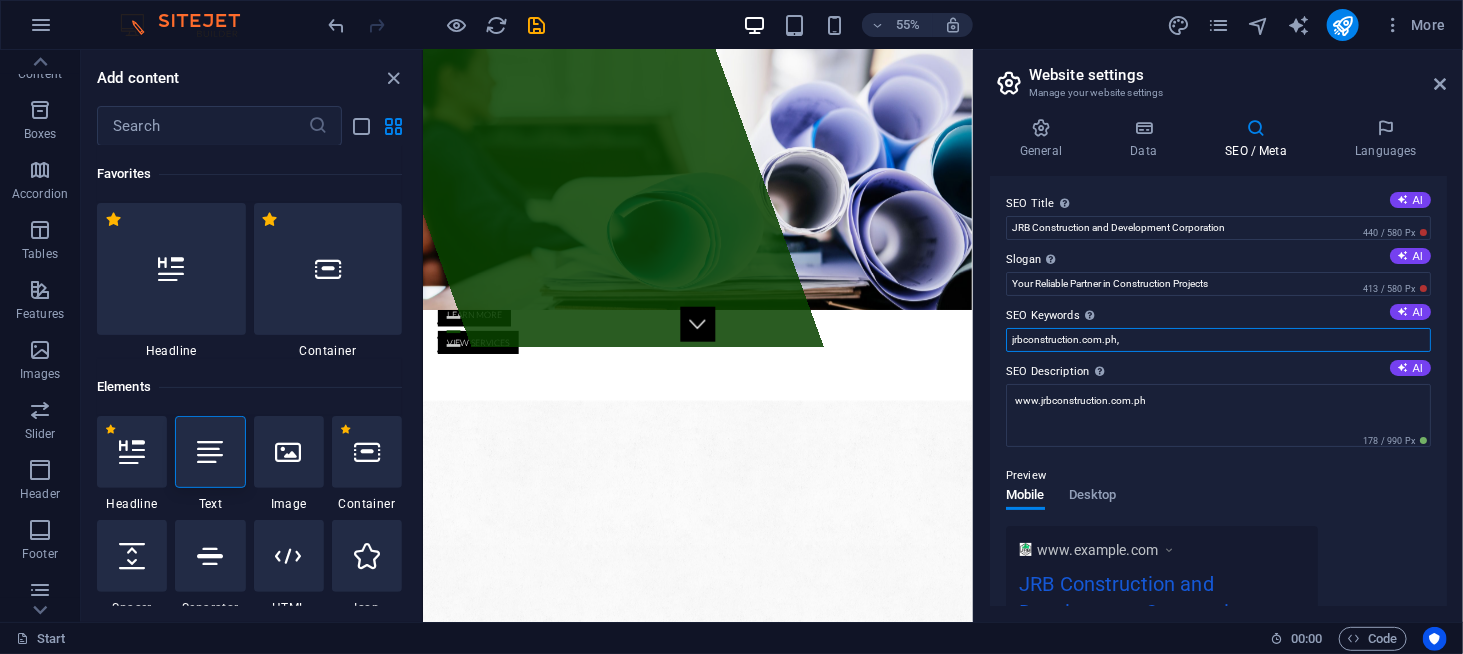 click on "jrbconstruction.com.ph," at bounding box center [1218, 340] 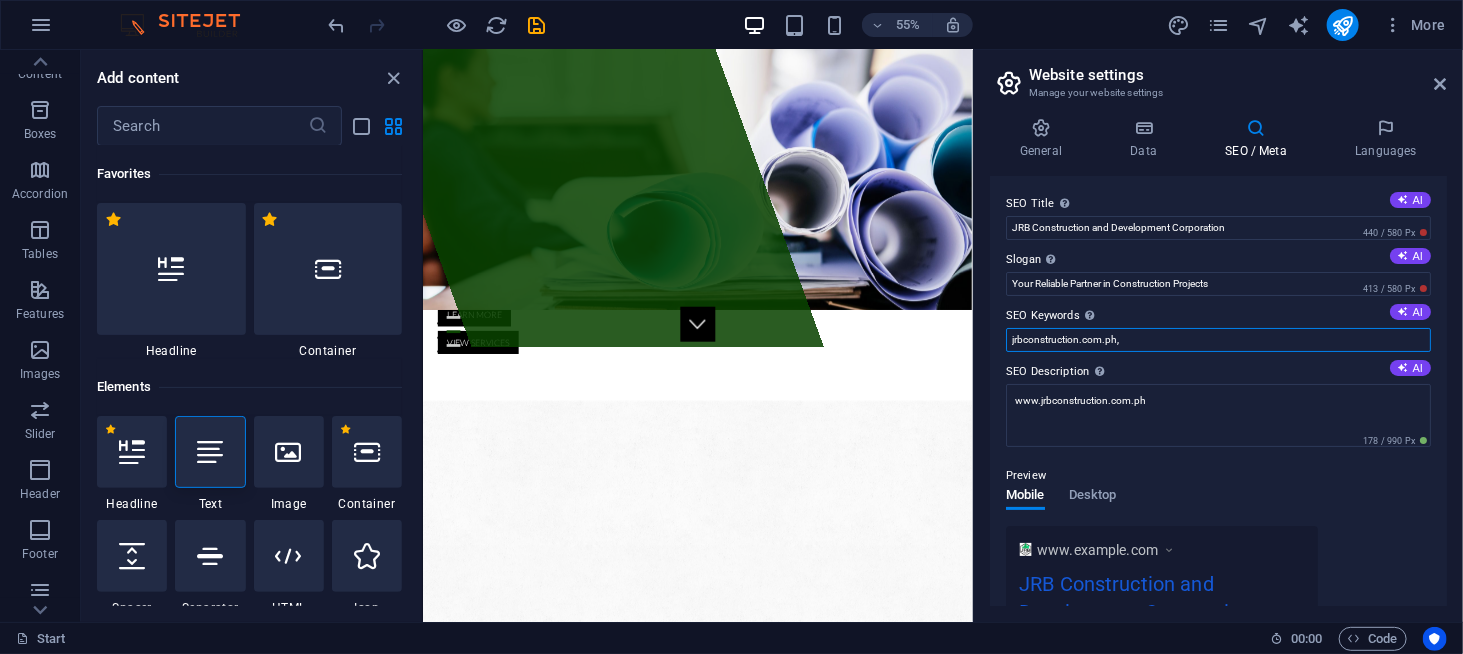 click on "jrbconstruction.com.ph," at bounding box center (1218, 340) 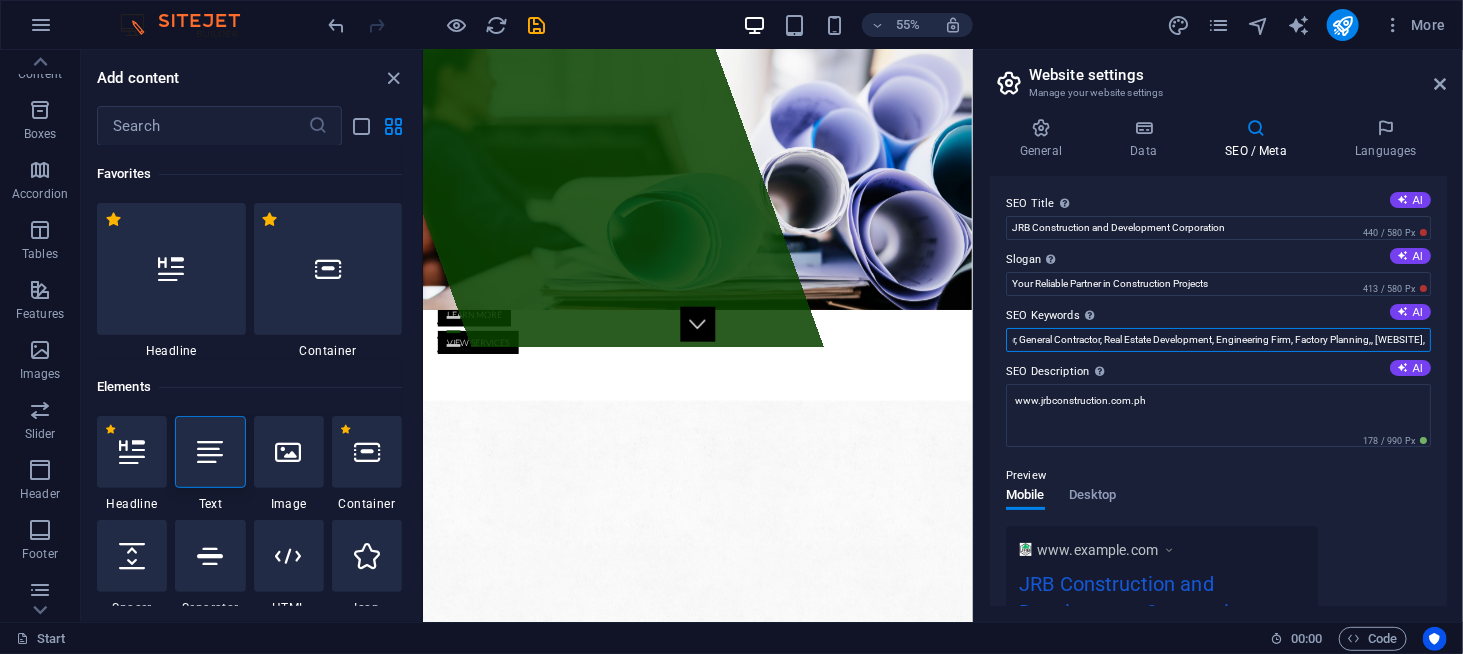 scroll, scrollTop: 0, scrollLeft: 309, axis: horizontal 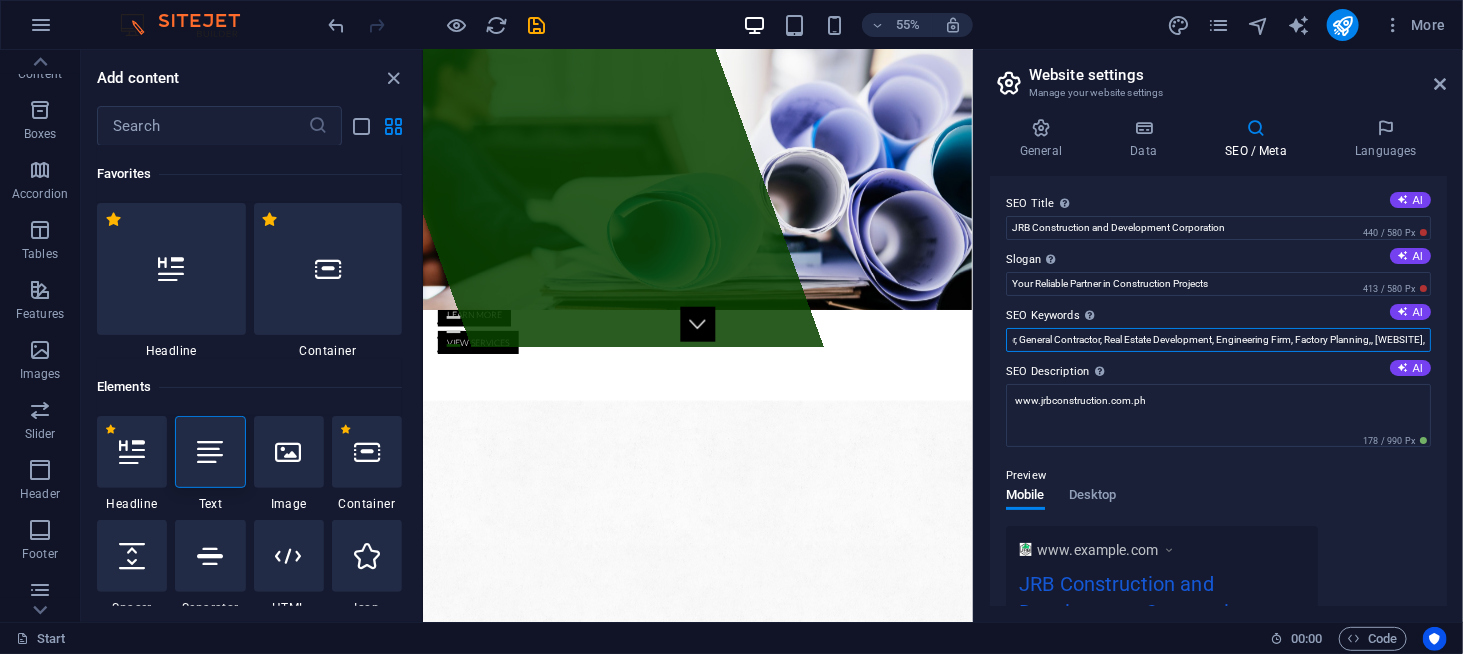 click on "Construction, Planning, Design, Home Builder, Fabricator, General Contractor, Real Estate Development, Engineering Firm, Factory Planning,, [WEBSITE]," at bounding box center (1218, 340) 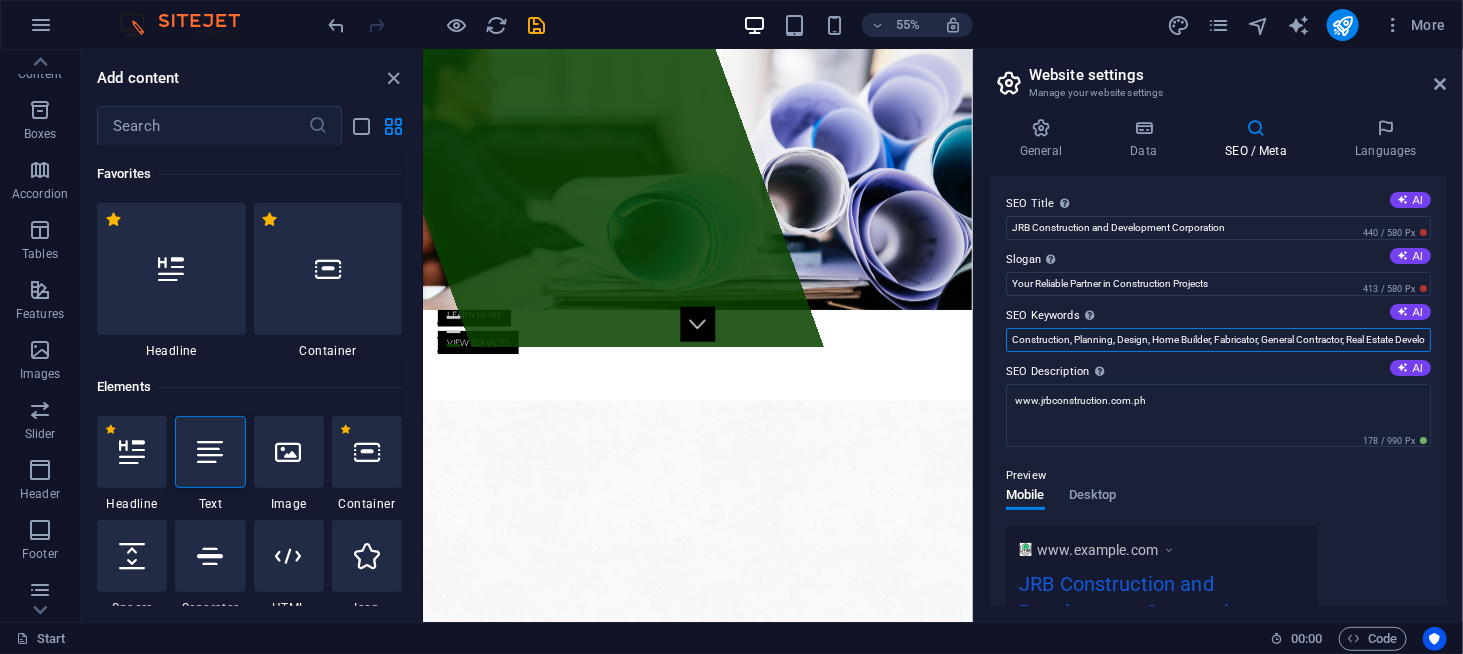 drag, startPoint x: 1571, startPoint y: 385, endPoint x: 1327, endPoint y: 587, distance: 316.7649 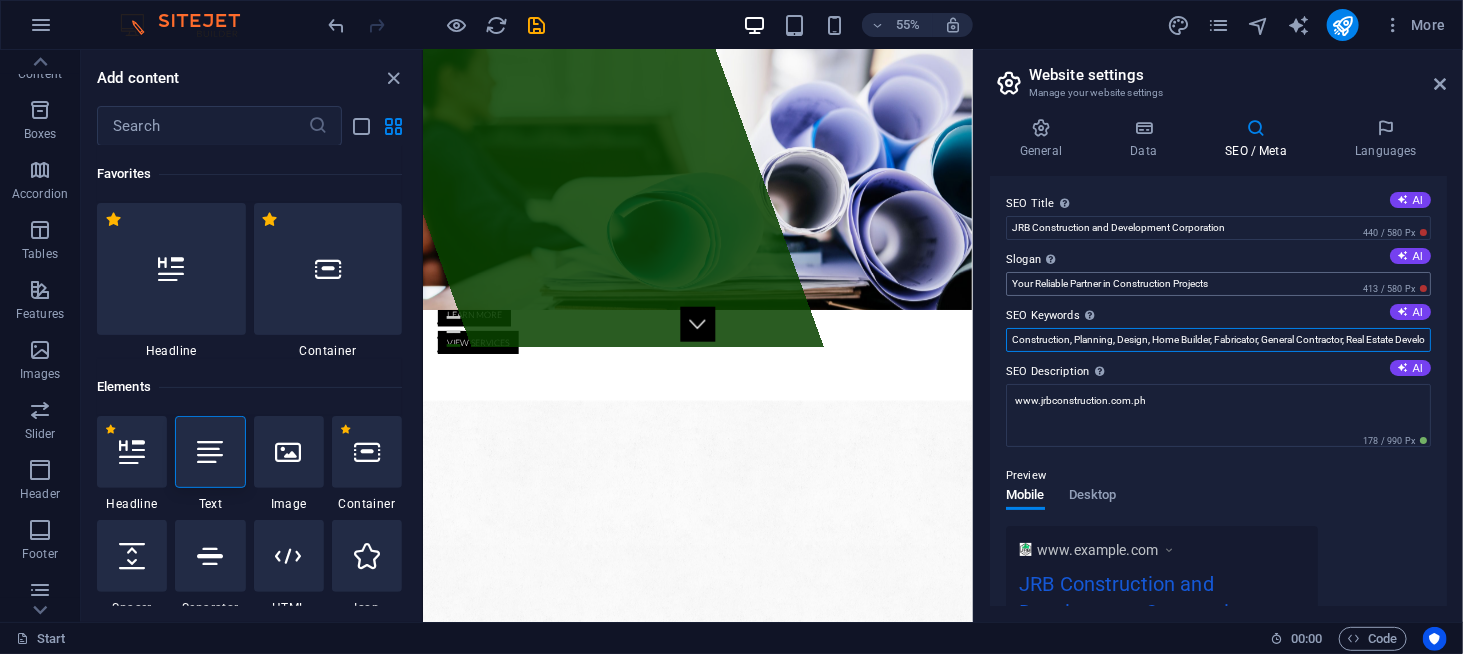 type on "Construction, Planning, Design, Home Builder, Fabricator, General Contractor, Real Estate Development, Engineering Firm, Factory Planning,, [WEBSITE]," 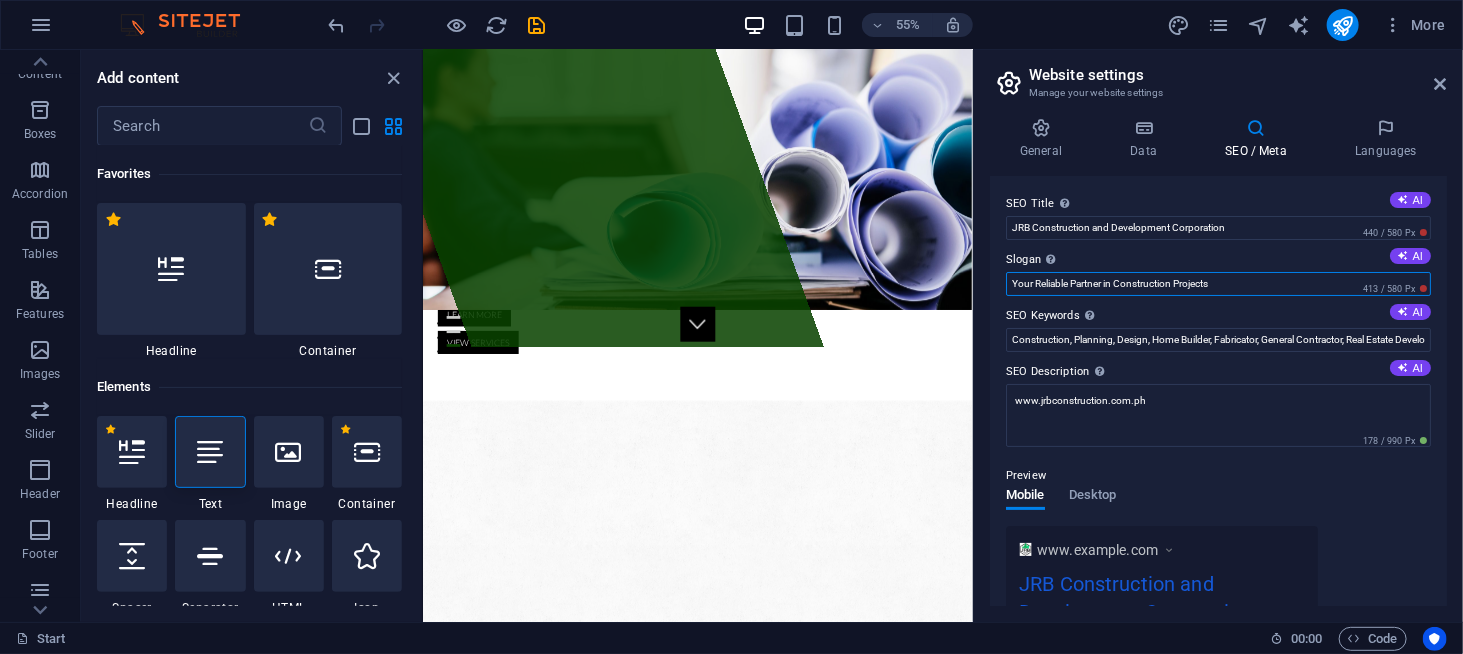 click on "Your Reliable Partner in Construction Projects" at bounding box center [1218, 284] 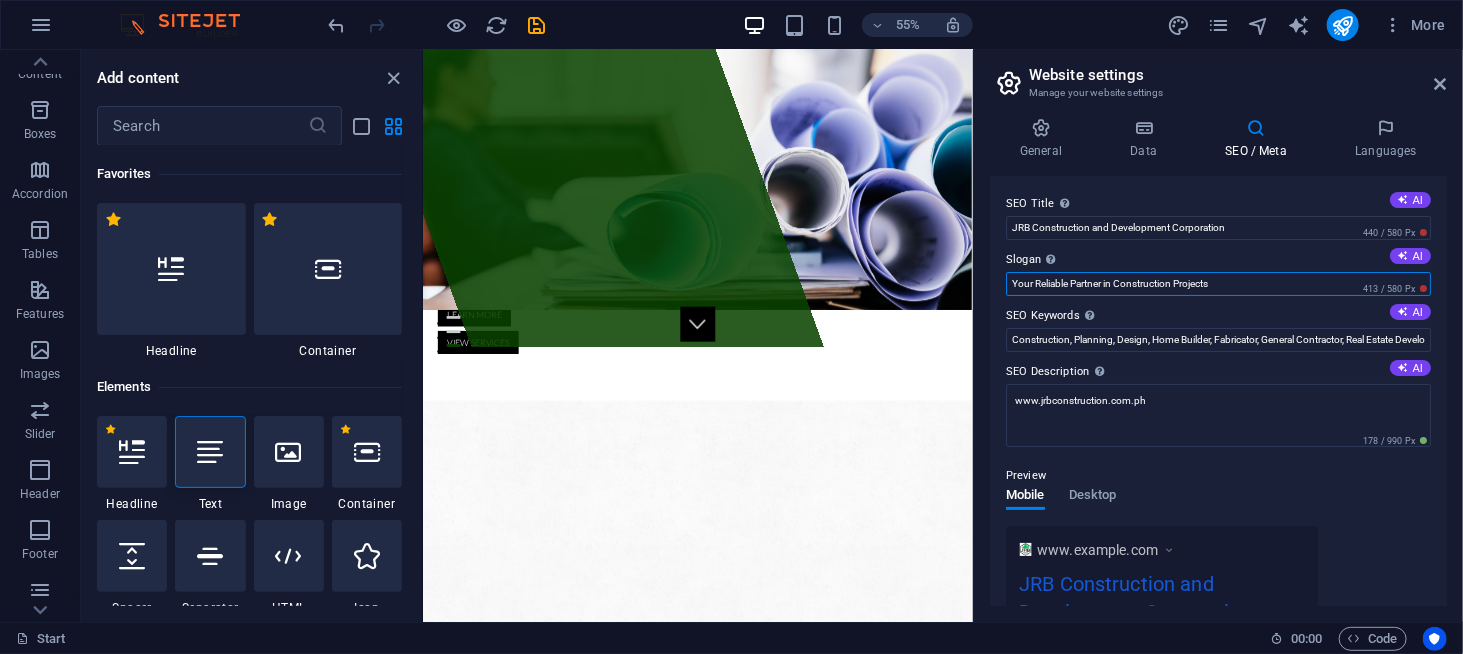 click on "Your Reliable Partner in Construction Projects" at bounding box center [1218, 284] 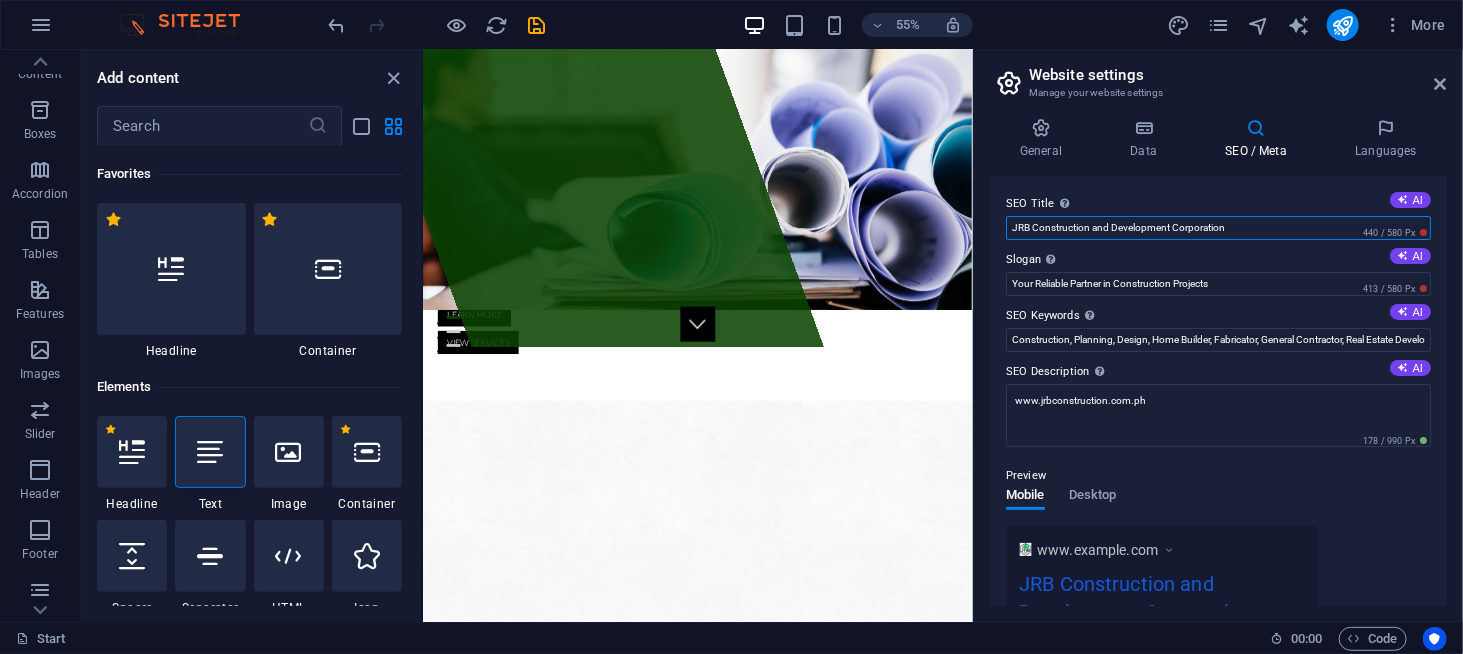 click on "JRB Construction and Development Corporation" at bounding box center (1218, 228) 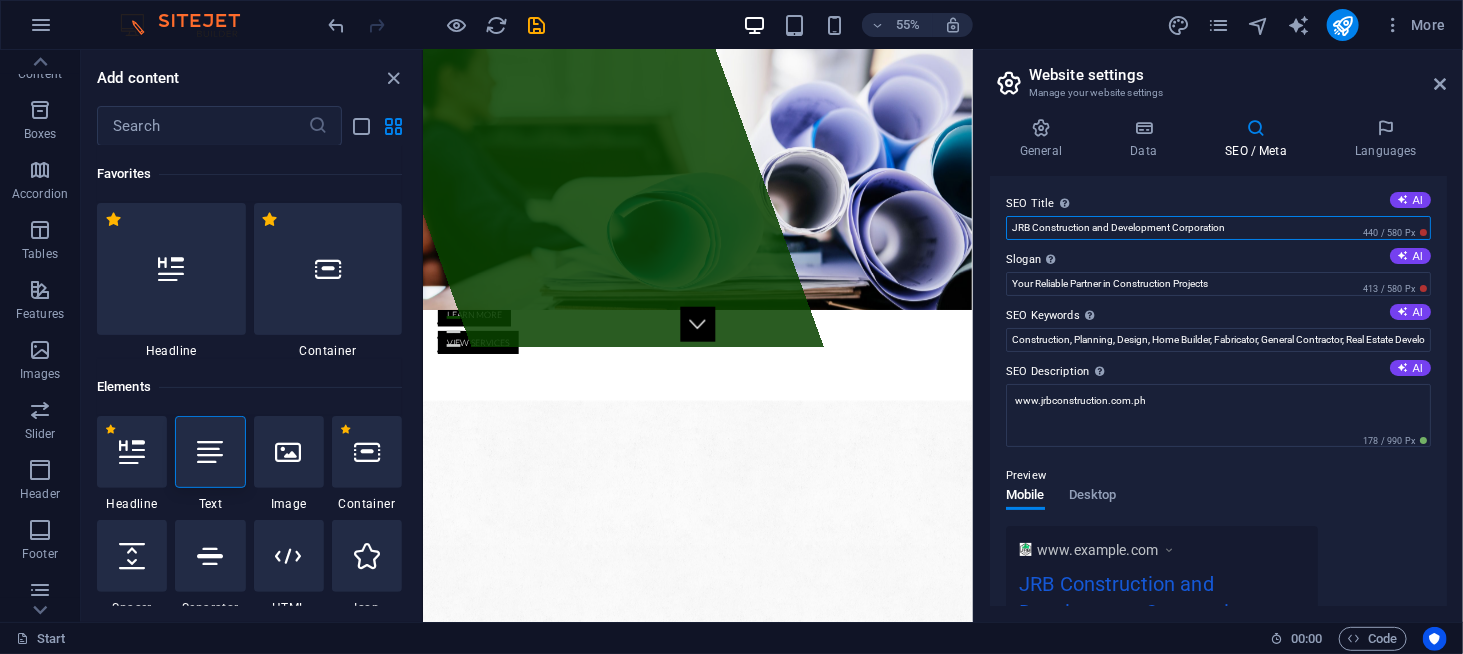drag, startPoint x: 1012, startPoint y: 227, endPoint x: 1087, endPoint y: 222, distance: 75.16648 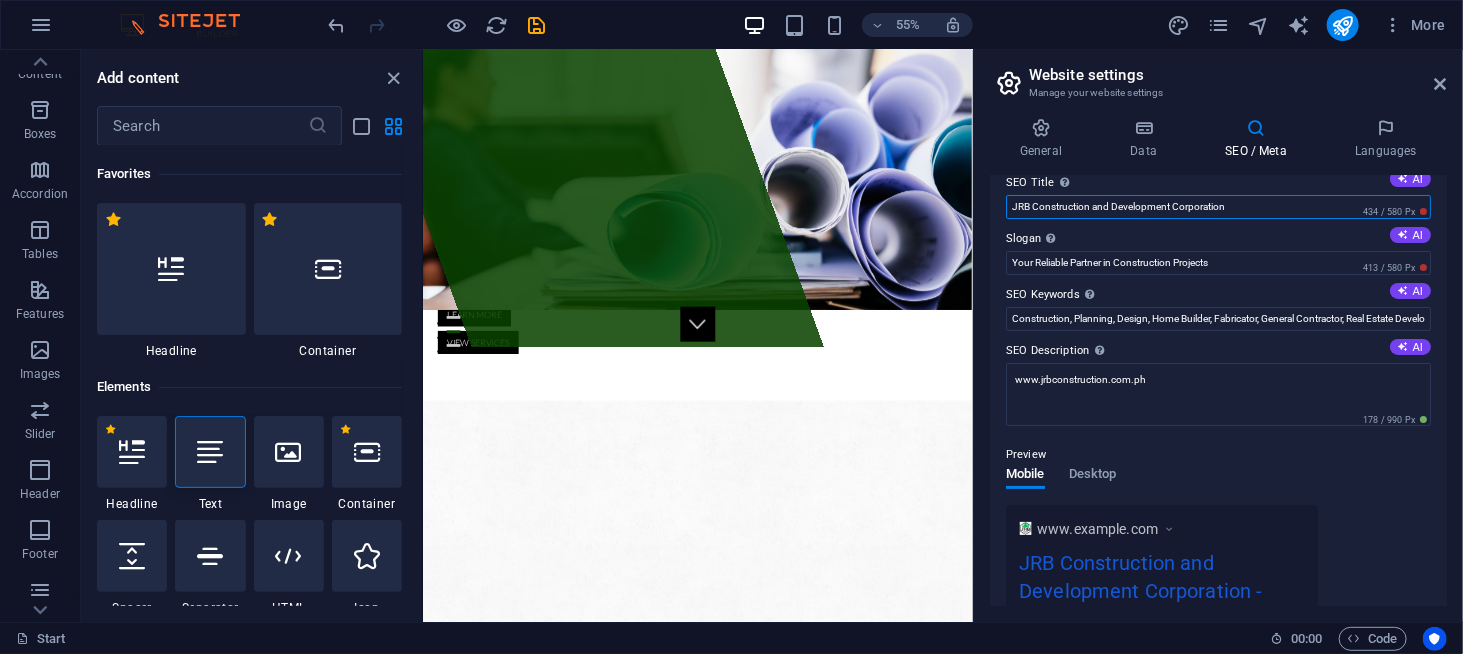 scroll, scrollTop: 0, scrollLeft: 0, axis: both 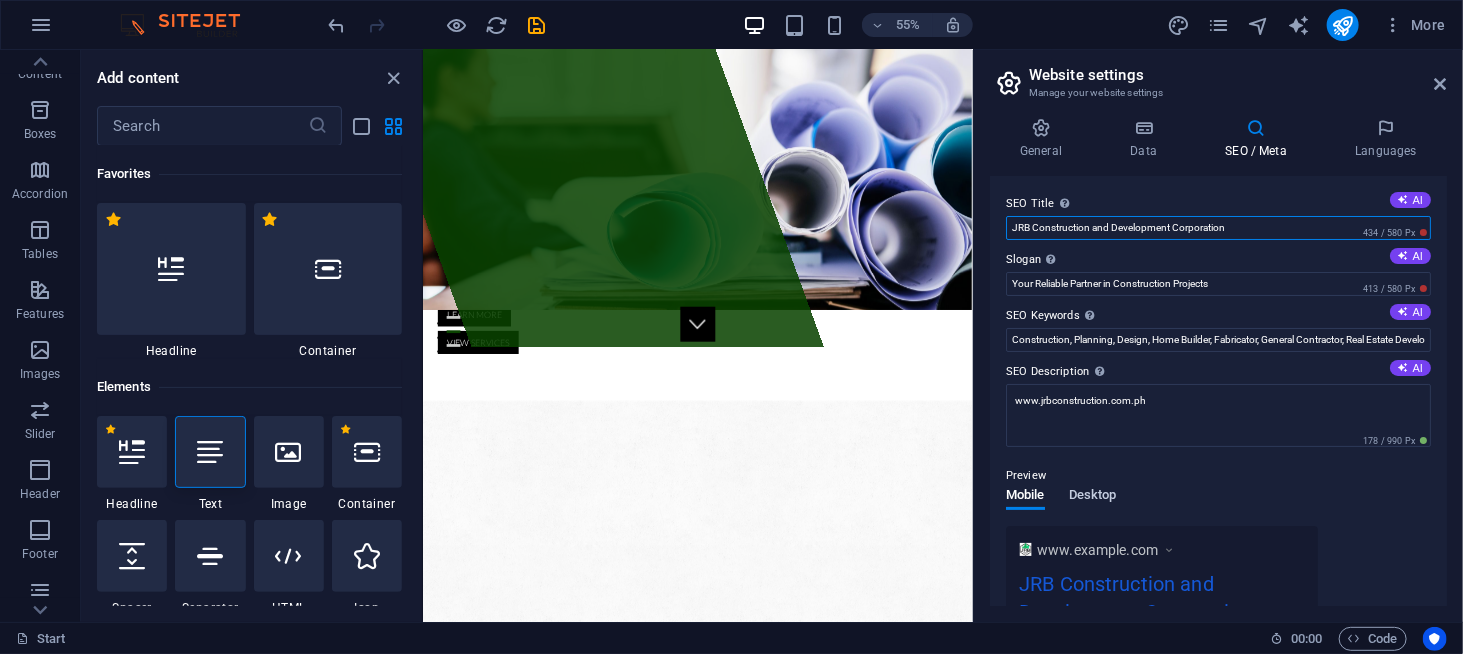 type on "JRB Construction and Development Corporation" 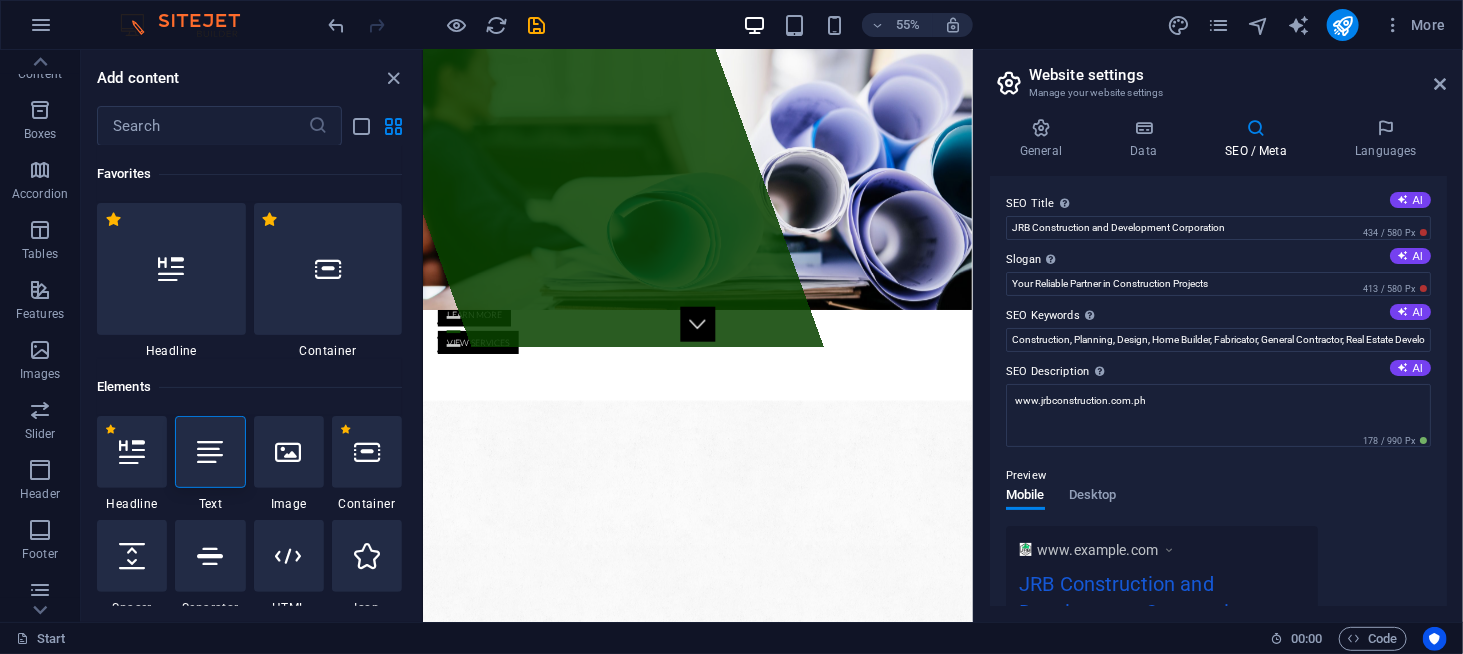 click on "Preview Mobile Desktop www.example.com JRB Construction and Development Corporation - Your Reliable Partner in Construction Projects [WEBSITE]" at bounding box center [1218, 586] 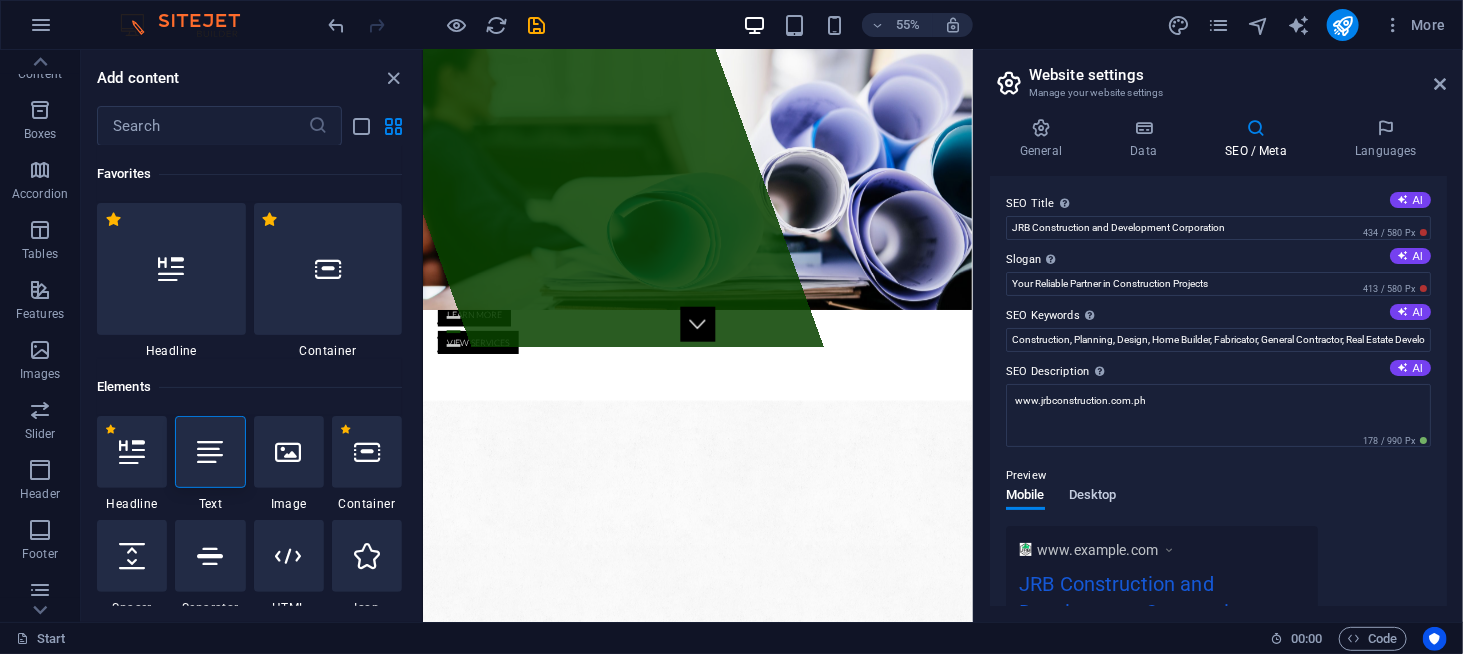 click on "Desktop" at bounding box center [1093, 497] 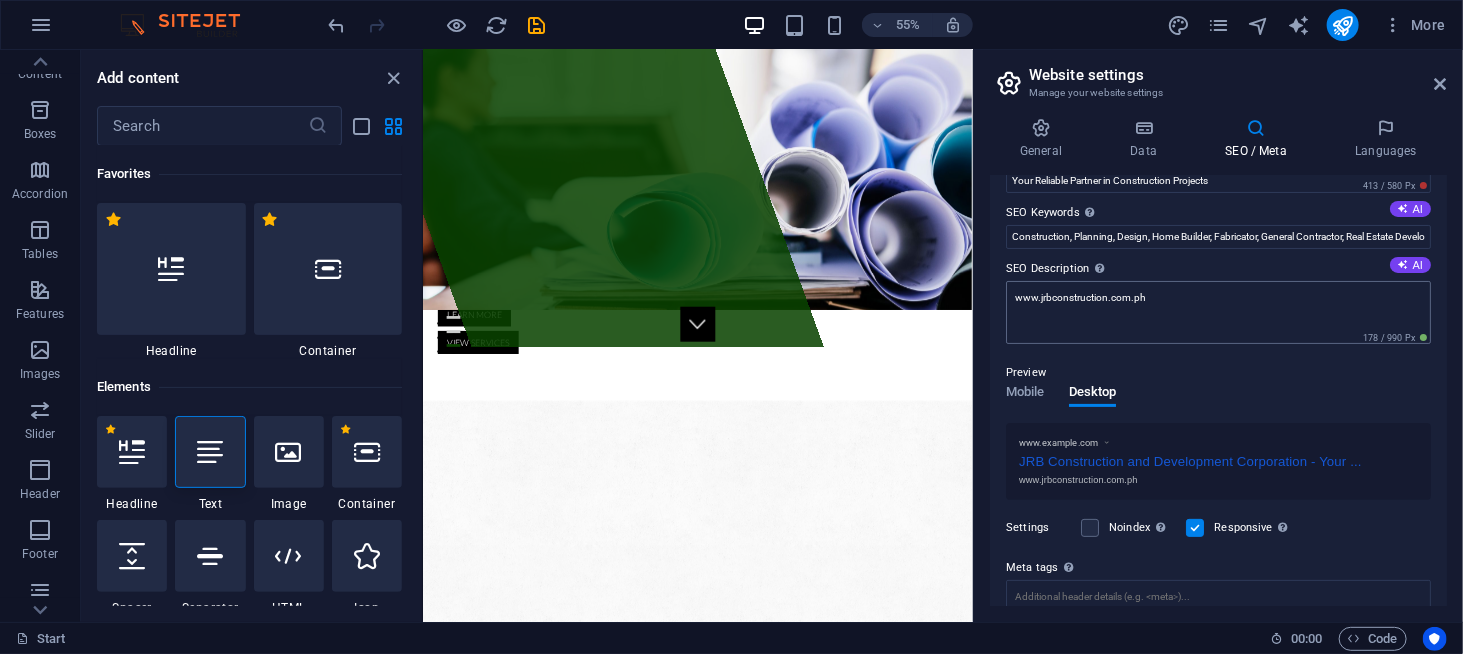 scroll, scrollTop: 0, scrollLeft: 0, axis: both 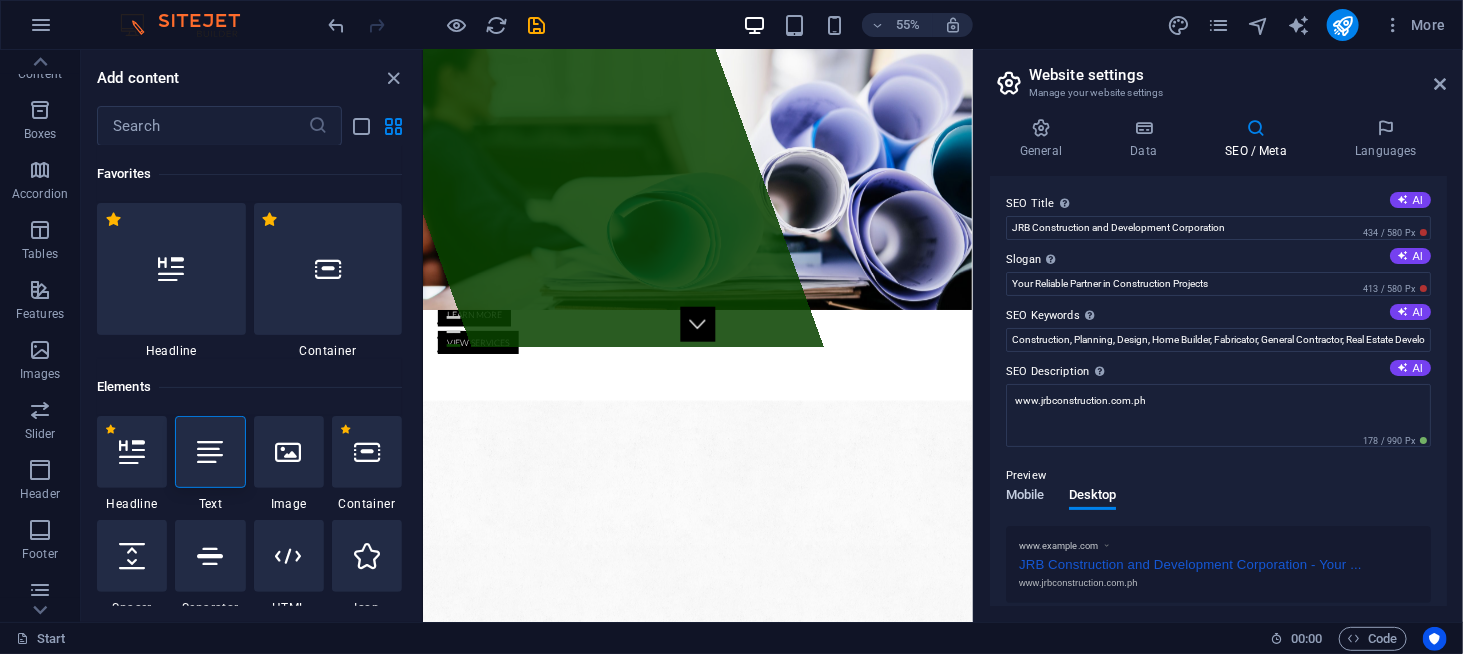 click on "Preview Mobile Desktop www.example.com JRB Construction and Development Corporation - Your ... [WEBSITE]" at bounding box center (1218, 526) 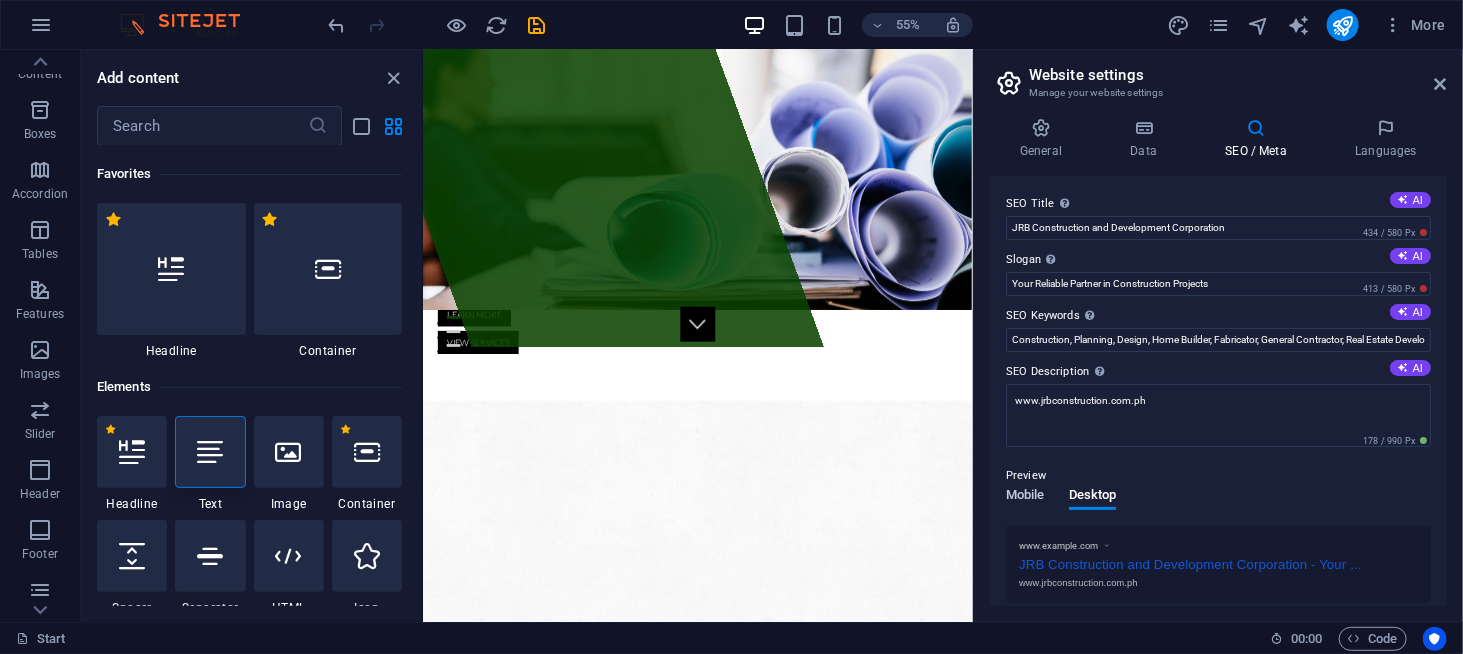 click on "Mobile" at bounding box center (1025, 497) 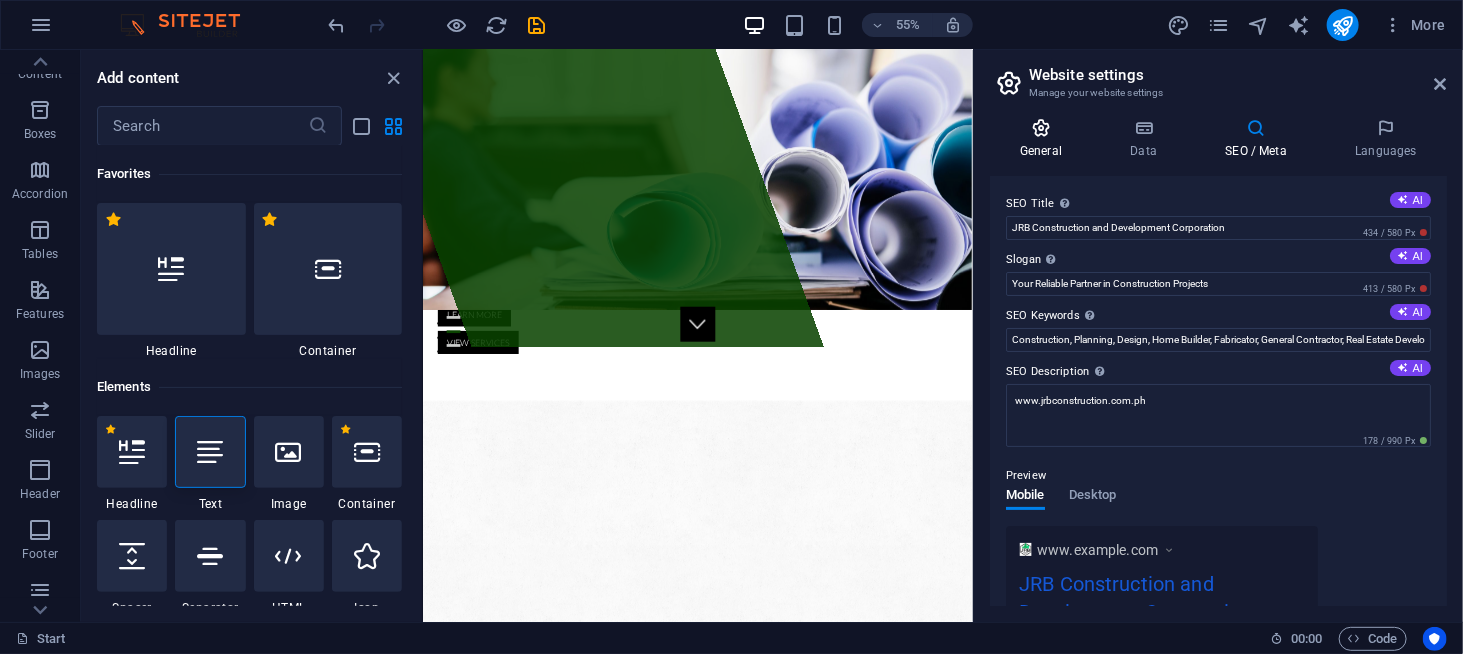 click on "General" at bounding box center (1045, 139) 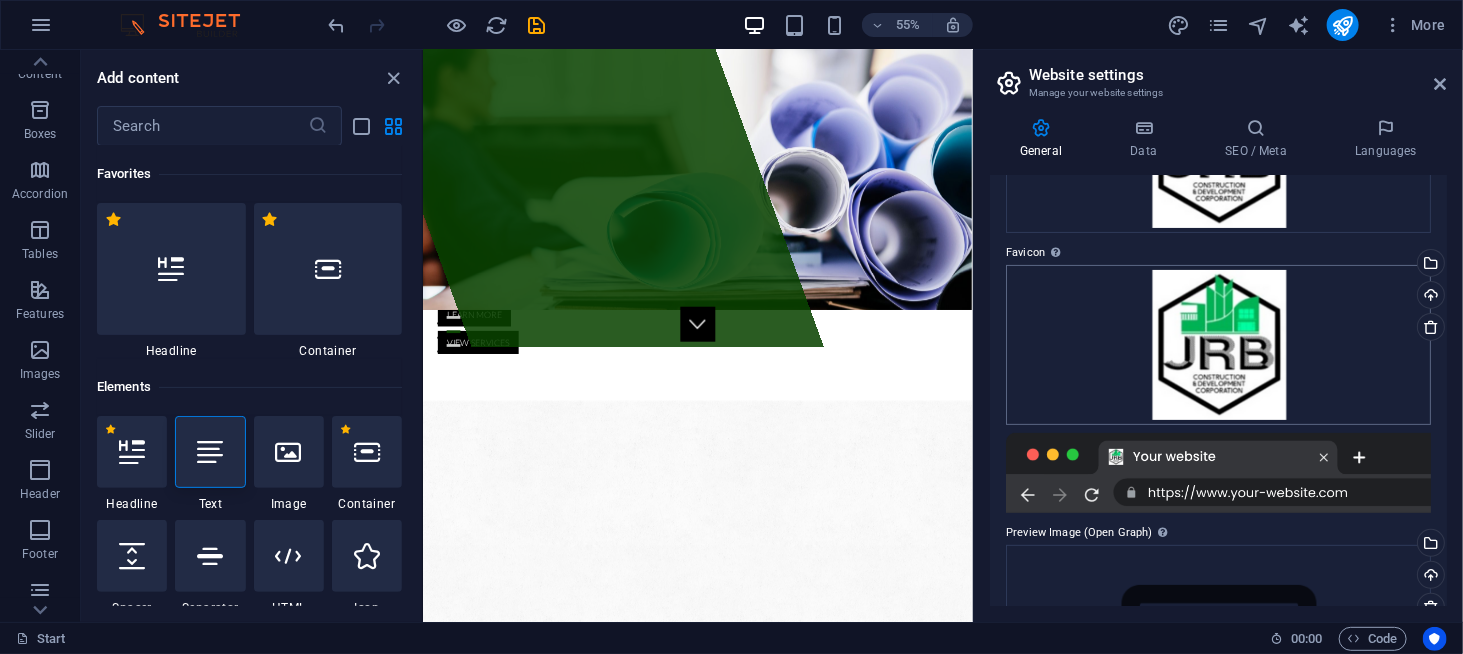 scroll, scrollTop: 200, scrollLeft: 0, axis: vertical 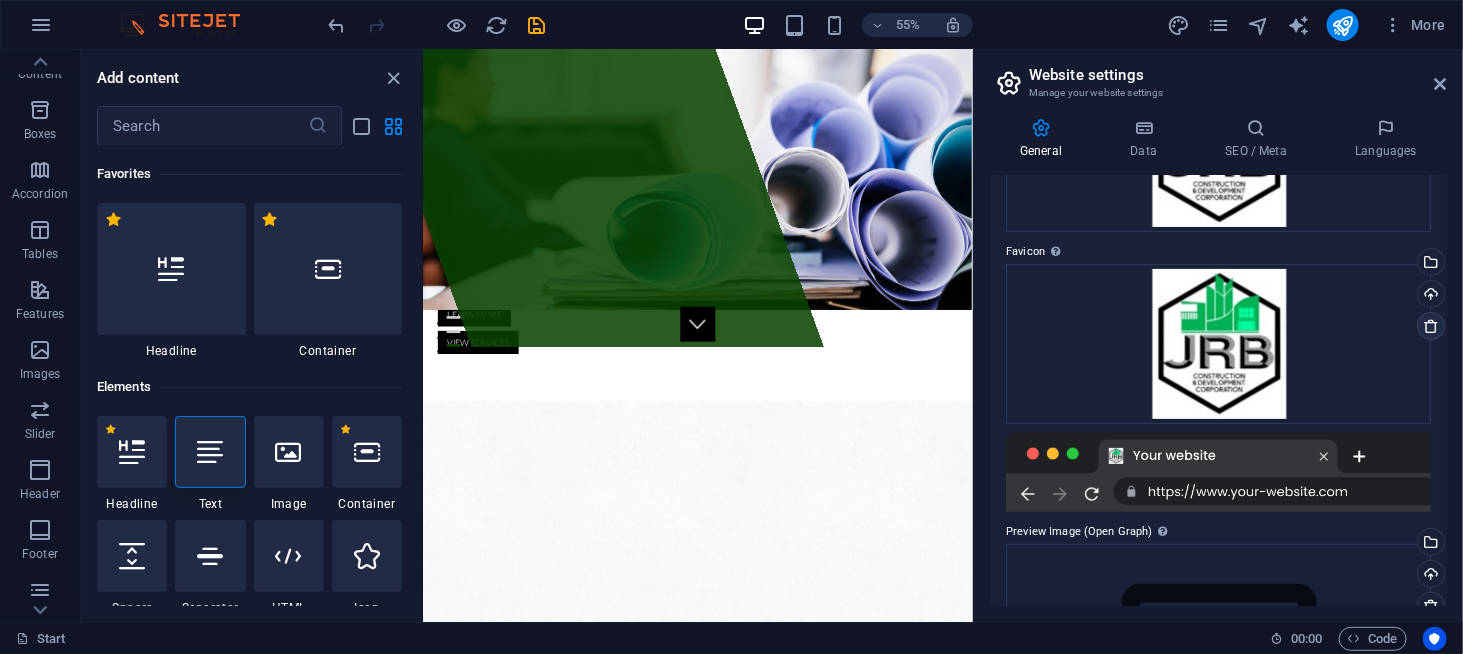 click at bounding box center (1431, 326) 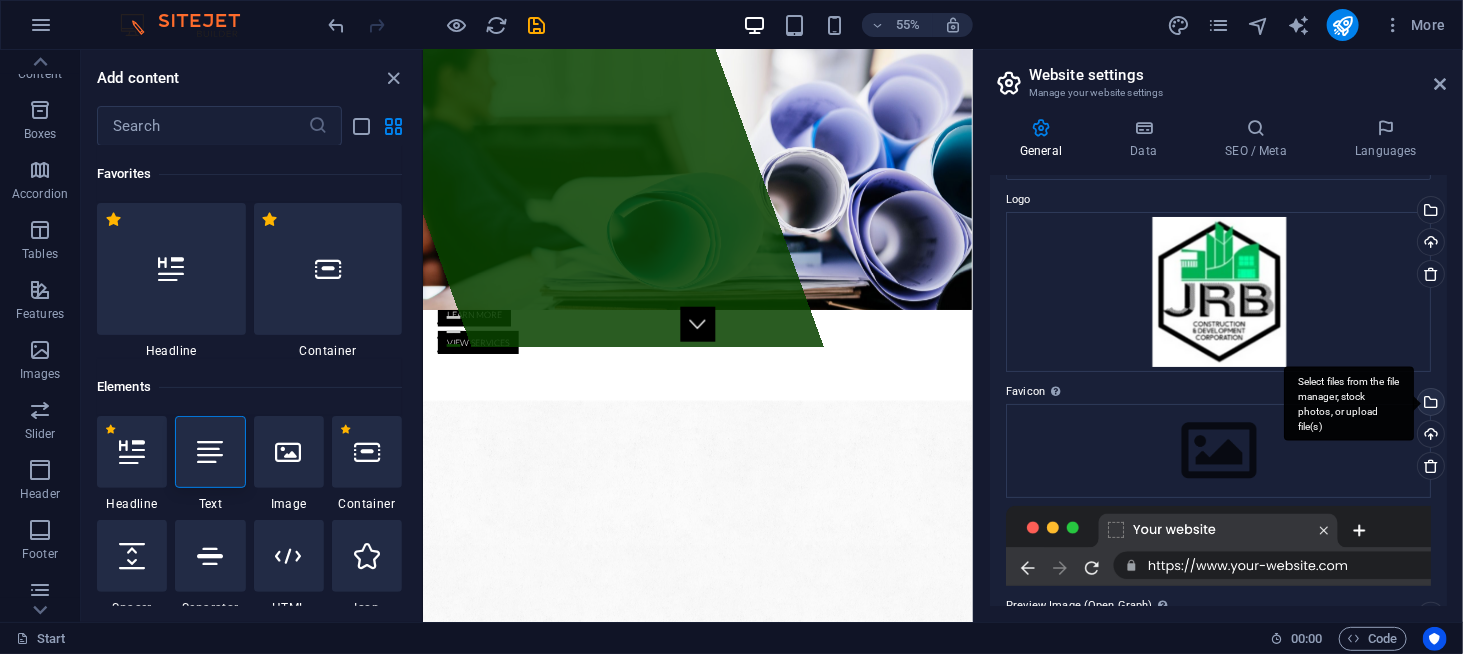scroll, scrollTop: 0, scrollLeft: 0, axis: both 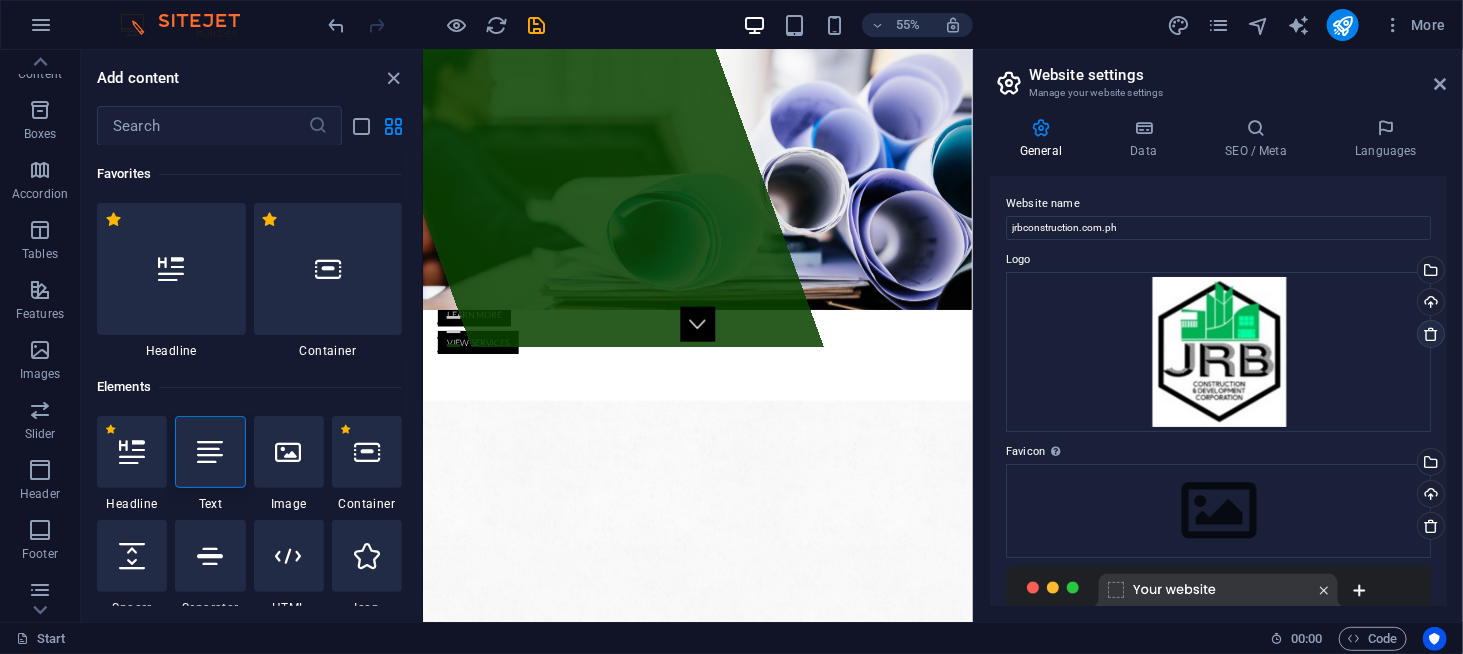 click at bounding box center [1431, 334] 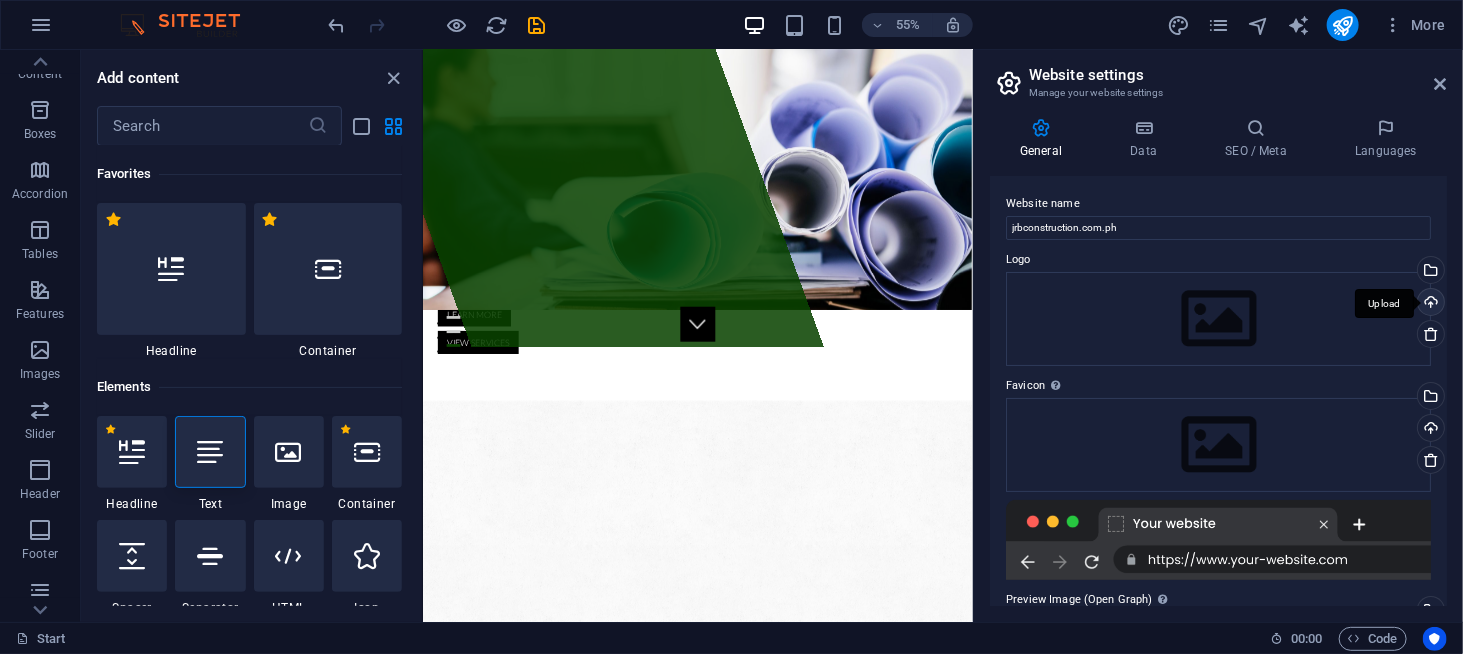 click on "Upload" at bounding box center (1429, 304) 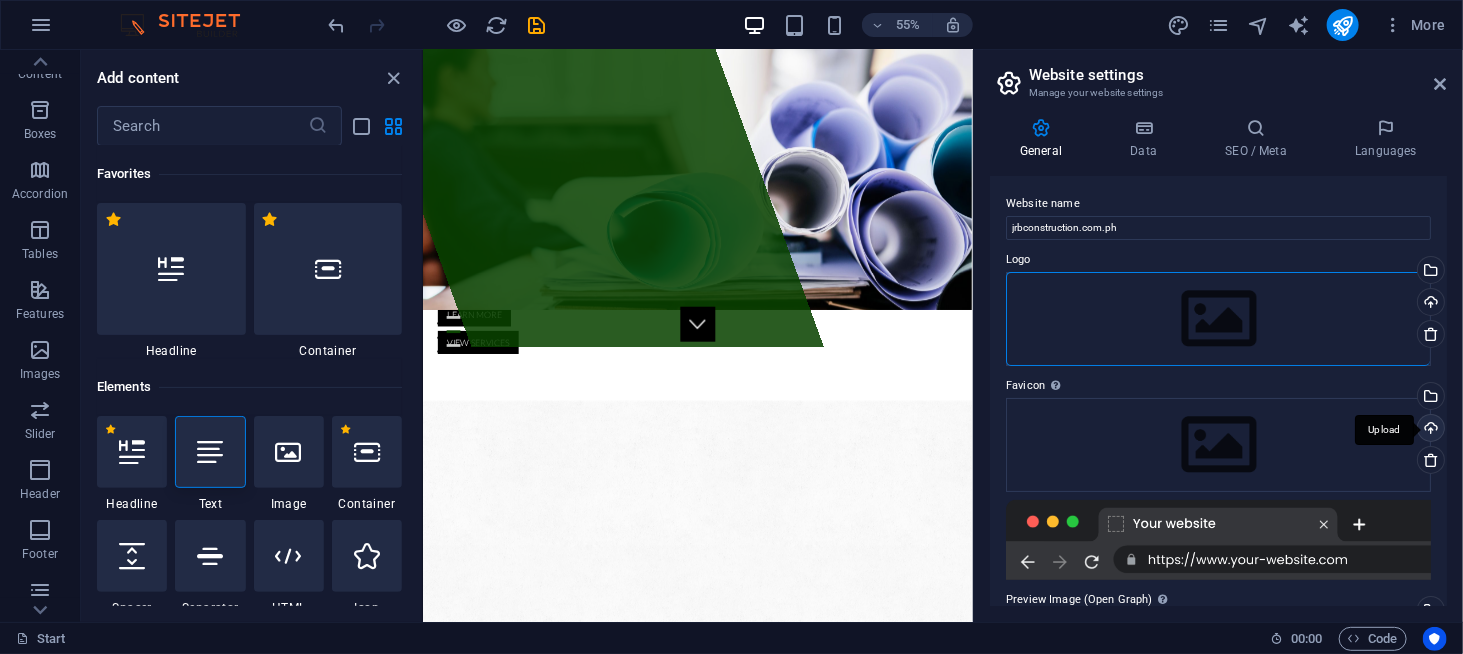 click on "Upload" at bounding box center (1429, 430) 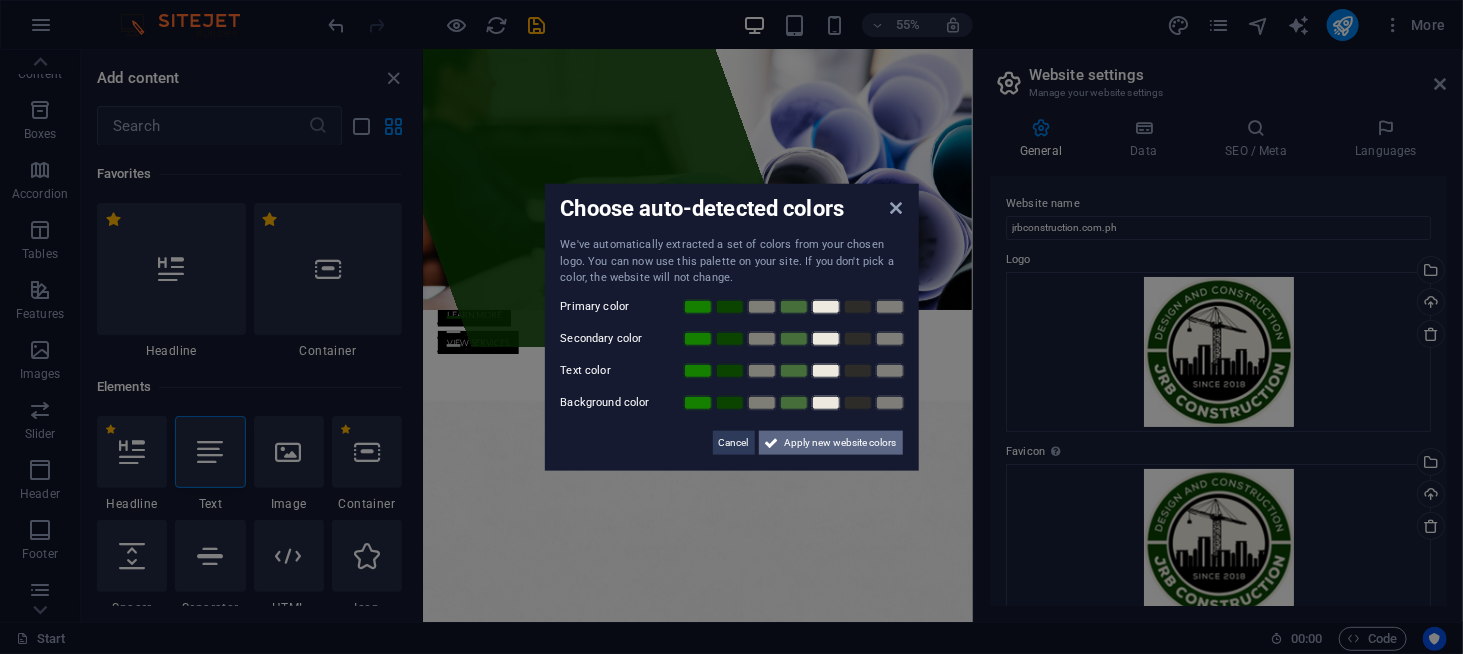 click on "Apply new website colors" at bounding box center (831, 442) 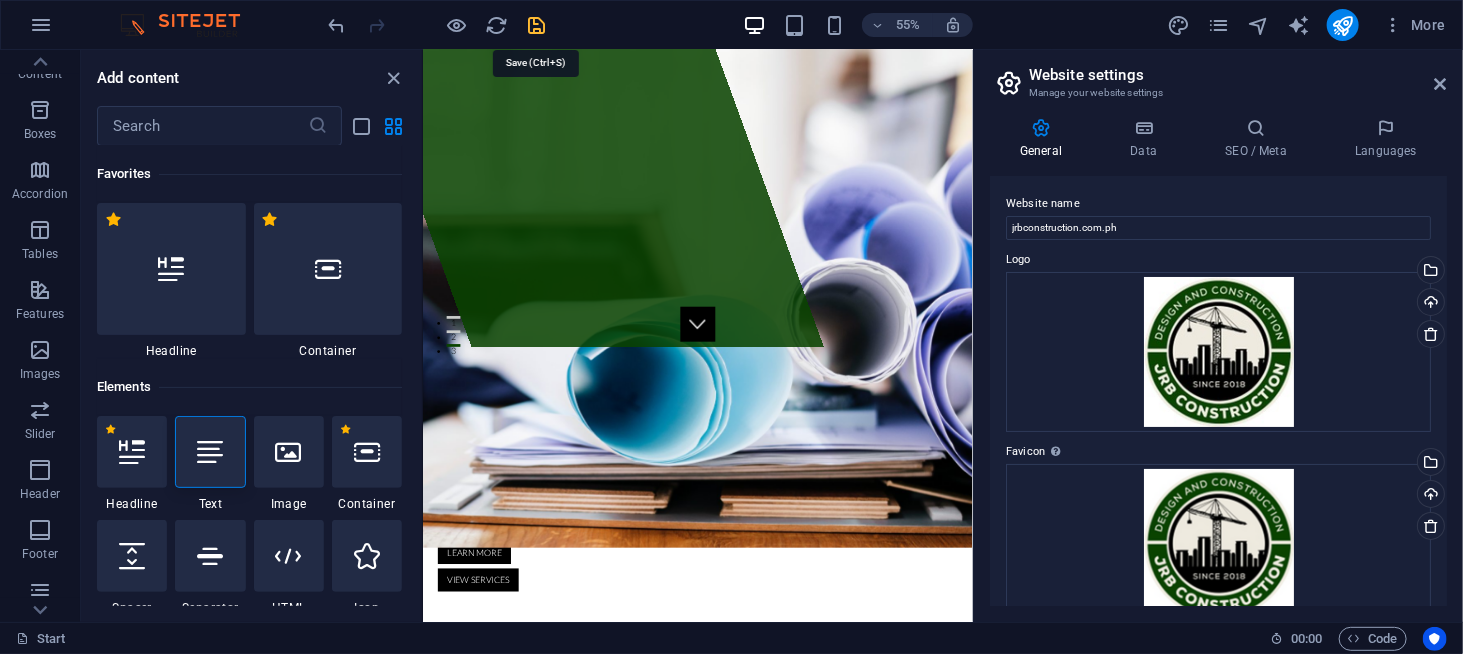 click at bounding box center [537, 25] 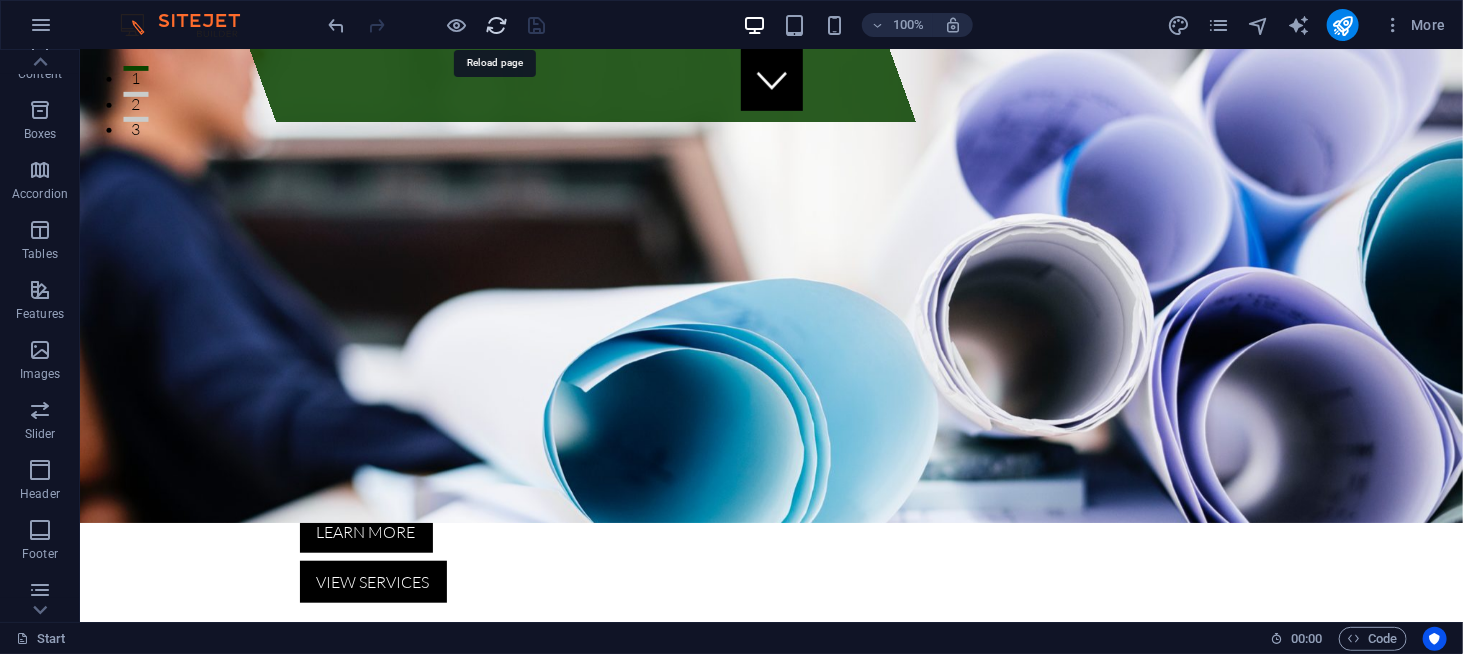 click at bounding box center [497, 25] 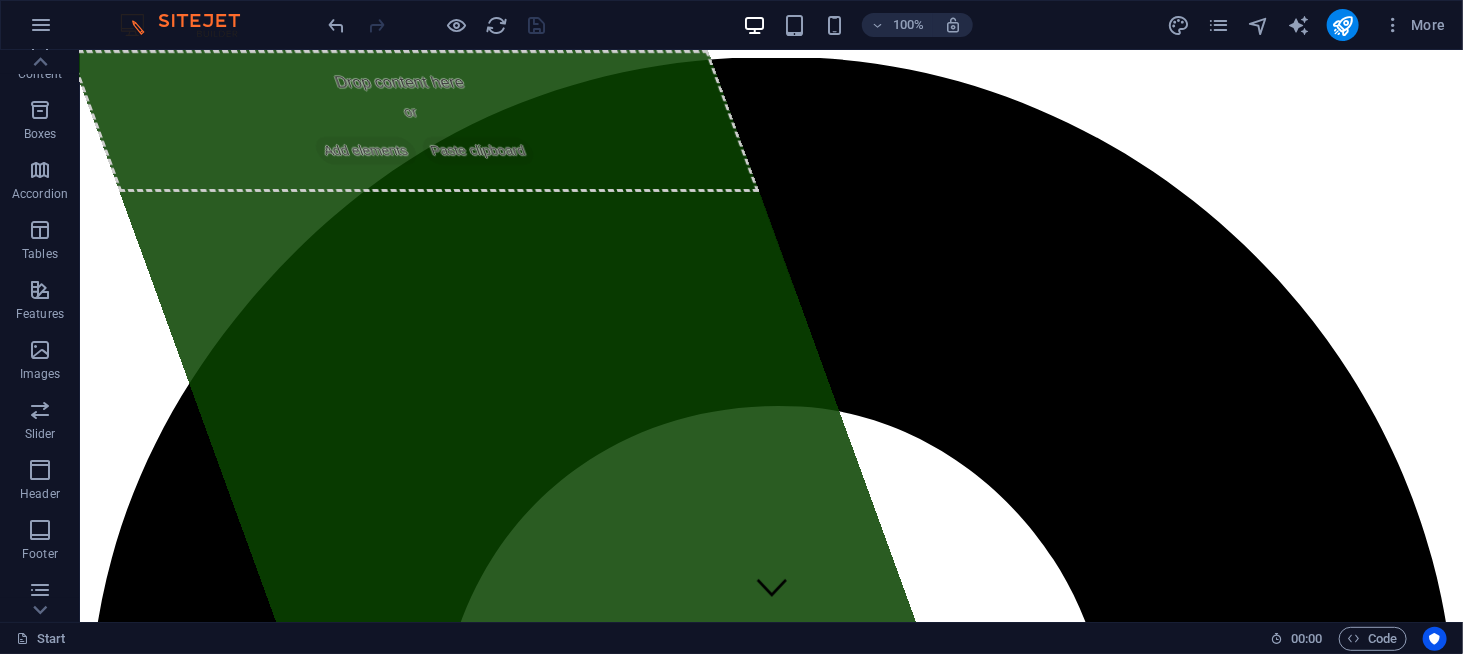scroll, scrollTop: 0, scrollLeft: 0, axis: both 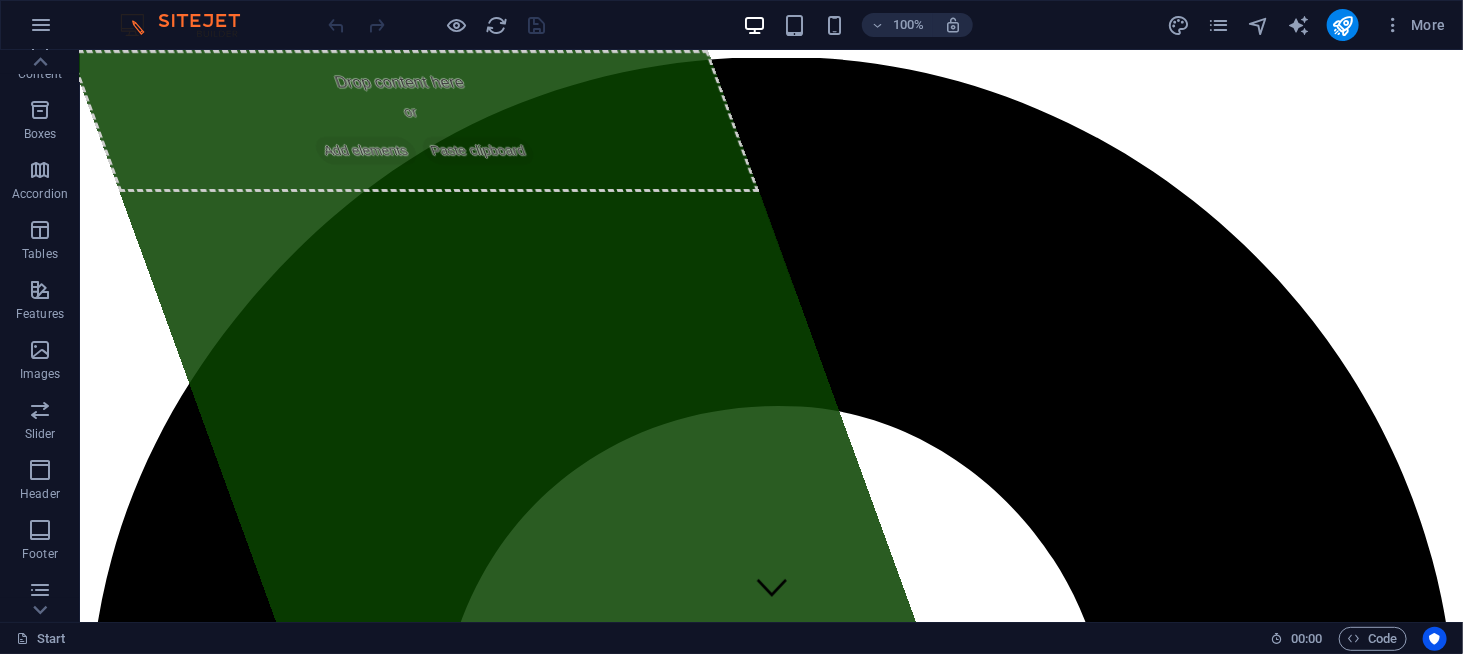 click on "+63 [PHONE]" at bounding box center (770, 3965) 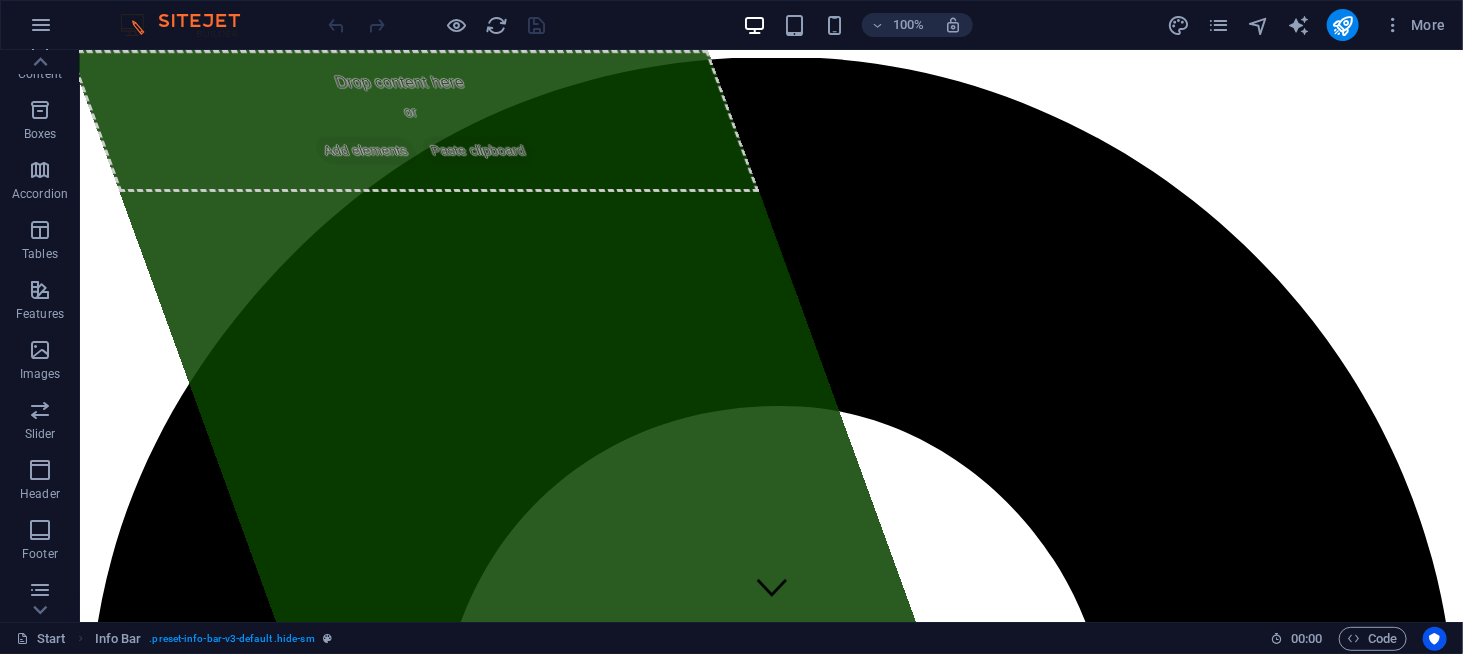 click on "+63 [PHONE]" at bounding box center [770, 3965] 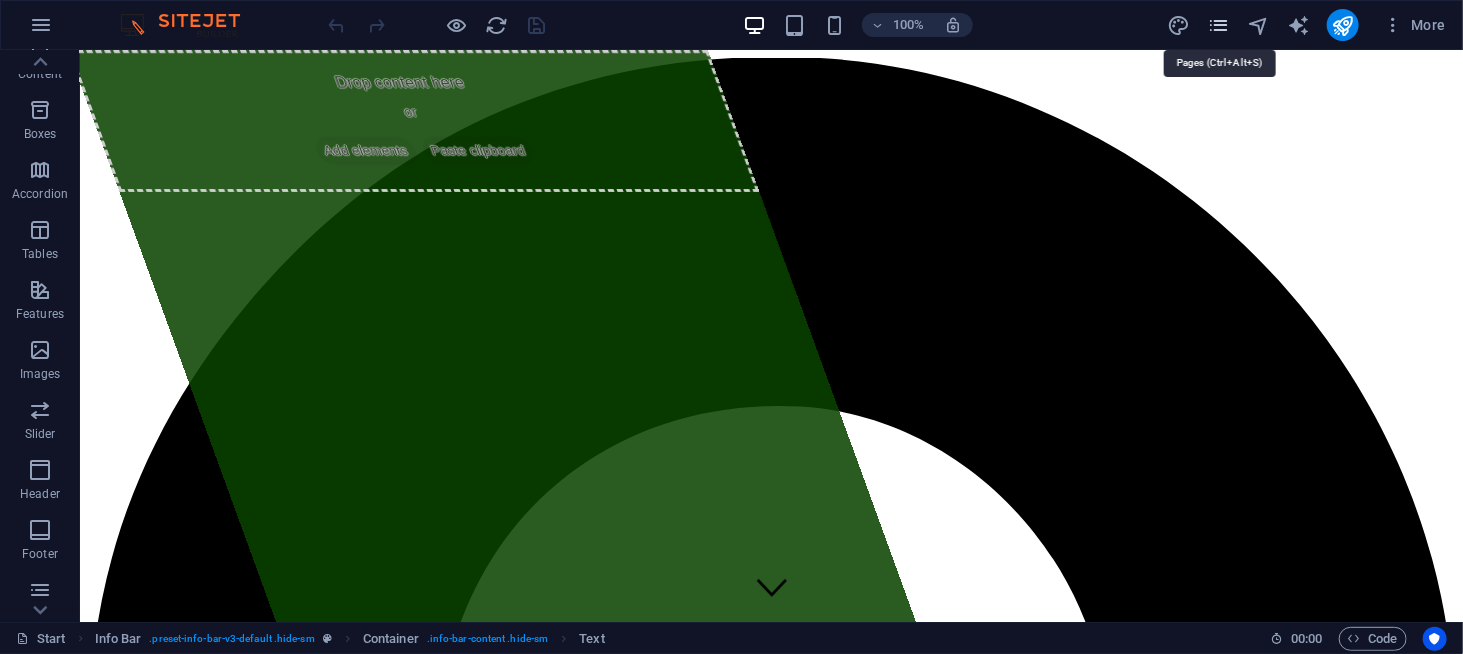 click at bounding box center (1218, 25) 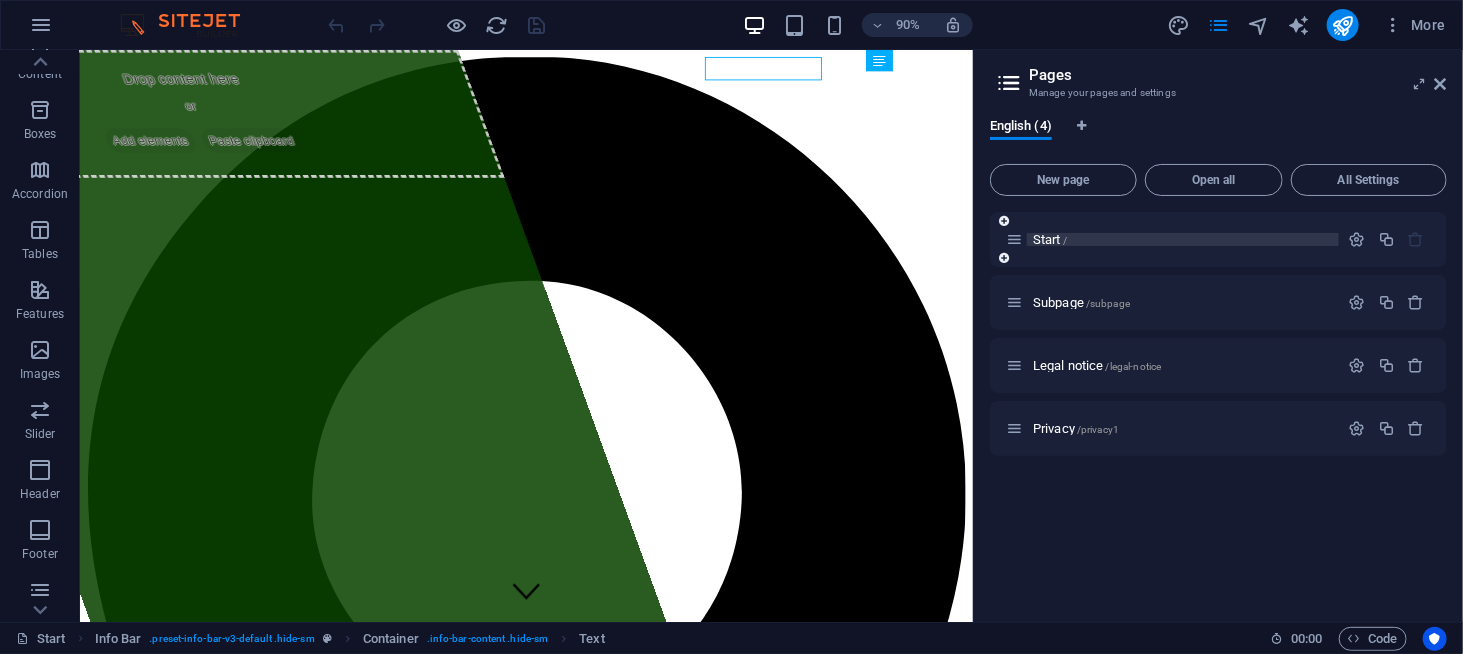 click on "Start /" at bounding box center [1172, 239] 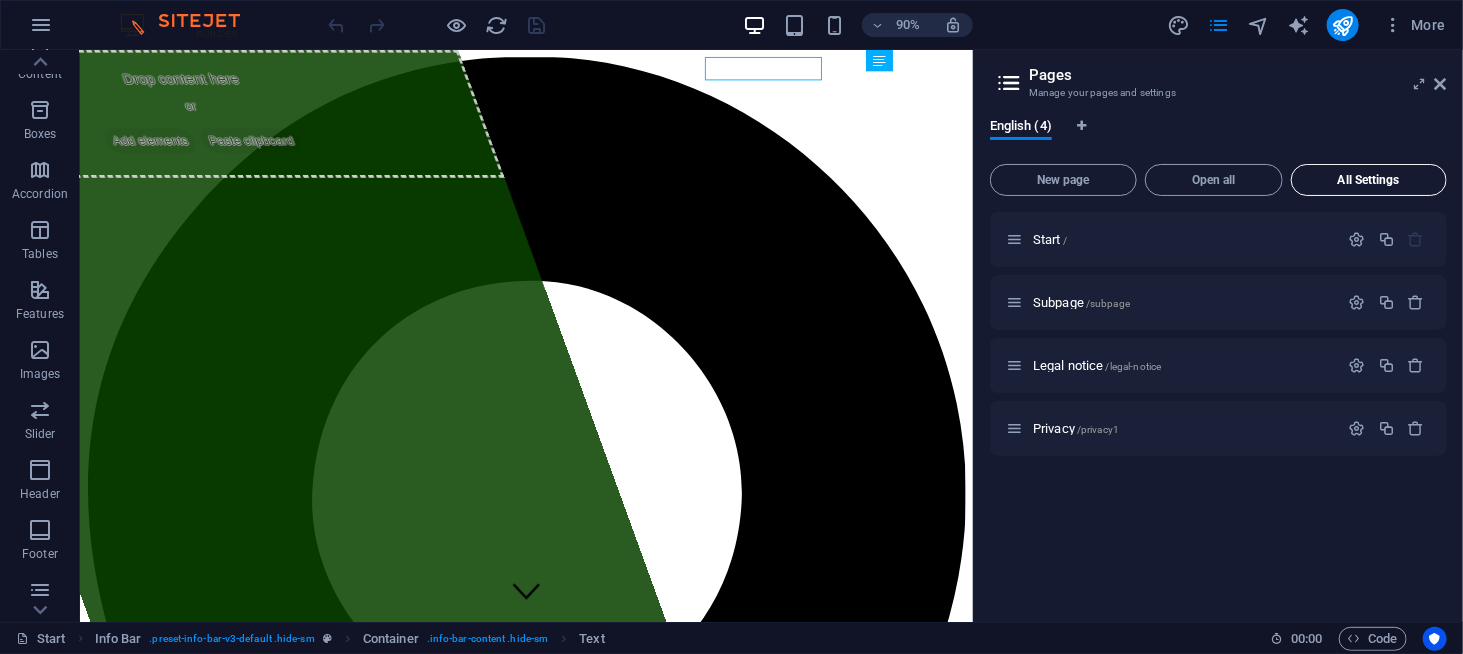 click on "All Settings" at bounding box center [1369, 180] 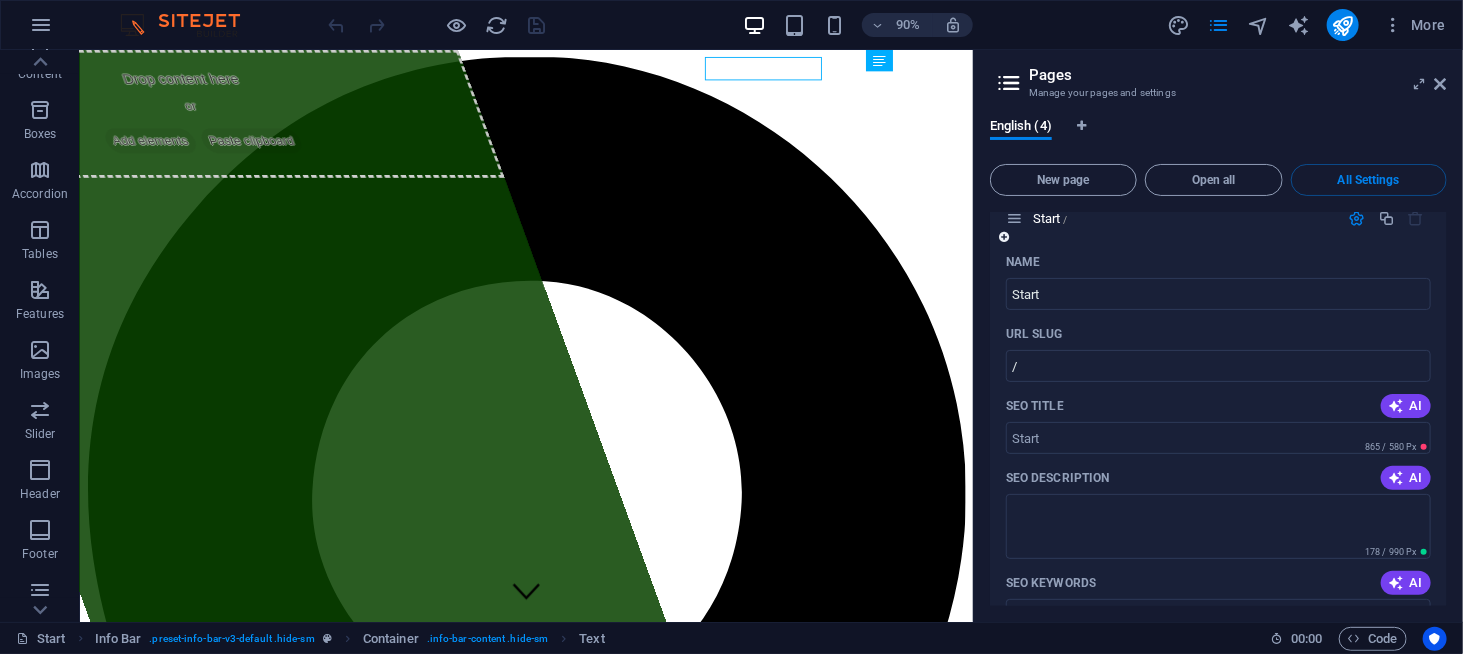 scroll, scrollTop: 0, scrollLeft: 0, axis: both 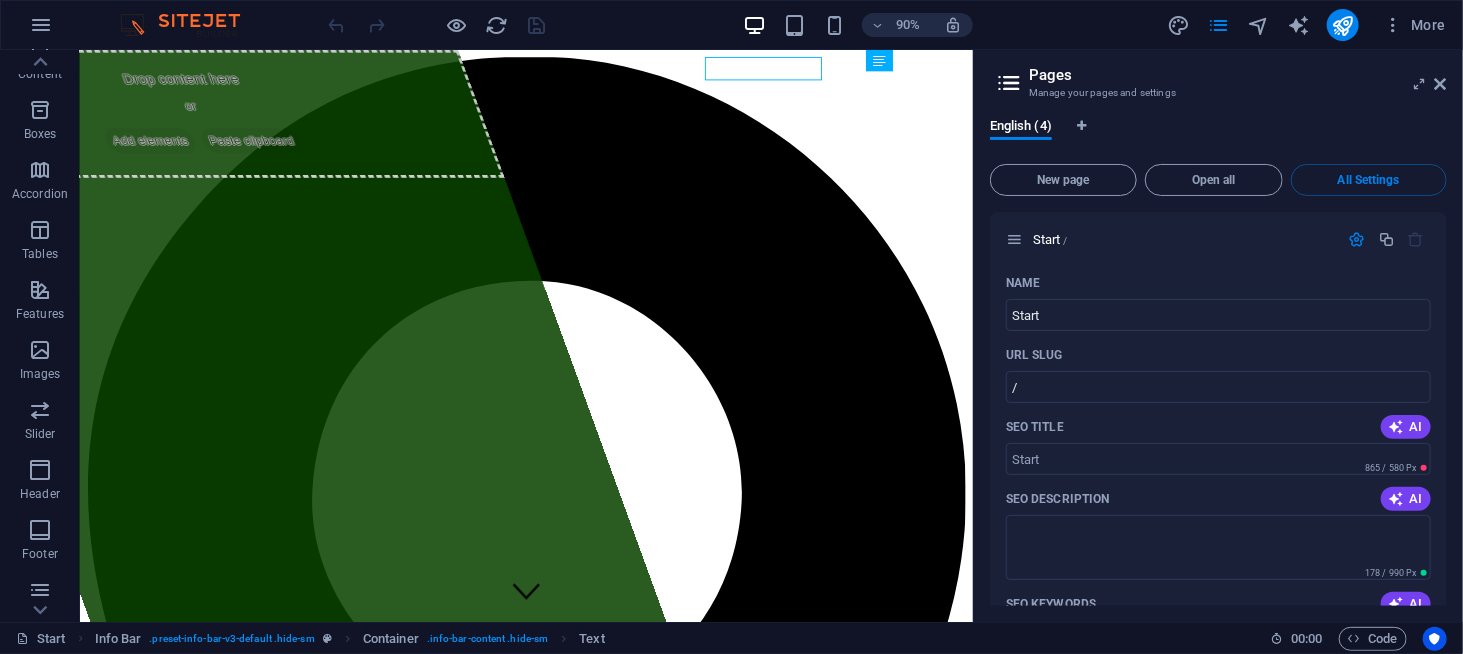 click at bounding box center [1009, 83] 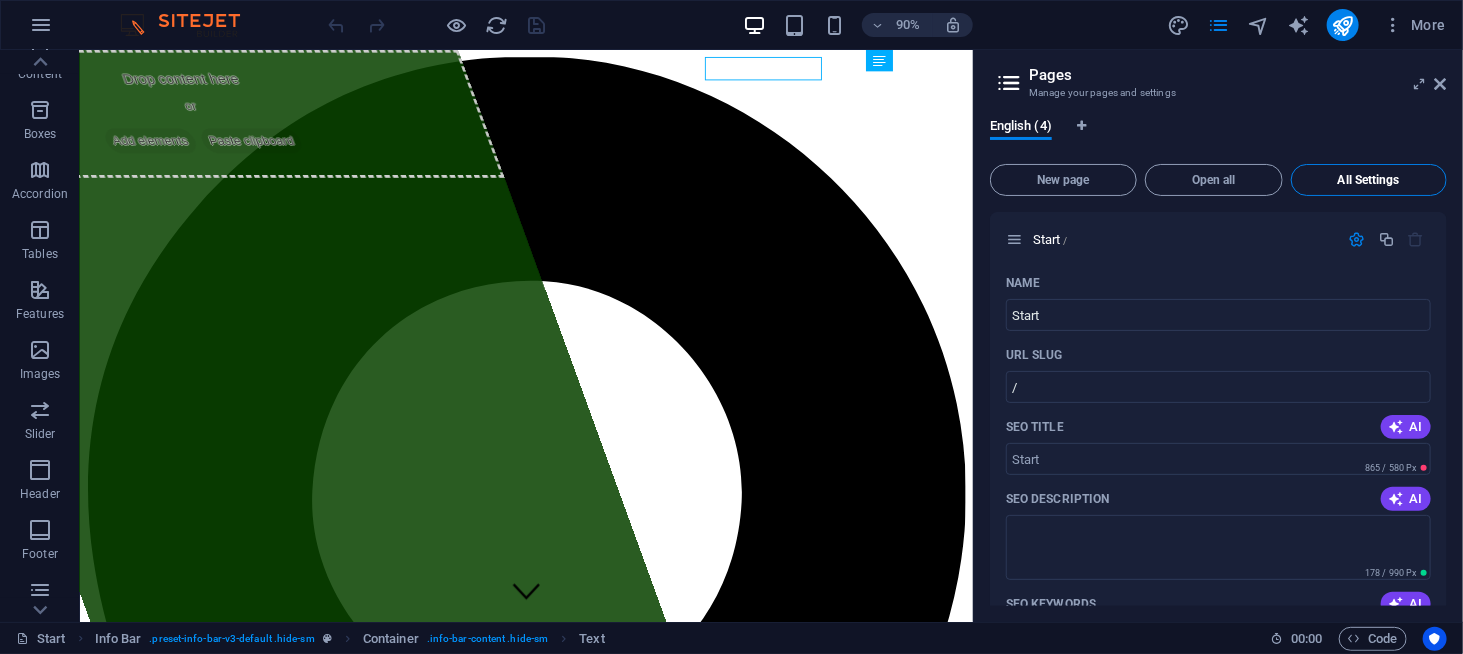 click on "All Settings" at bounding box center [1369, 180] 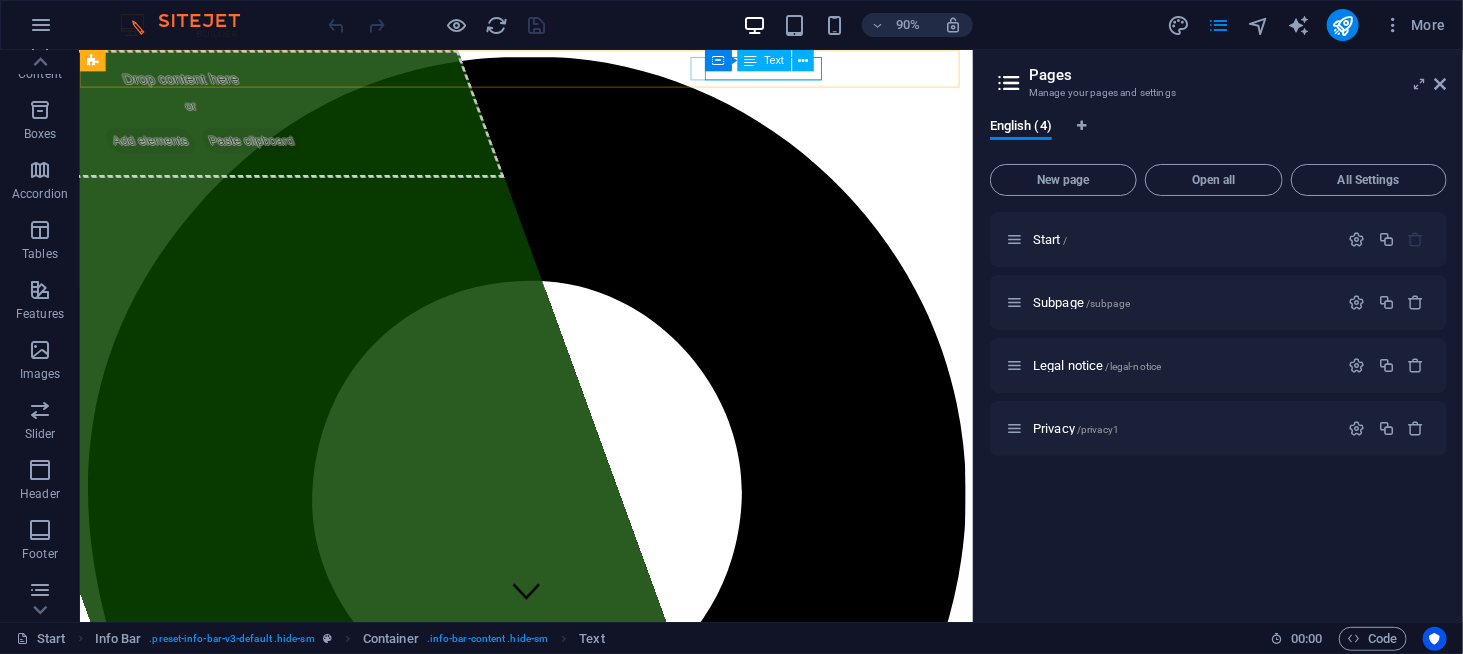 click on "Text" at bounding box center [775, 60] 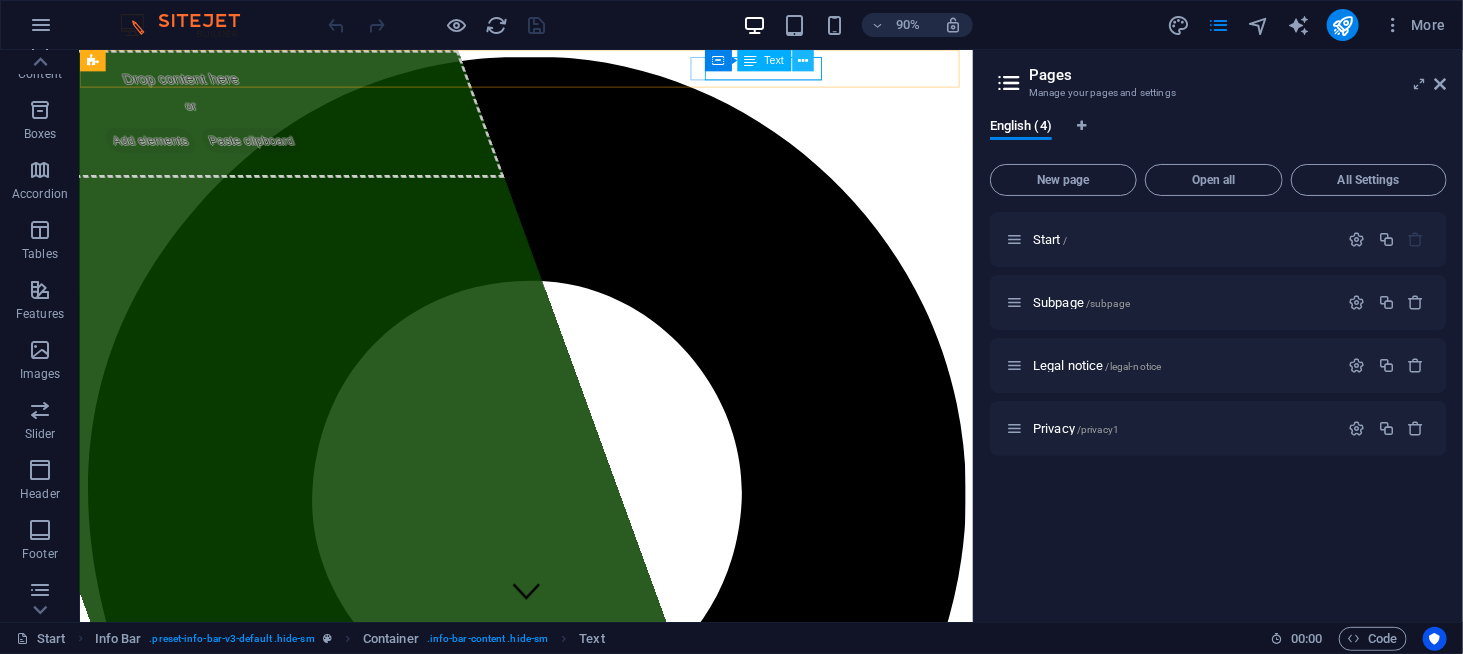click at bounding box center (803, 60) 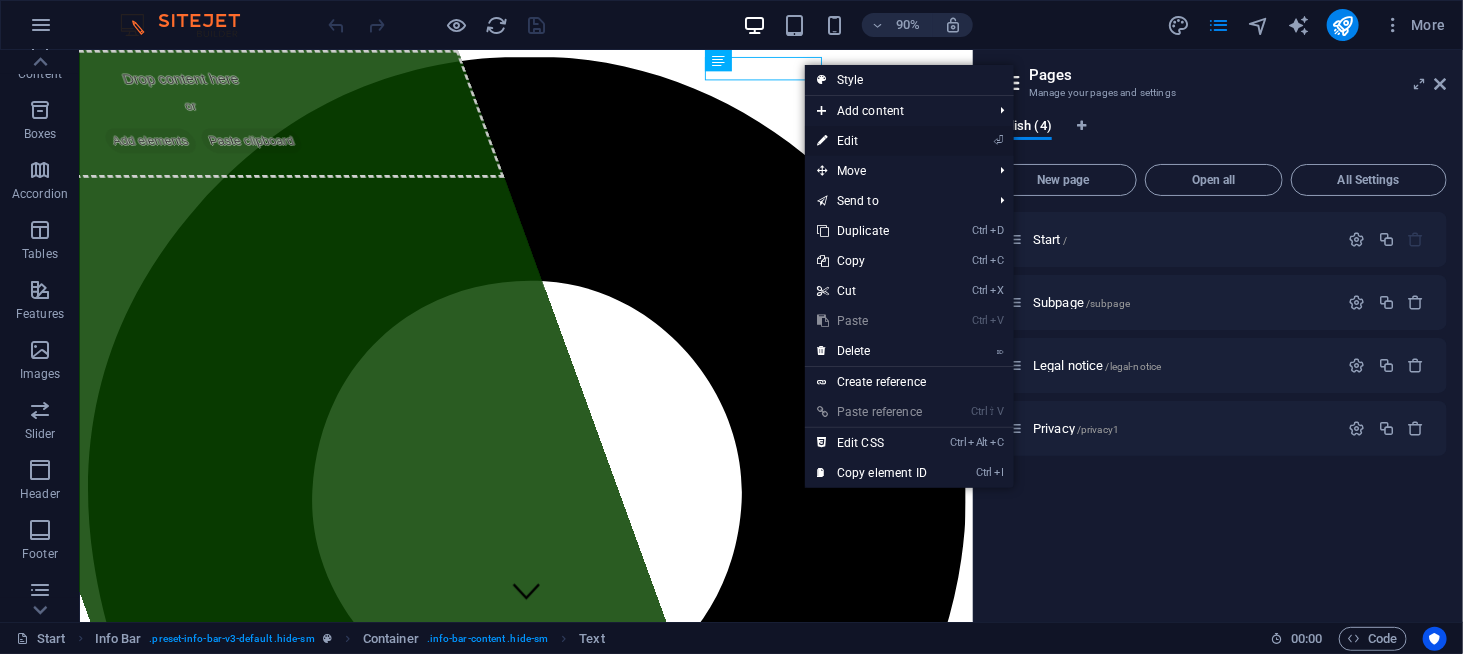 click on "⏎  Edit" at bounding box center [872, 141] 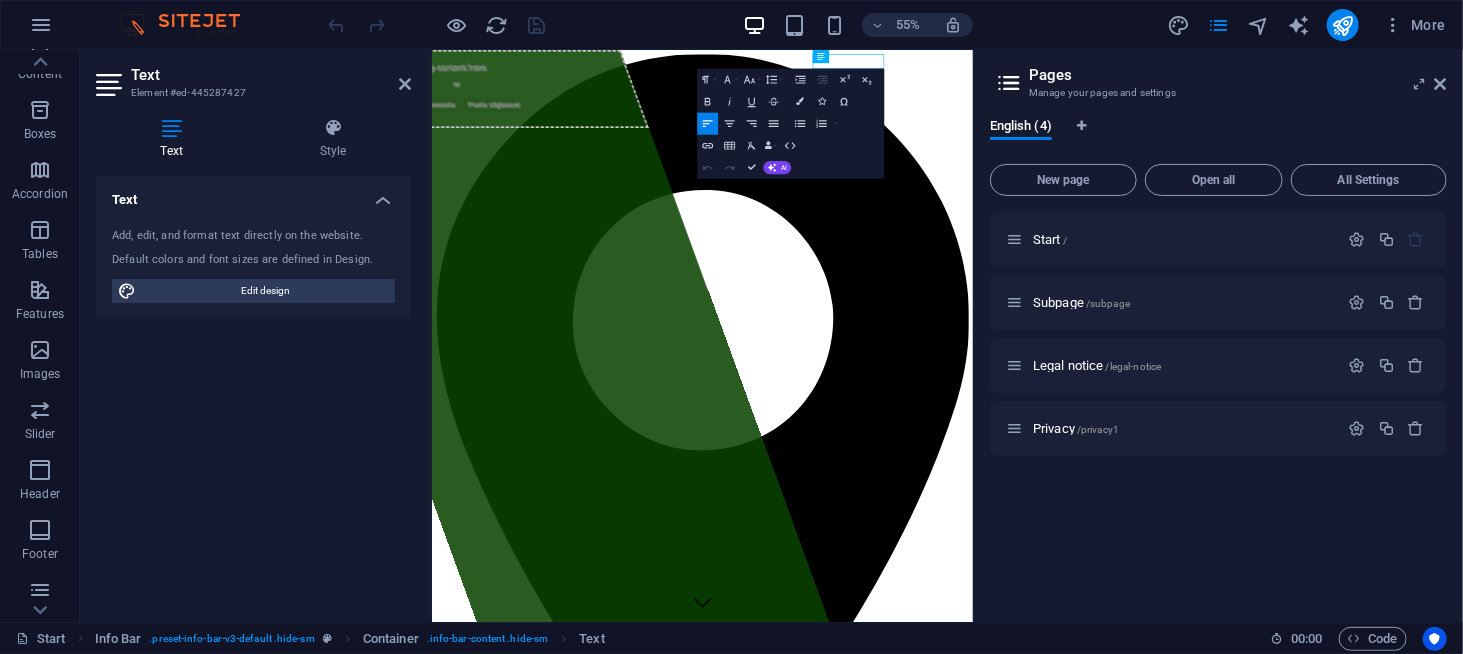 click at bounding box center [171, 128] 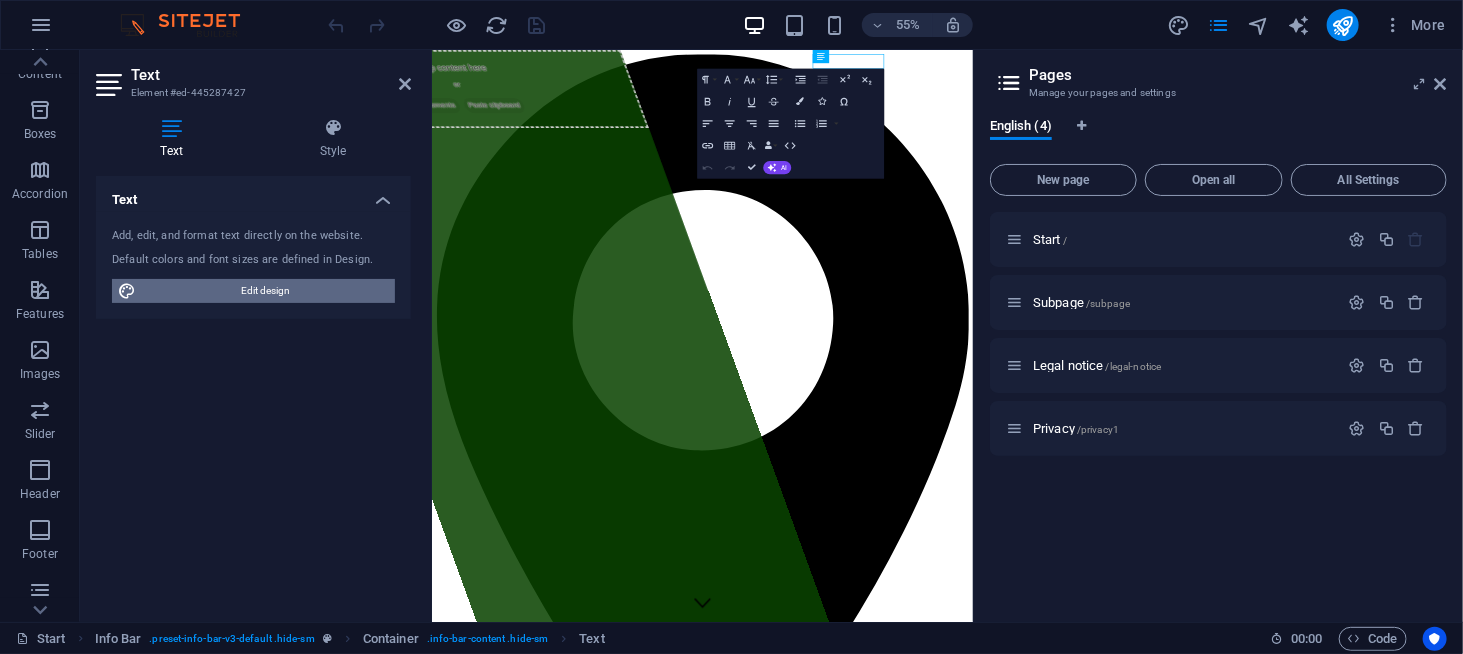 click on "Edit design" at bounding box center (265, 291) 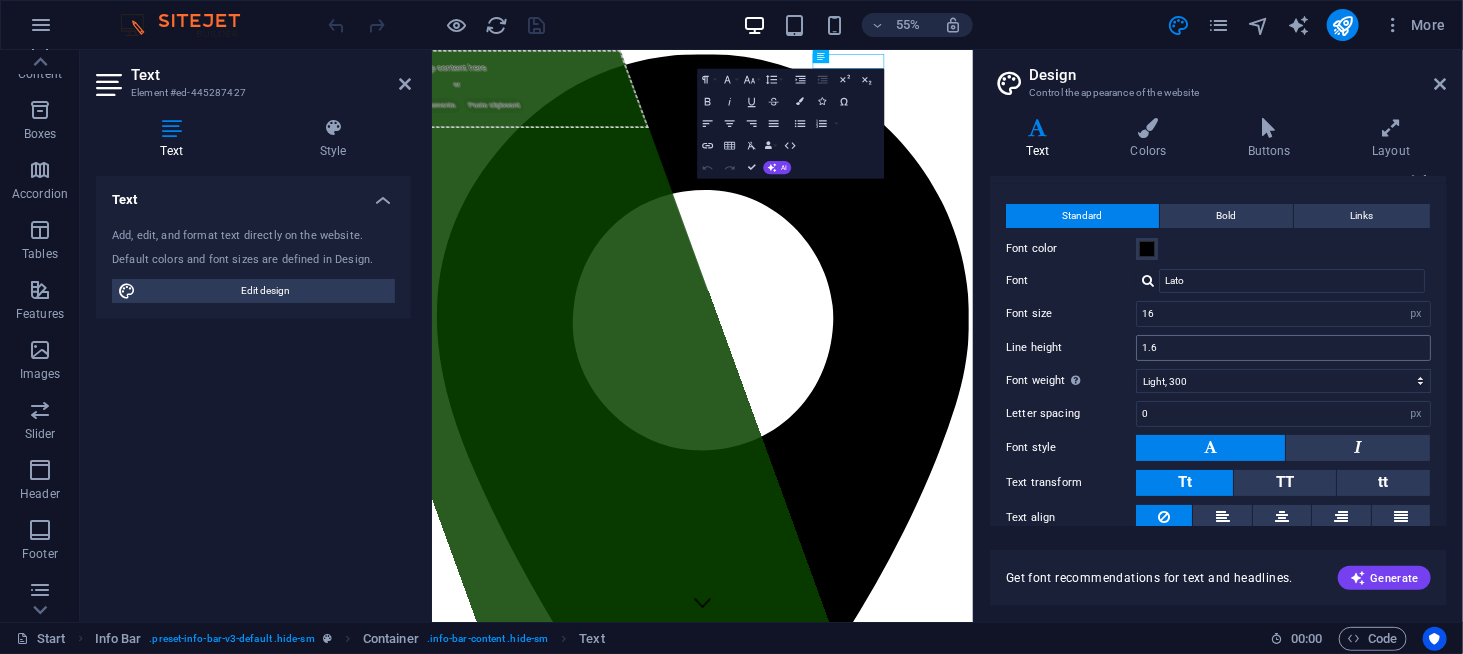 scroll, scrollTop: 0, scrollLeft: 0, axis: both 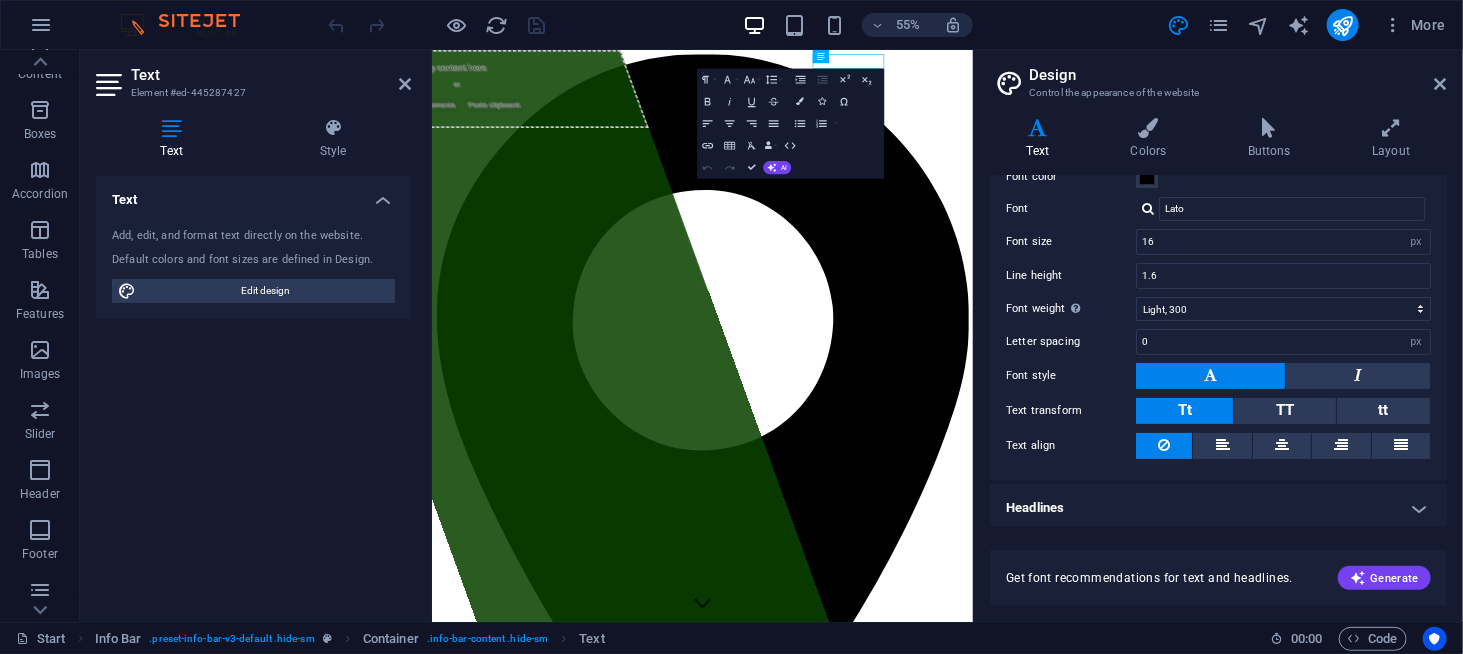 click on "Headlines" at bounding box center (1218, 508) 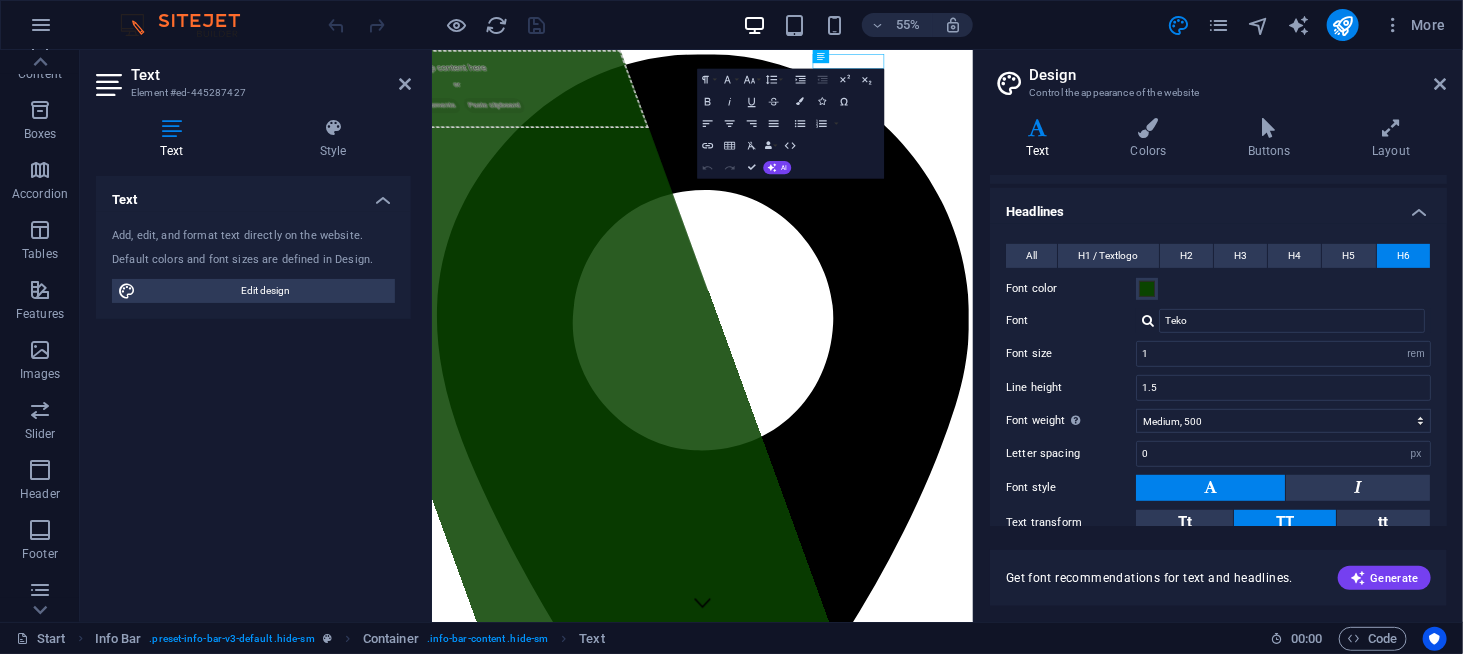 scroll, scrollTop: 0, scrollLeft: 0, axis: both 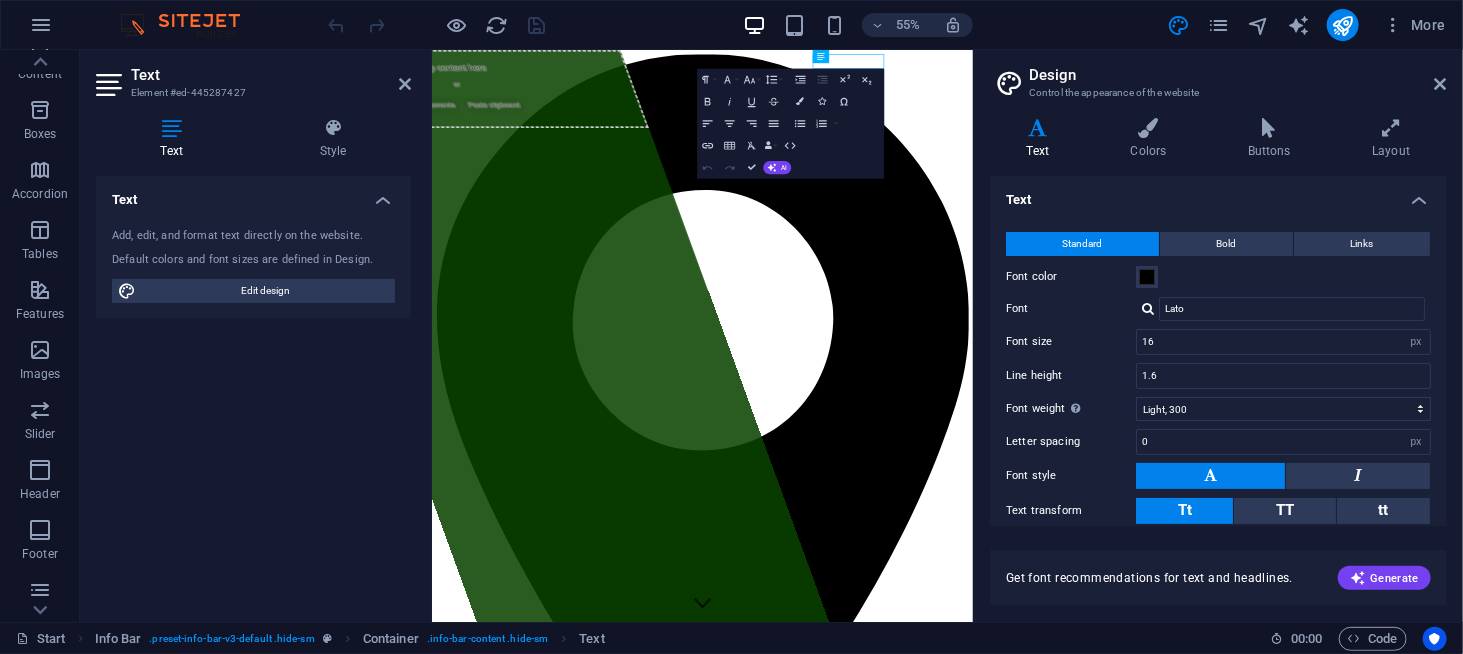 click on "Design Control the appearance of the website Variants  Text  Colors  Buttons  Layout Text Standard Bold Links Font color Font Lato Font size 16 rem px Line height 1.6 Font weight To display the font weight correctly, it may need to be enabled.  Manage Fonts Thin, 100 Extra-light, 200 Light, 300 Regular, 400 Medium, 500 Semi-bold, 600 Bold, 700 Extra-bold, 800 Black, 900 Letter spacing 0 rem px Font style Text transform Tt TT tt Text align Font weight To display the font weight correctly, it may need to be enabled.  Manage Fonts Thin, 100 Extra-light, 200 Light, 300 Regular, 400 Medium, 500 Semi-bold, 600 Bold, 700 Extra-bold, 800 Black, 900 Default Hover / Active Font color Font color Decoration None Decoration None Transition duration 0.3 s Transition function Ease Ease In Ease Out Ease In/Ease Out Linear Headlines All H1 / Textlogo H2 H3 H4 H5 H6 Font color Font Teko Line height 1.5 Font weight To display the font weight correctly, it may need to be enabled.  Manage Fonts Thin, 100 Extra-light, 200 0 rem px" at bounding box center [1218, 336] 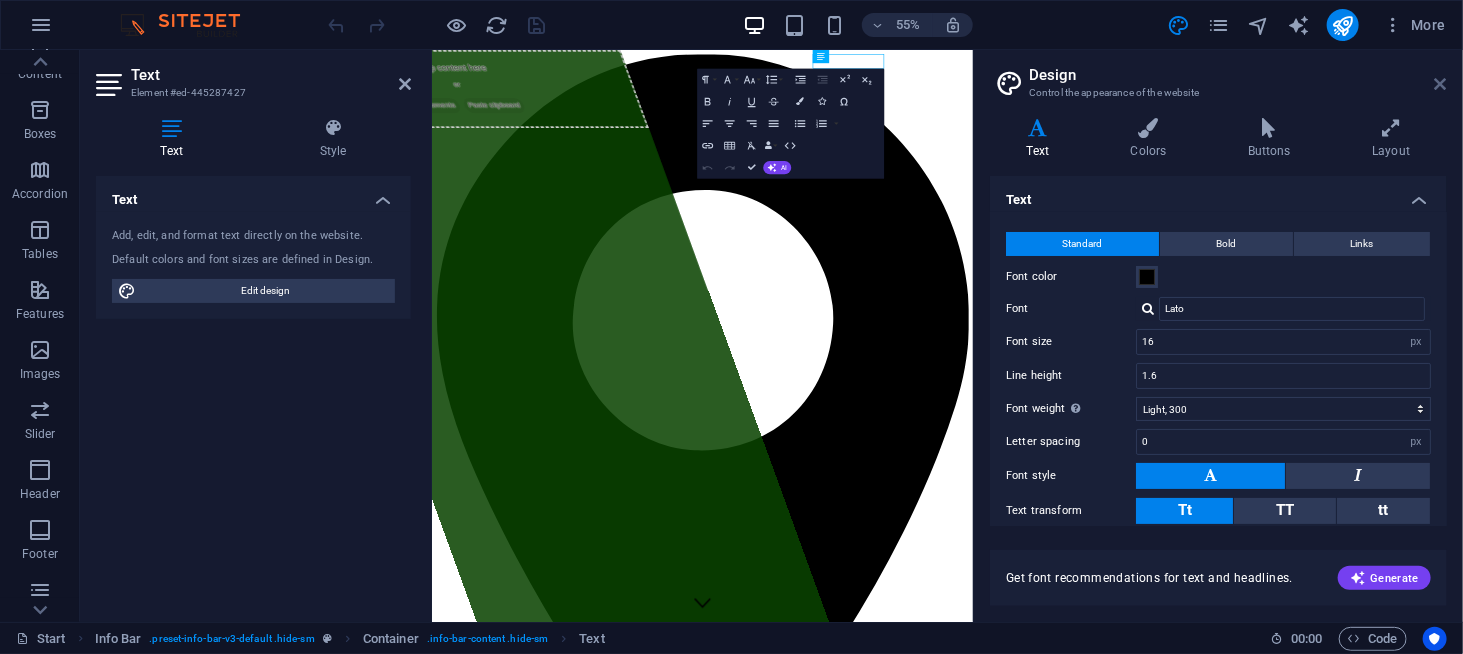 click at bounding box center [1441, 84] 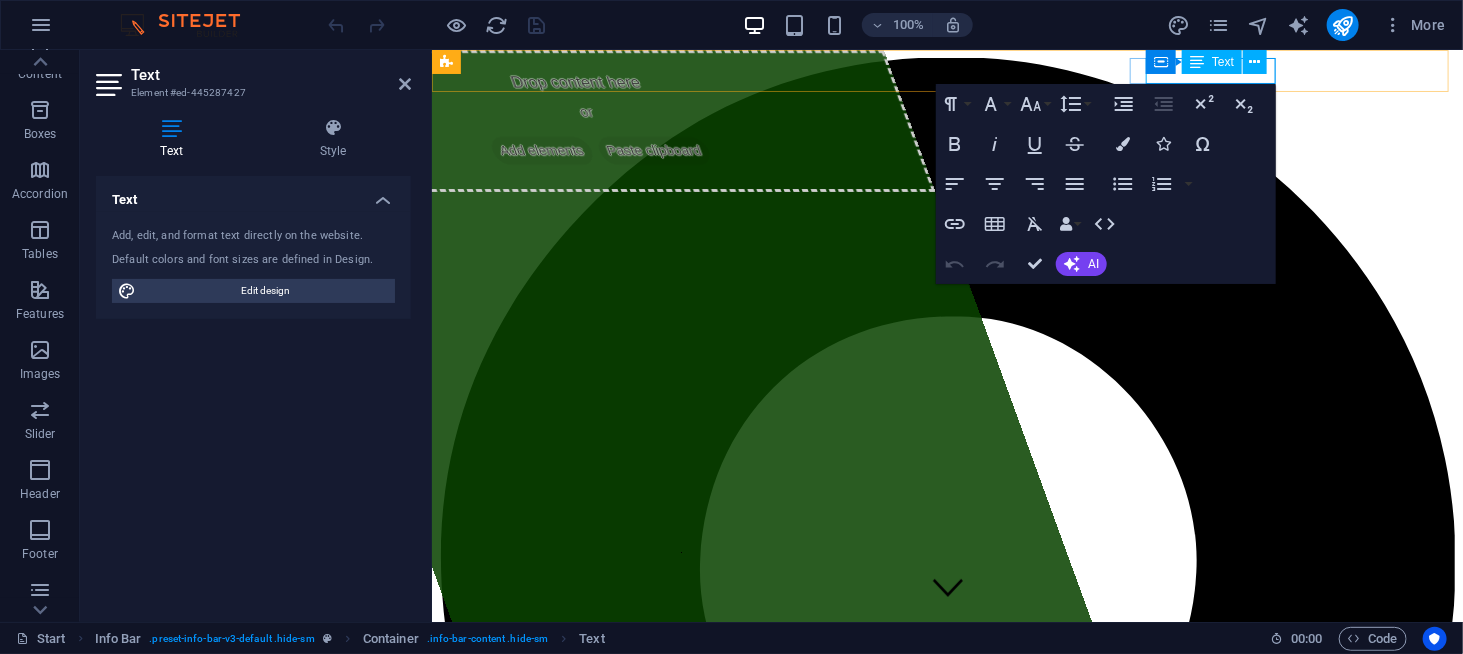 drag, startPoint x: 1613, startPoint y: 123, endPoint x: 1182, endPoint y: 74, distance: 433.77643 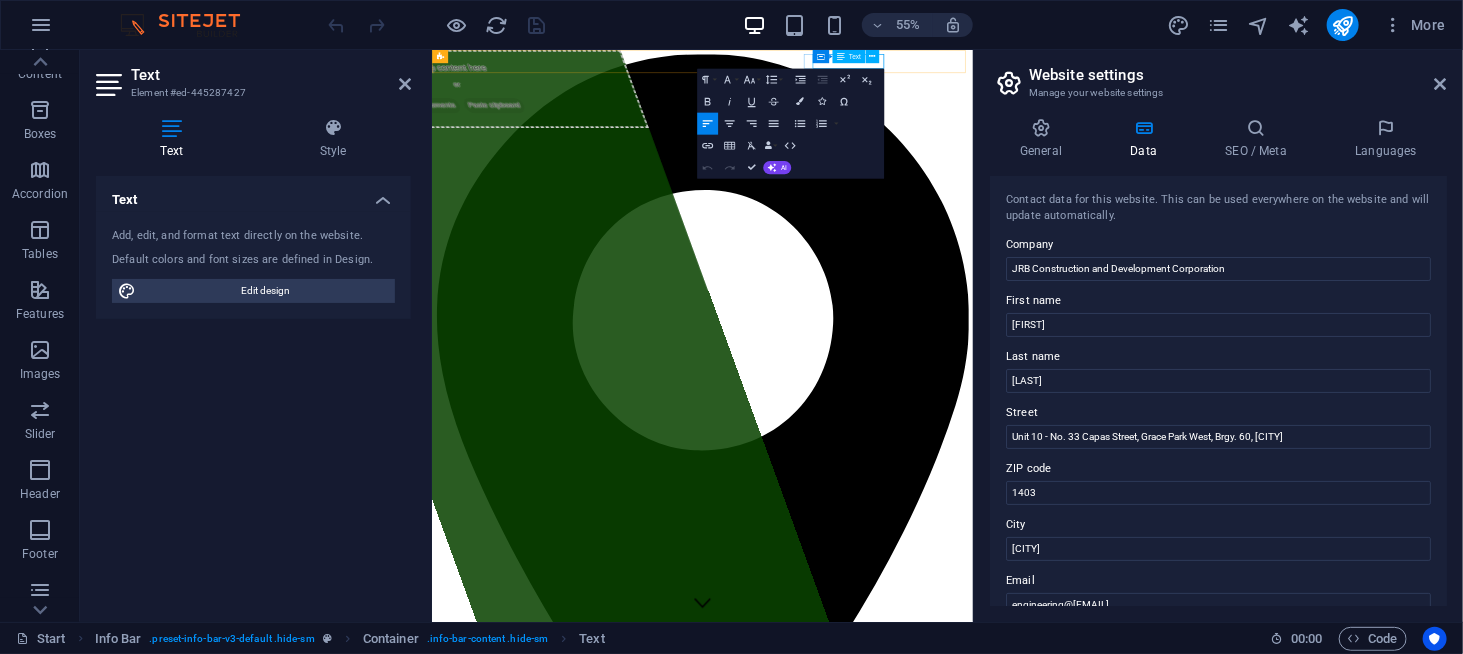 drag, startPoint x: 1316, startPoint y: 108, endPoint x: 1256, endPoint y: 65, distance: 73.817345 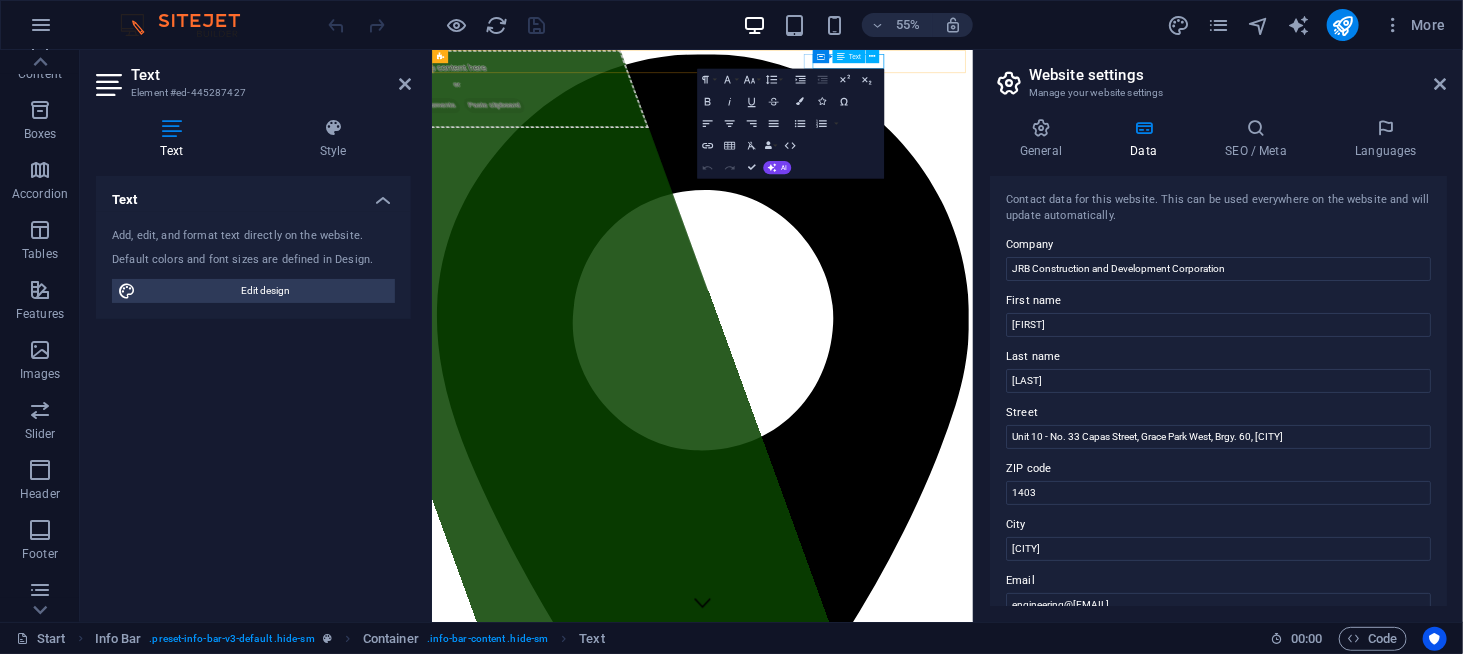 click on "Container   Text" at bounding box center [849, 57] 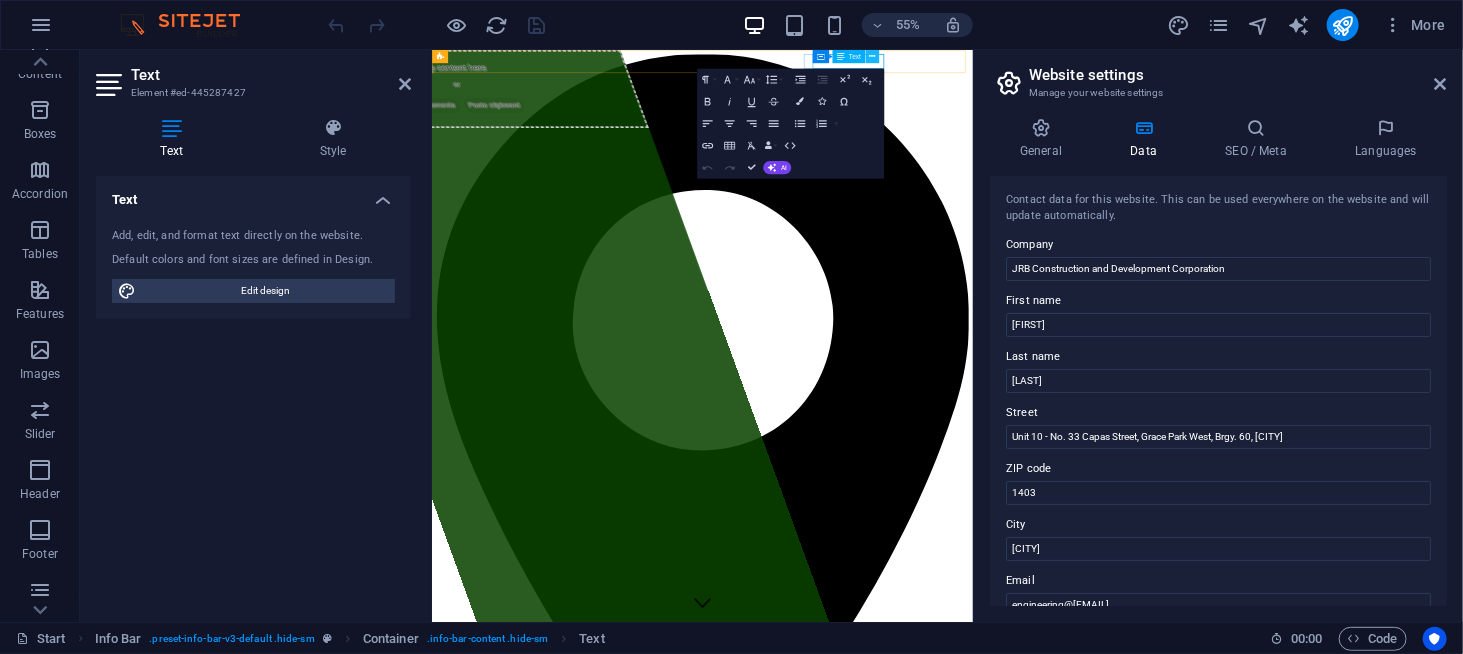click at bounding box center (872, 57) 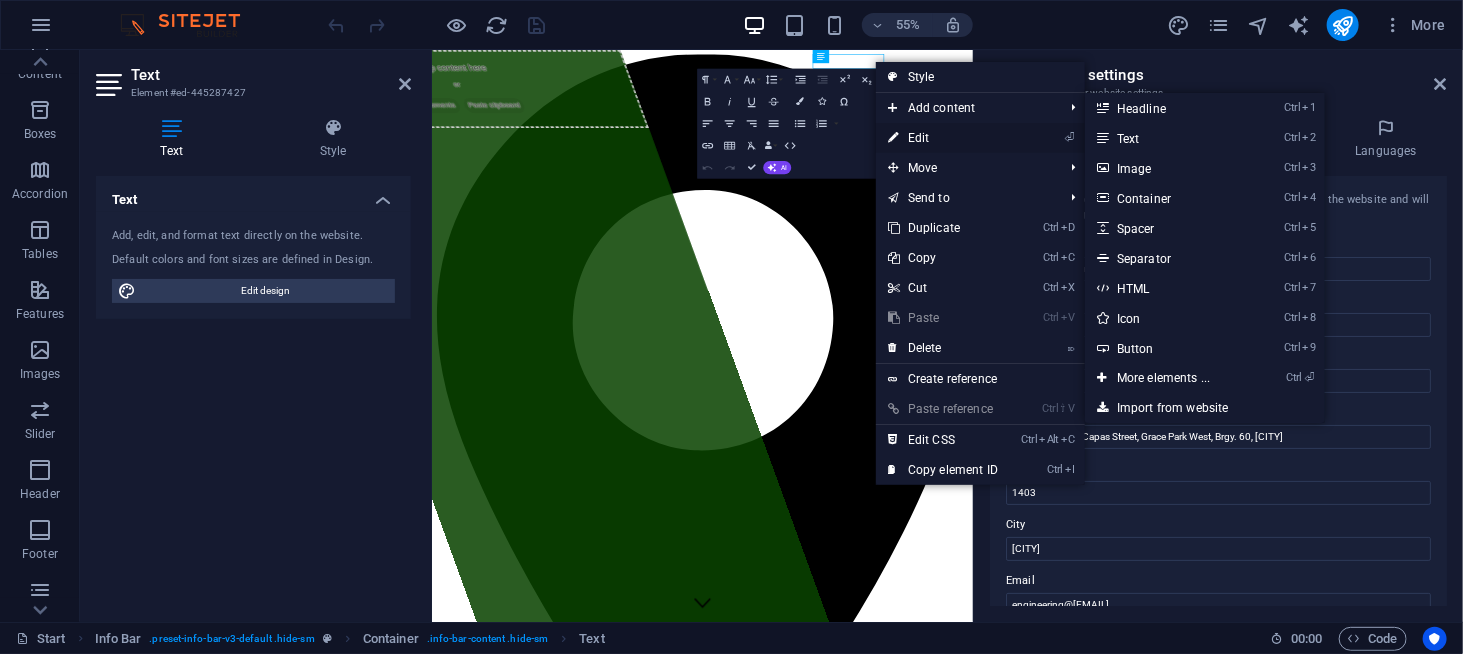 click on "⏎  Edit" at bounding box center (943, 138) 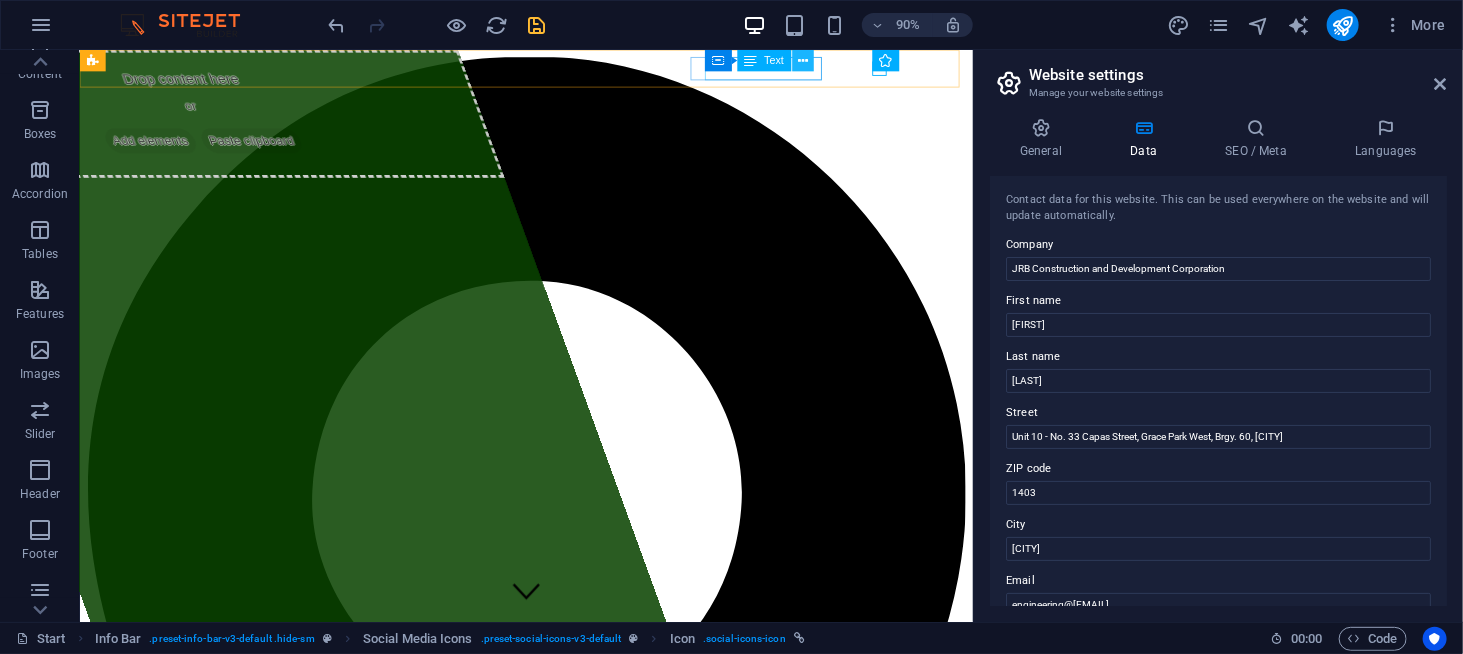 click at bounding box center (803, 60) 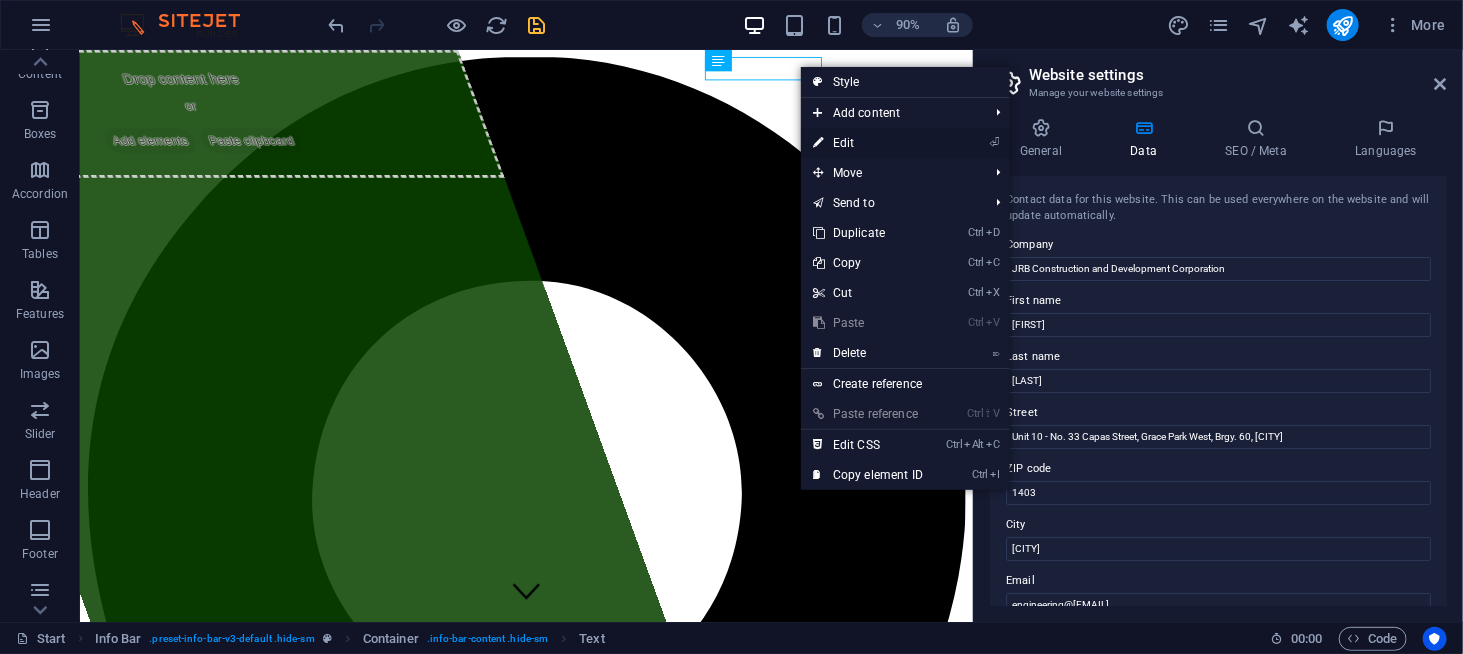 click on "⏎  Edit" at bounding box center [868, 143] 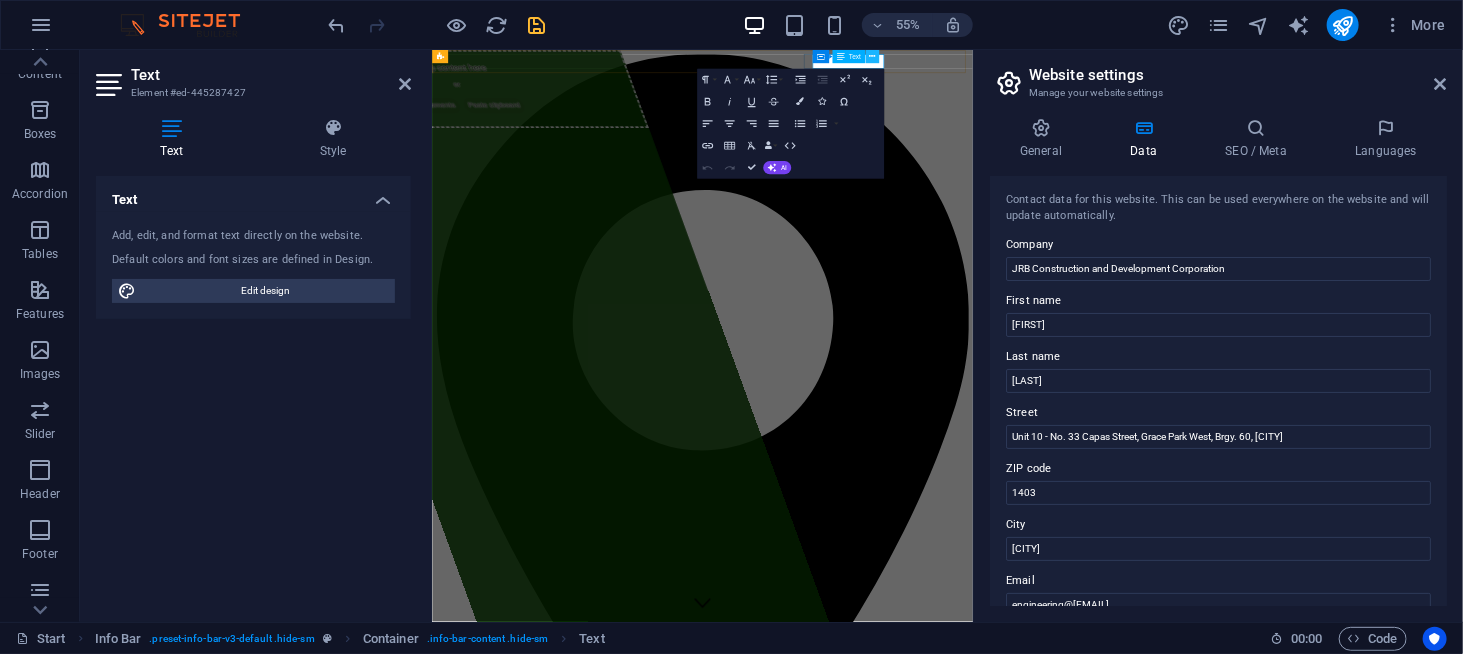 click at bounding box center (872, 57) 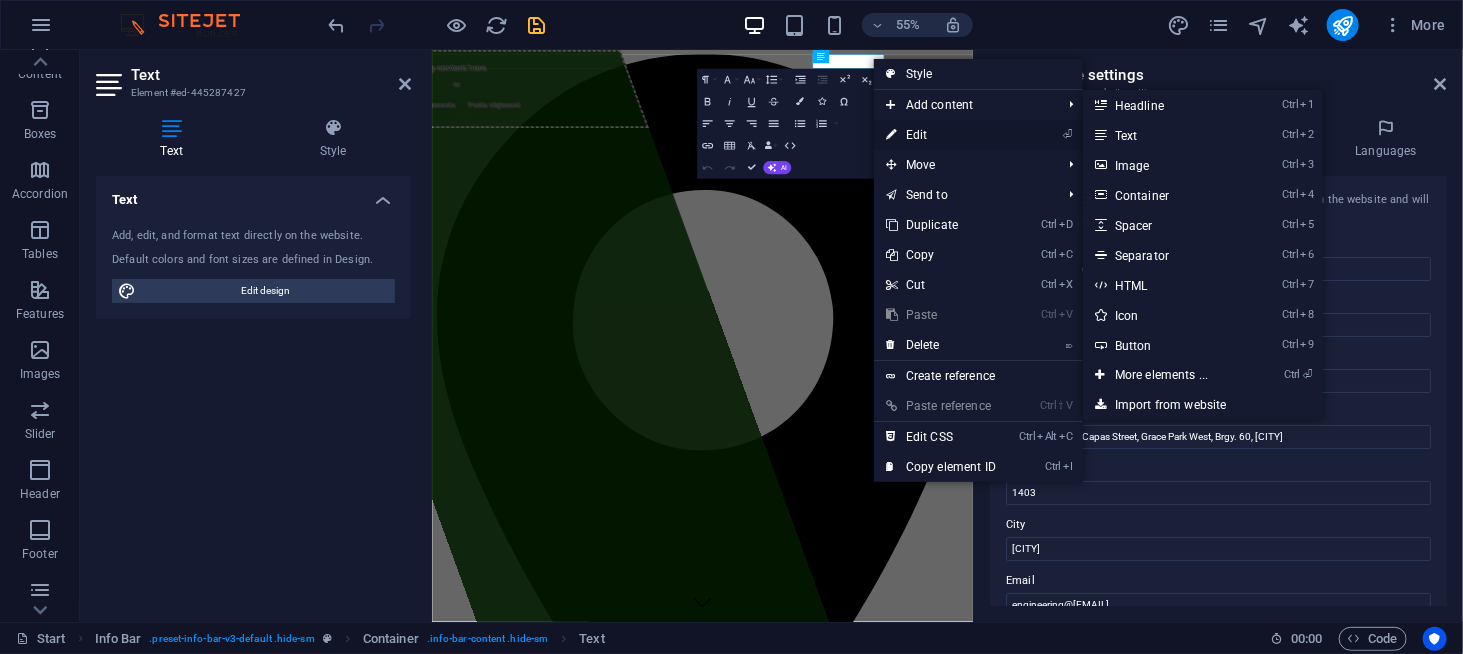 click on "⏎  Edit" at bounding box center [941, 135] 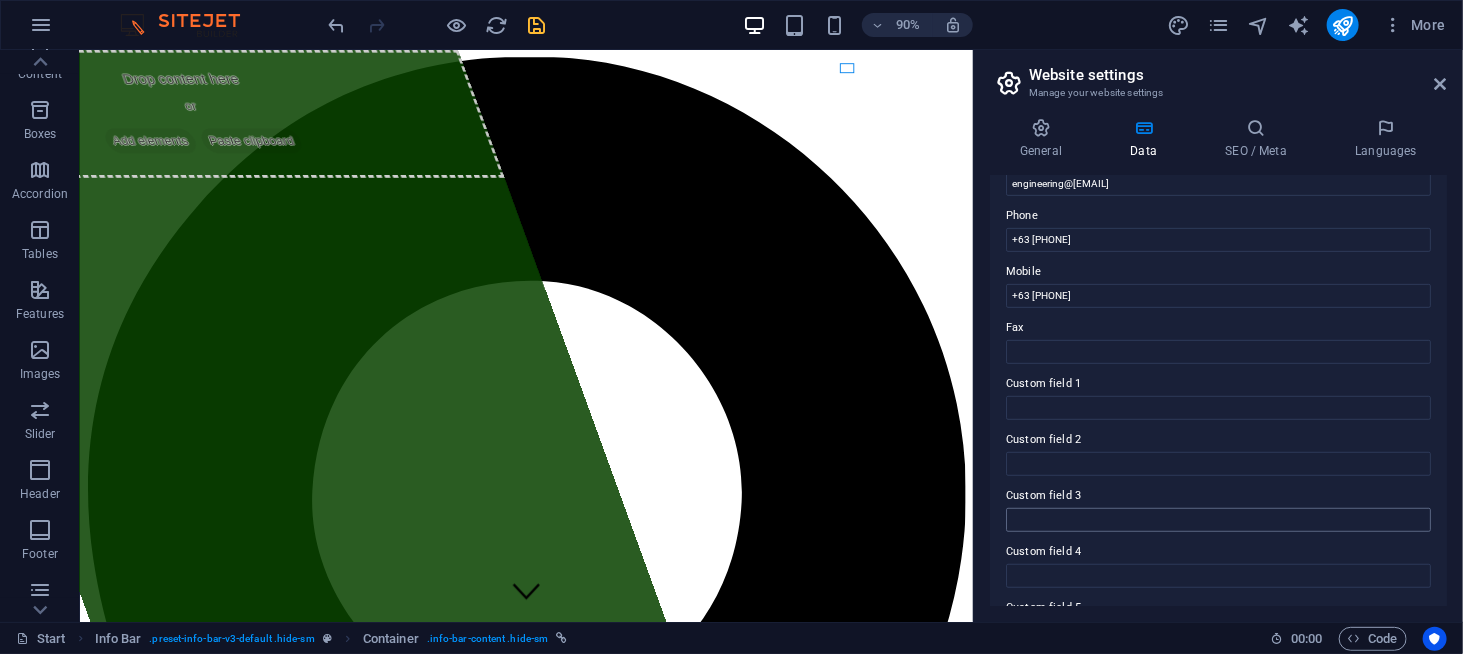 scroll, scrollTop: 530, scrollLeft: 0, axis: vertical 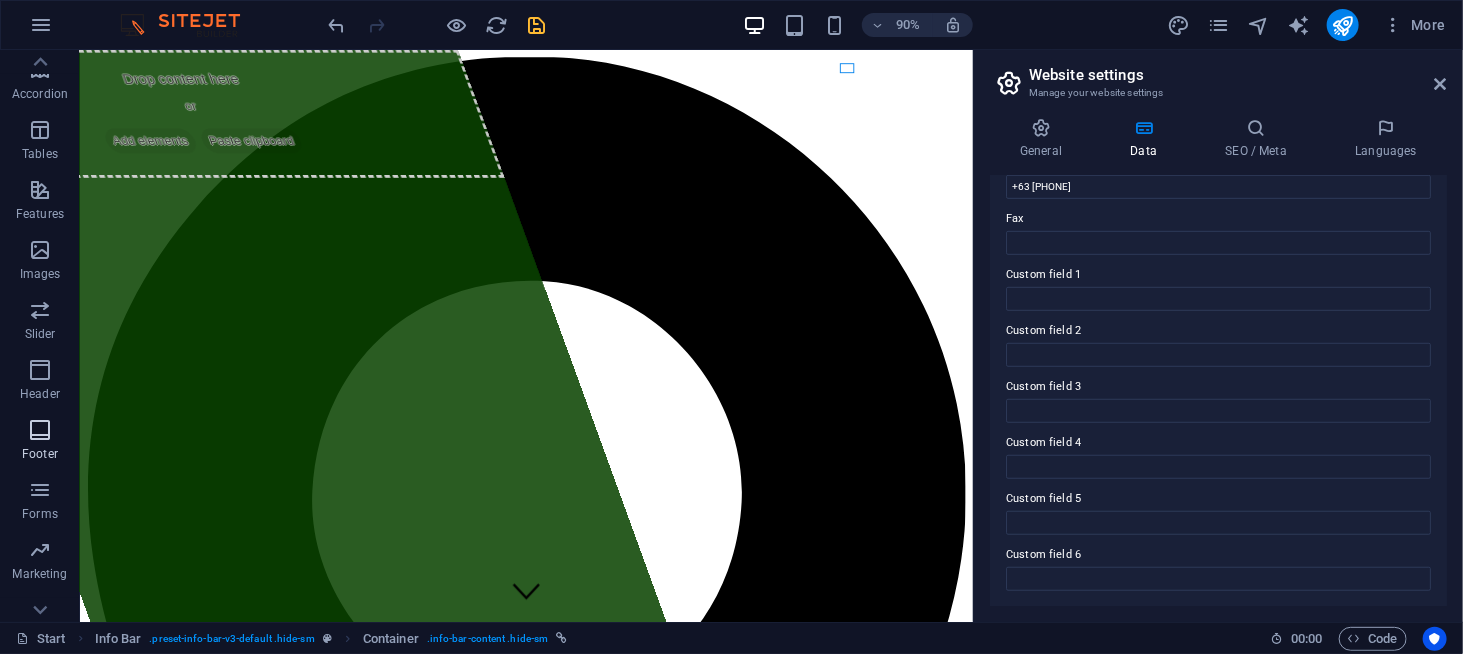 drag, startPoint x: 48, startPoint y: 497, endPoint x: 75, endPoint y: 469, distance: 38.8973 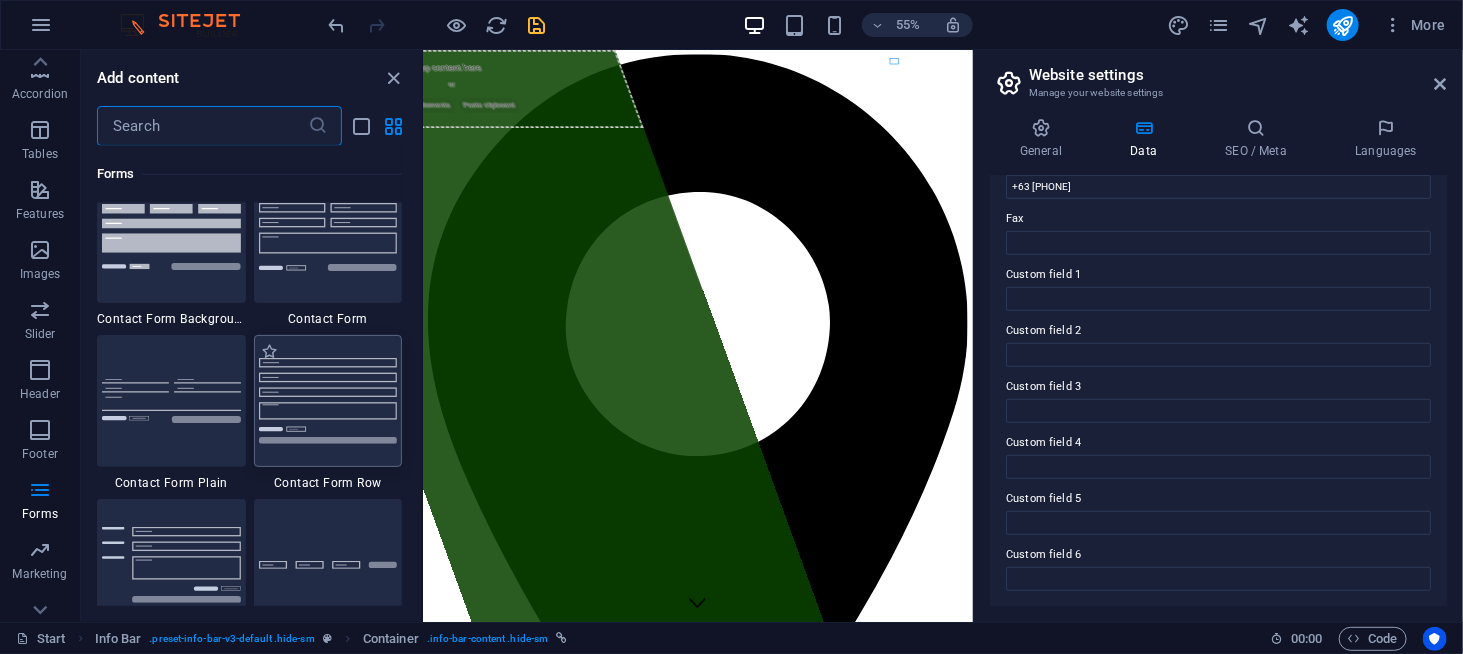 scroll, scrollTop: 14700, scrollLeft: 0, axis: vertical 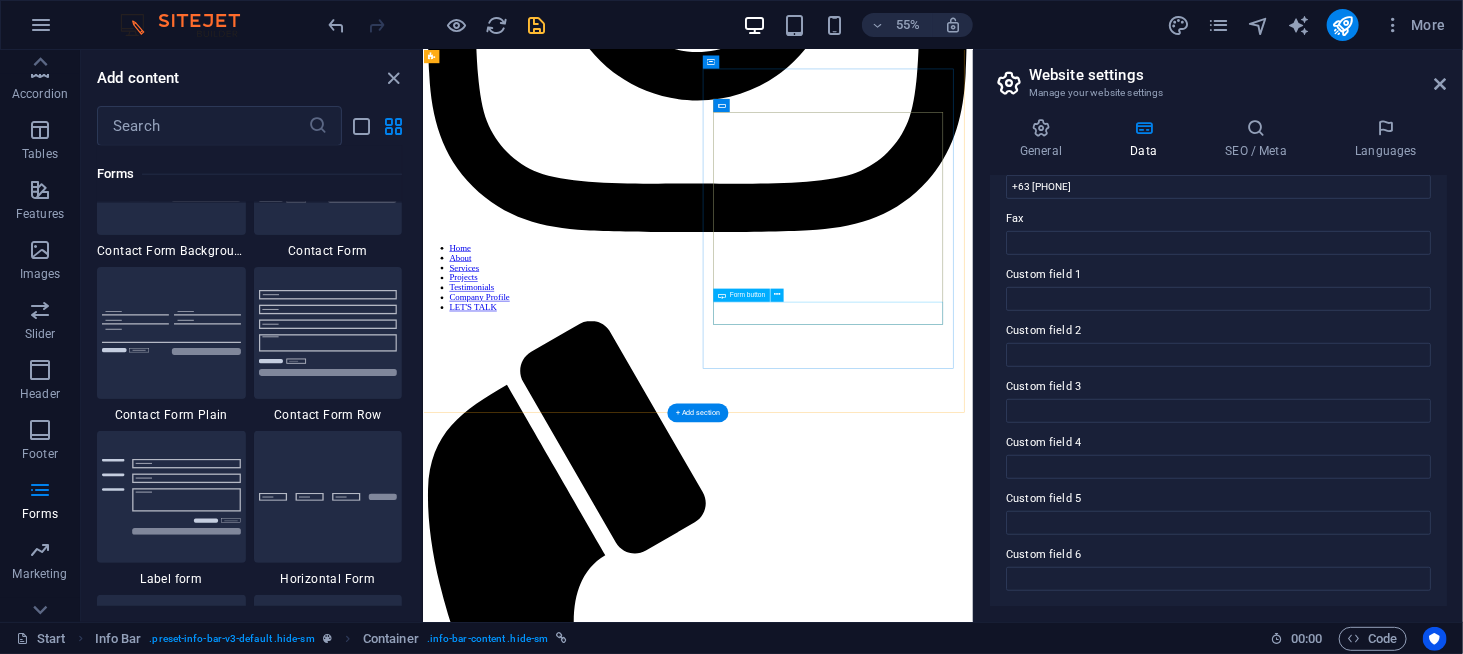 click on "Submit" at bounding box center [922, 18525] 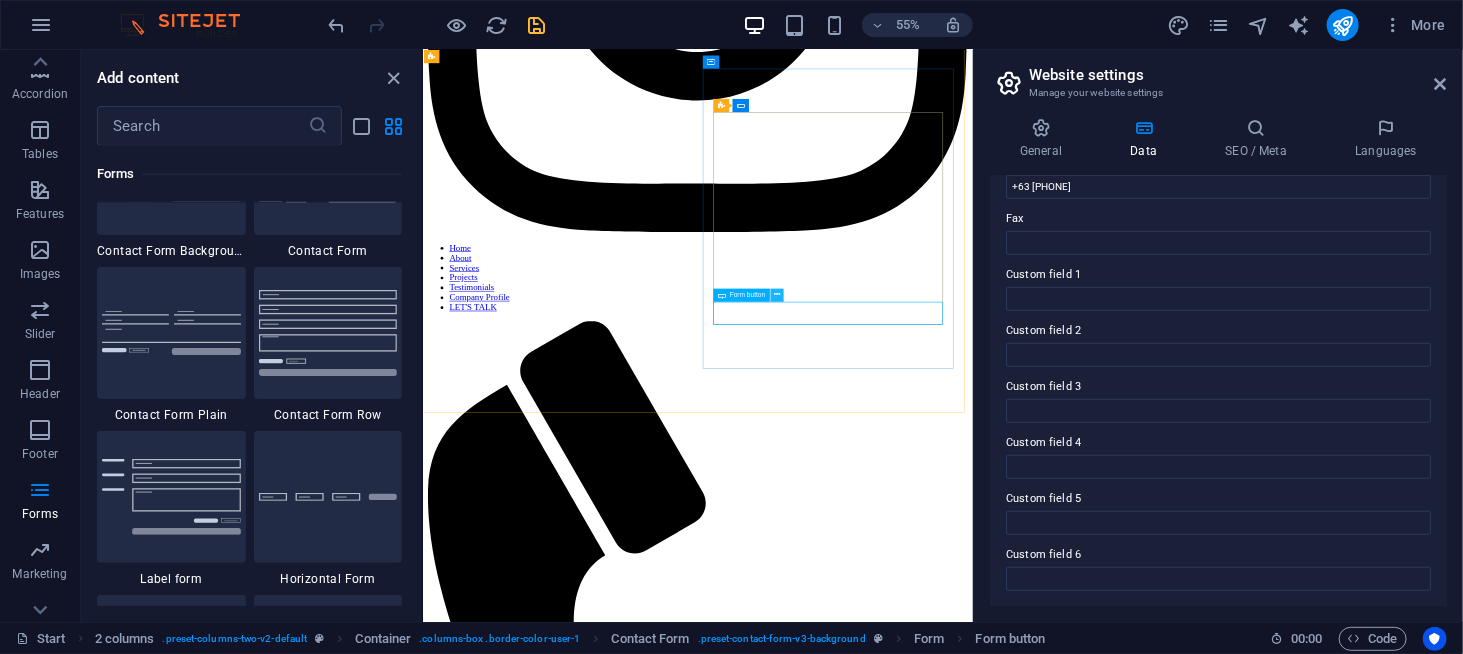 click at bounding box center (777, 295) 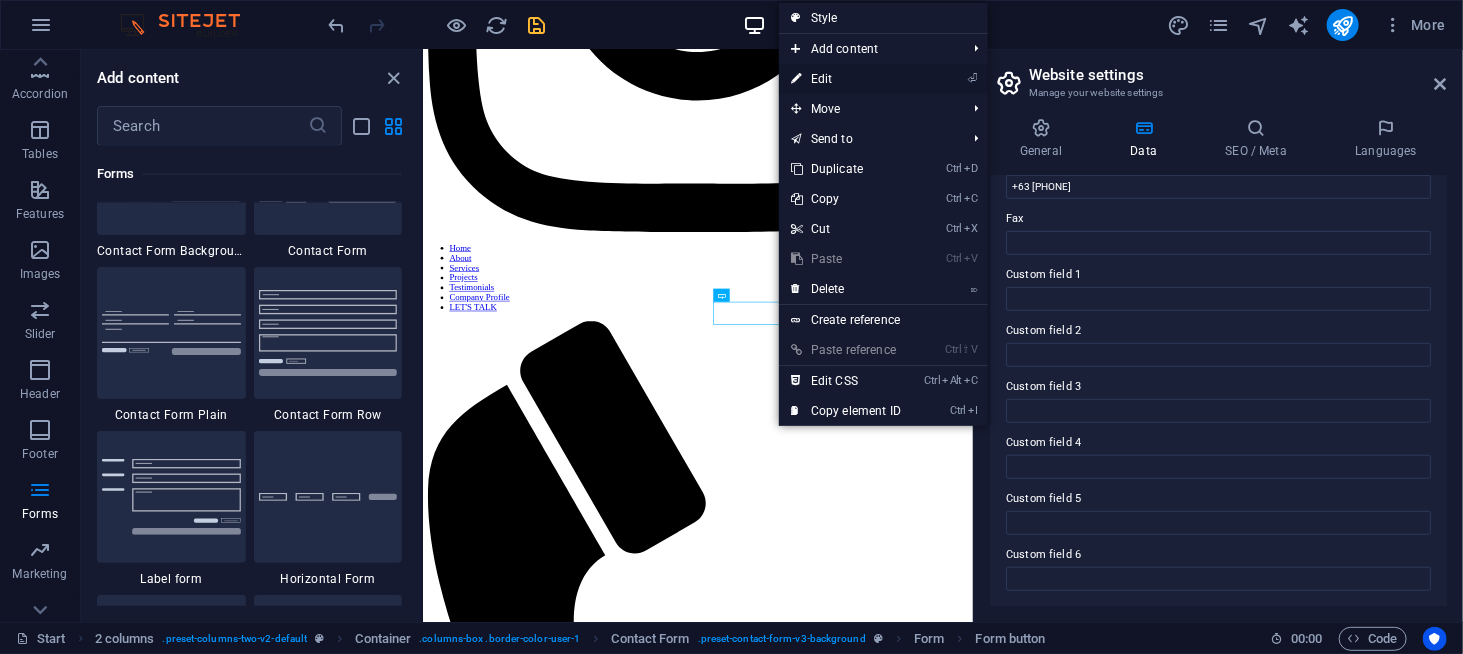 click on "⏎  Edit" at bounding box center [846, 79] 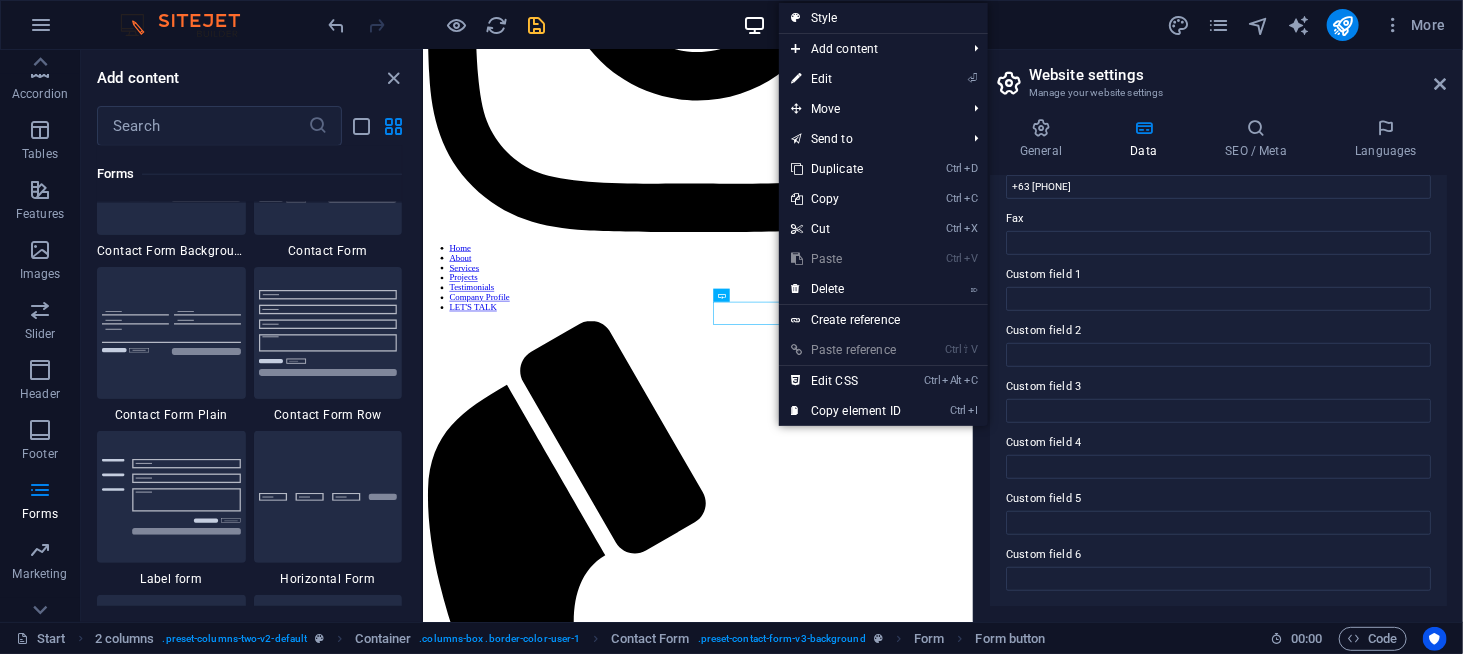 scroll, scrollTop: 6956, scrollLeft: 0, axis: vertical 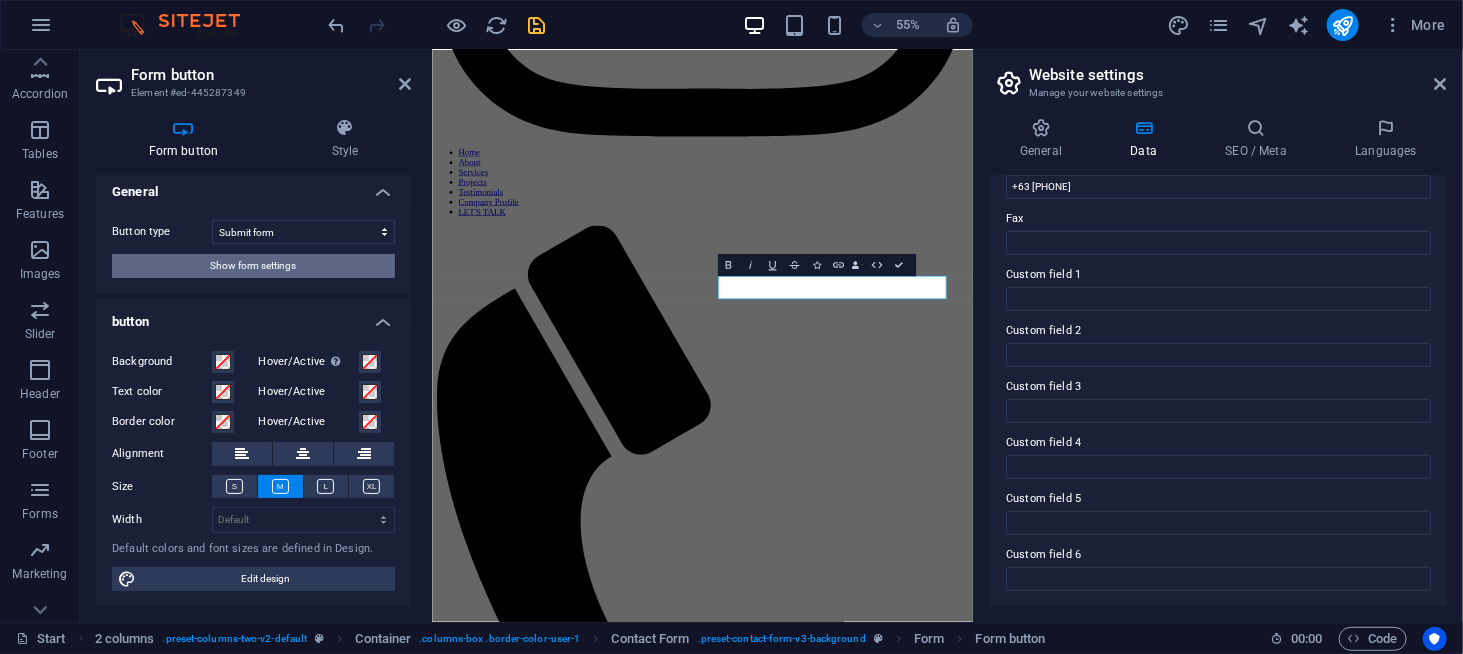 click on "Show form settings" at bounding box center (254, 266) 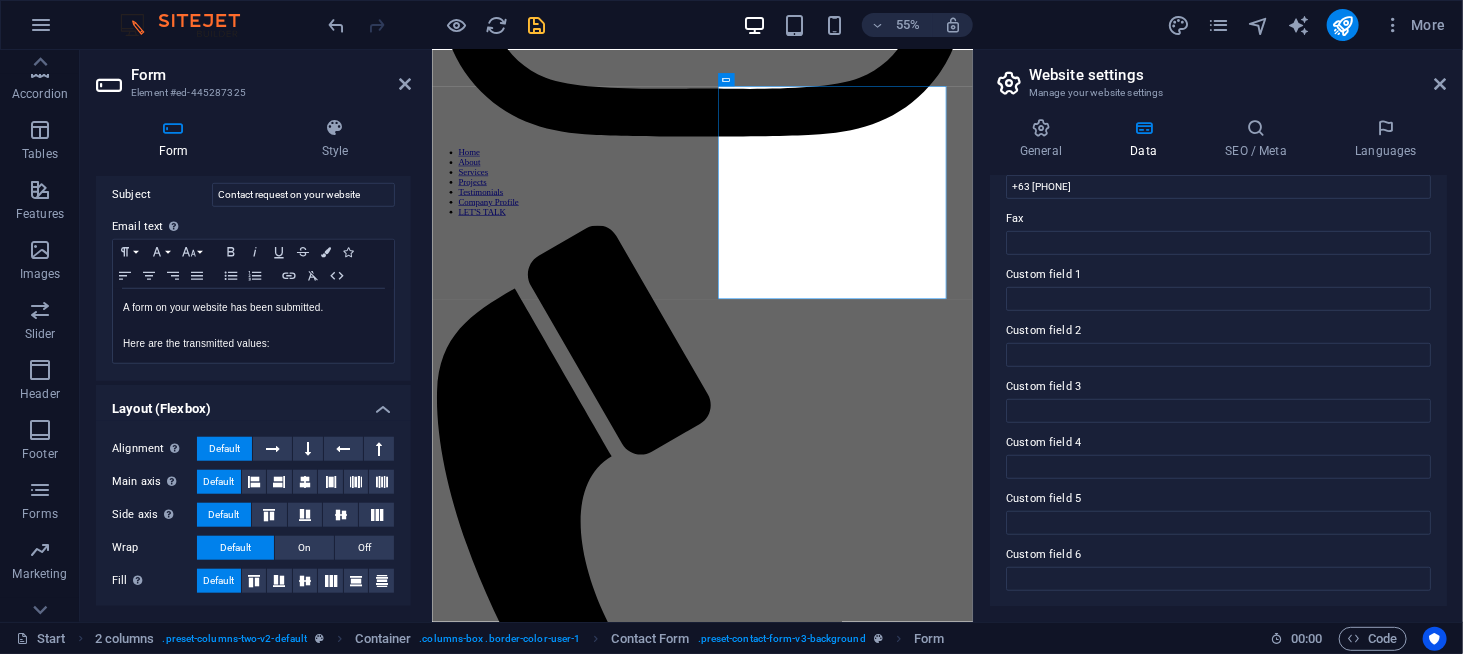 scroll, scrollTop: 399, scrollLeft: 0, axis: vertical 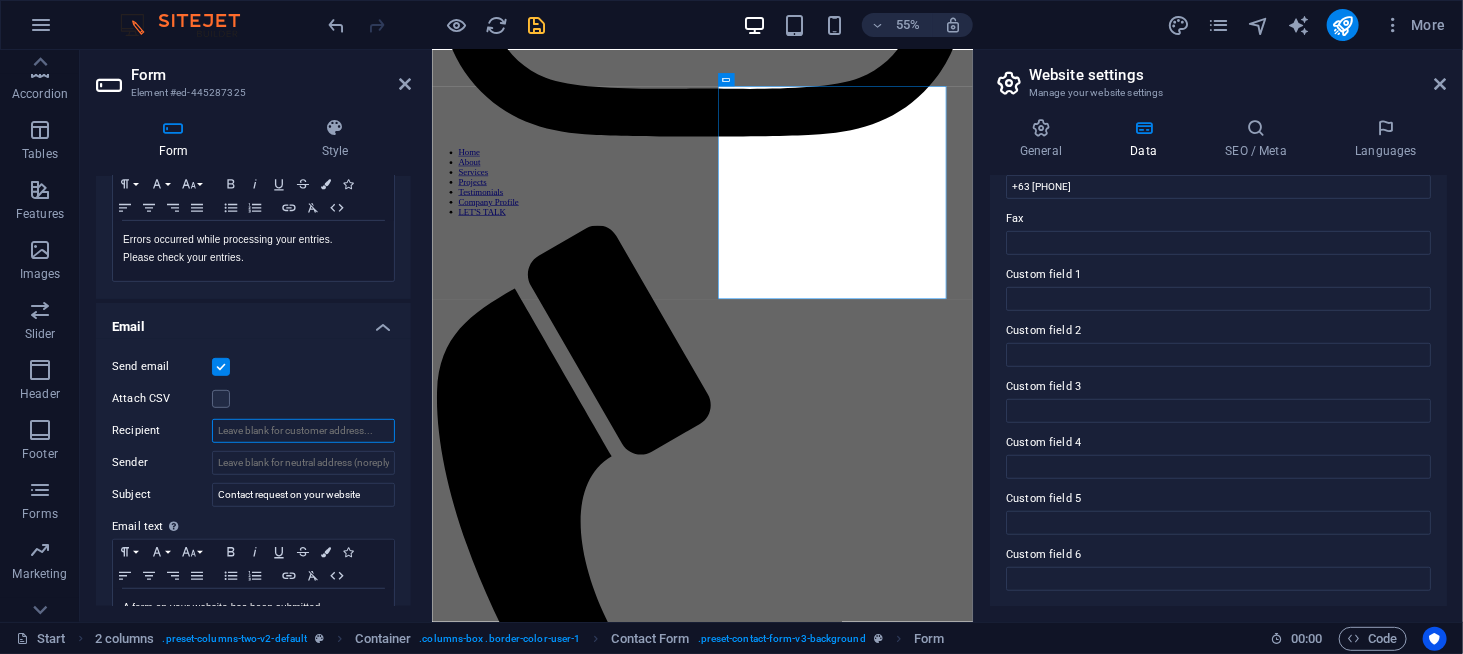 click on "Recipient" at bounding box center [303, 431] 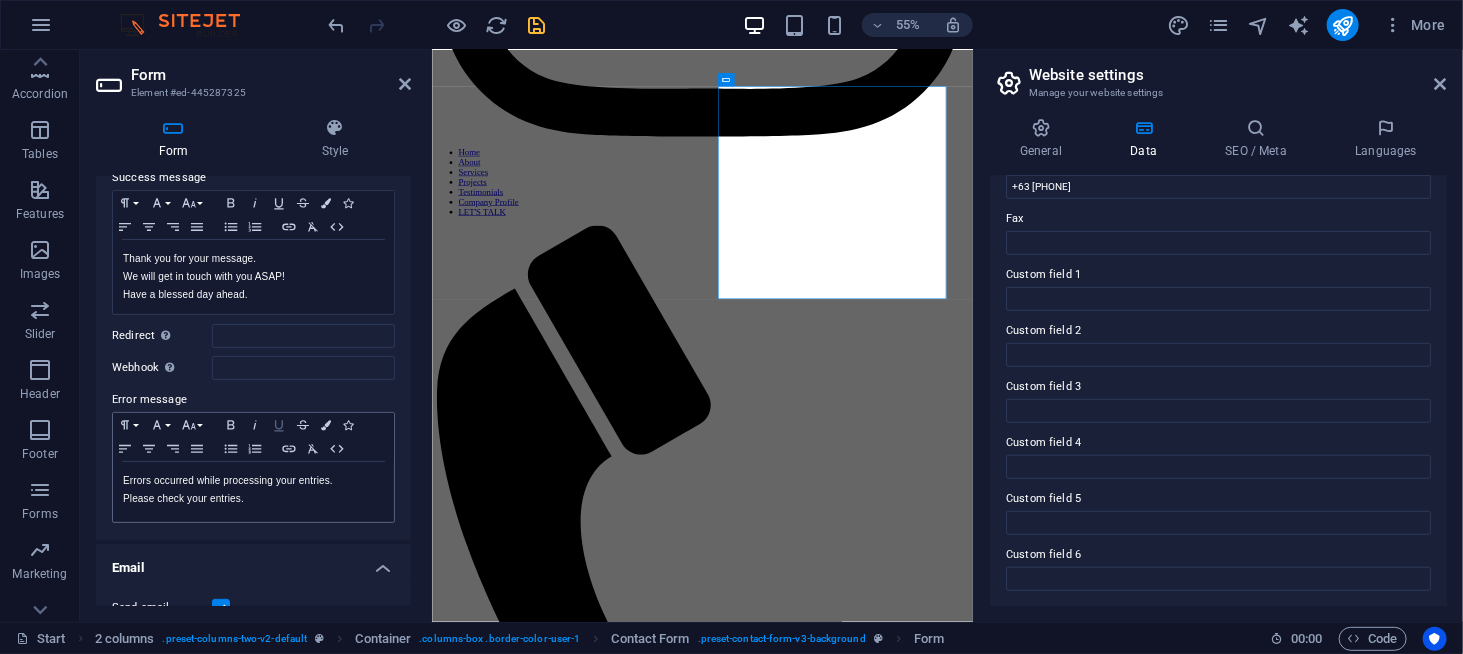 scroll, scrollTop: 0, scrollLeft: 0, axis: both 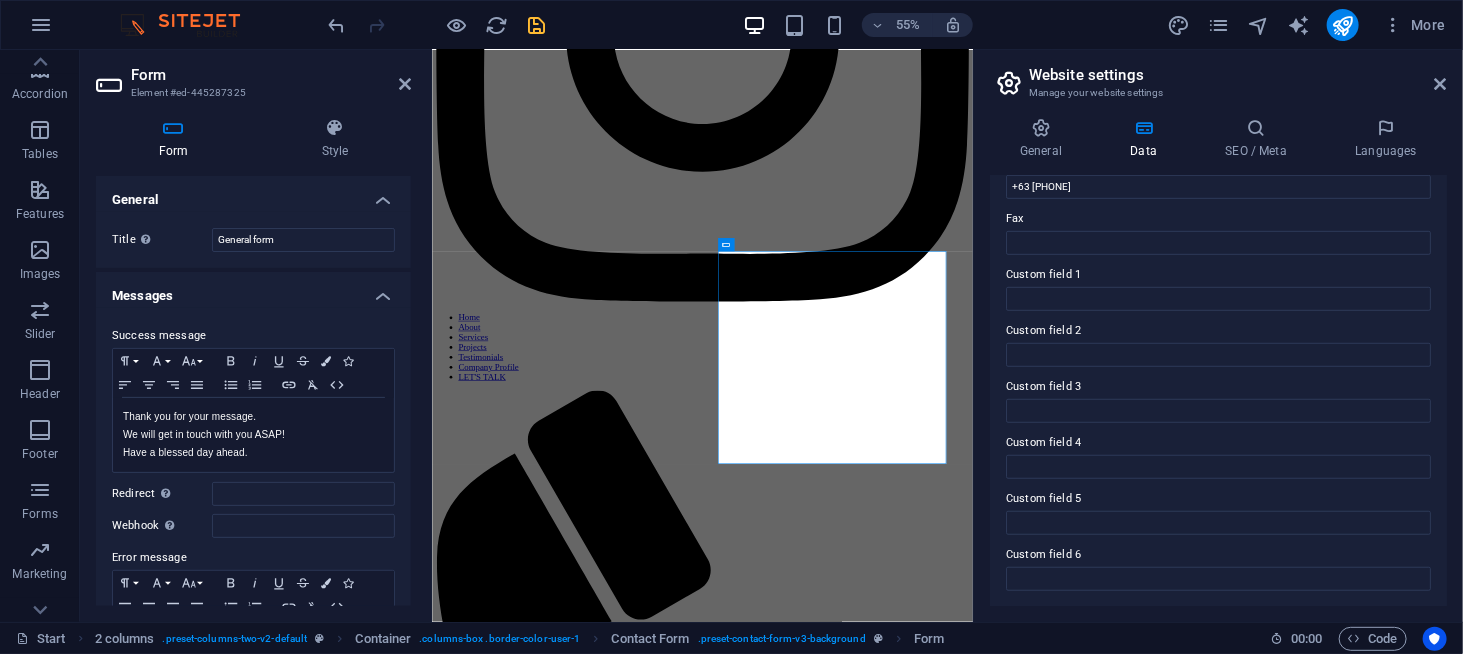click at bounding box center (923, 16778) 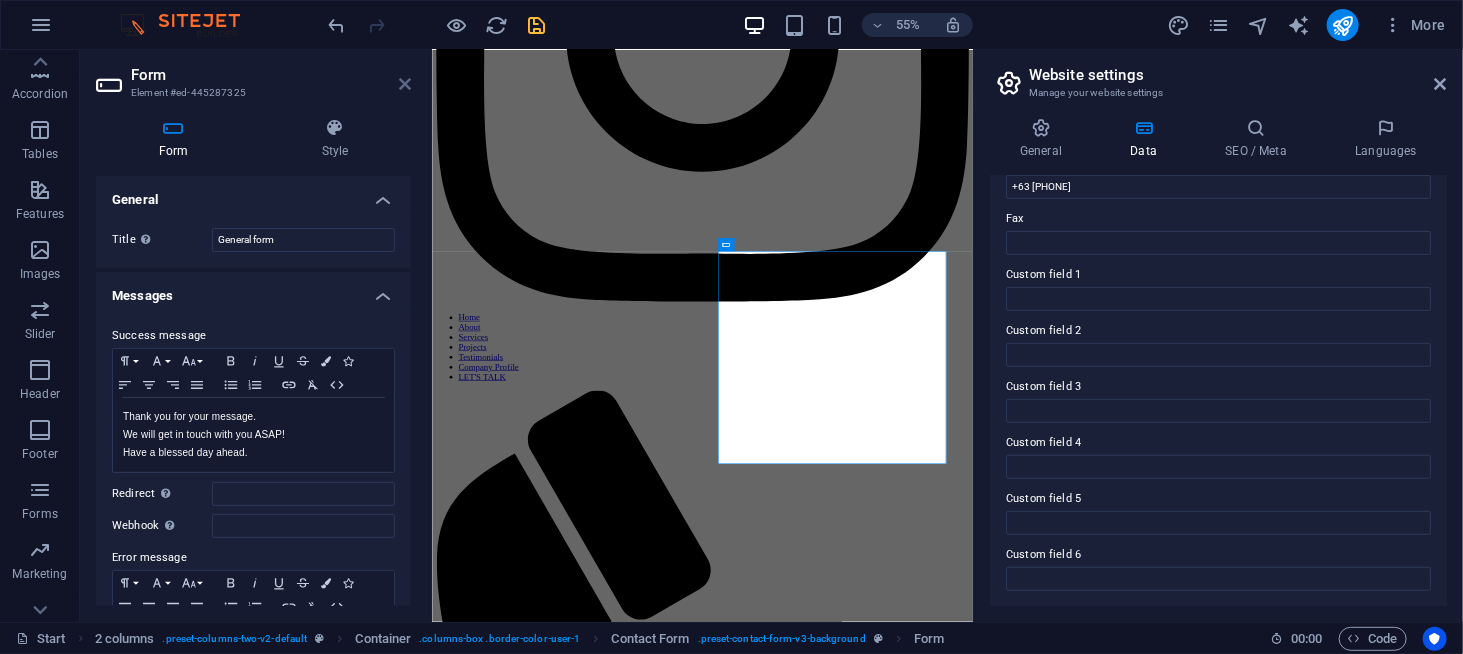 click on "Form Element #ed-445287325" at bounding box center (253, 76) 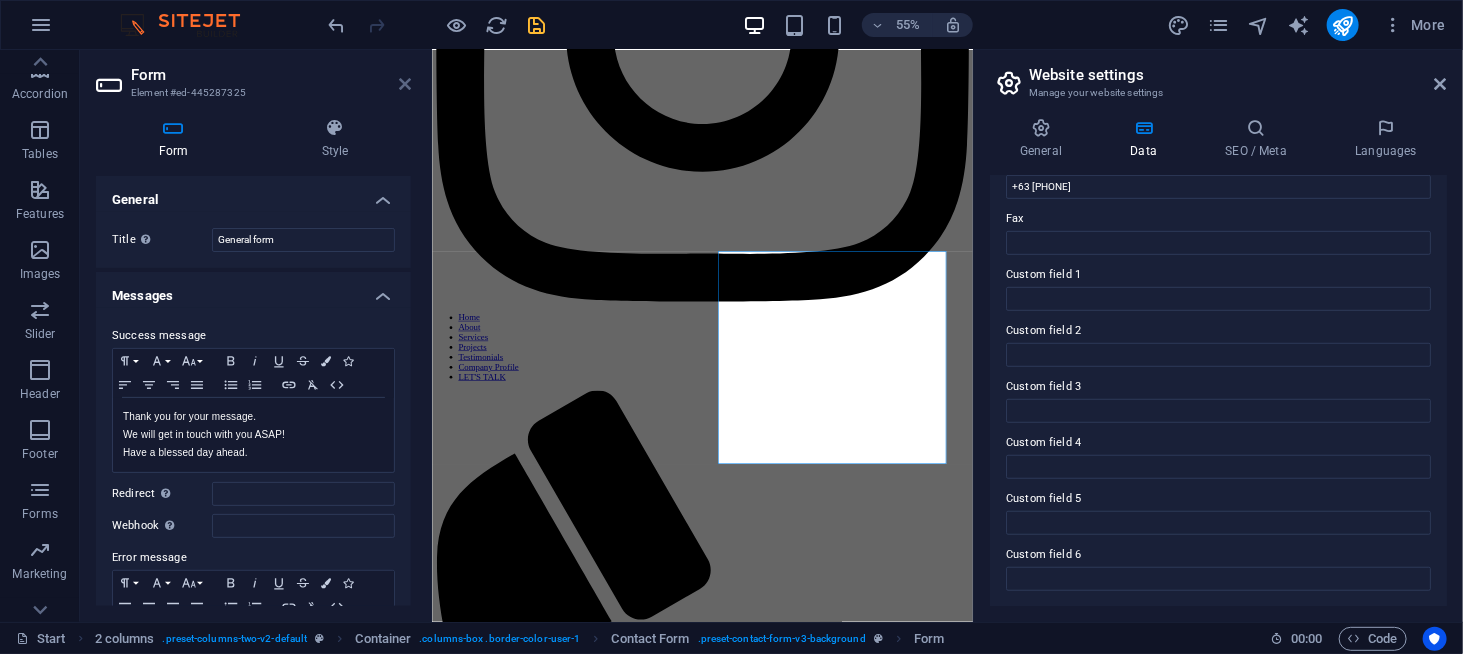 click on "Form Element #ed-445287325 Form Style General Title Define a name for the form. General form Messages Success message Paragraph Format Normal Heading 1 Heading 2 Heading 3 Heading 4 Heading 5 Heading 6 Code Font Family Arial Georgia Impact Tahoma Times New Roman Verdana Lato Teko Font Size 8 9 10 11 12 14 18 24 30 36 48 60 72 96 Bold Italic Underline Strikethrough Colors Icons Align Left Align Center Align Right Align Justify Unordered List Ordered List Insert Link Clear Formatting HTML Thank you for your message.  We will get in touch with you ASAP! Have a blessed day ahead. Shown after form was submitted successfully... Redirect Define a redirect target upon successful form submission; for example, a success page. Webhook A webhook is a push notification from this form to another server. Every time someone submits this form, the data will be pushed to your server.  Error message Paragraph Format Normal Heading 1 Heading 2 Heading 3 Heading 4 Heading 5 Heading 6 Code Font Family Arial Georgia Impact Tahoma" at bounding box center [256, 336] 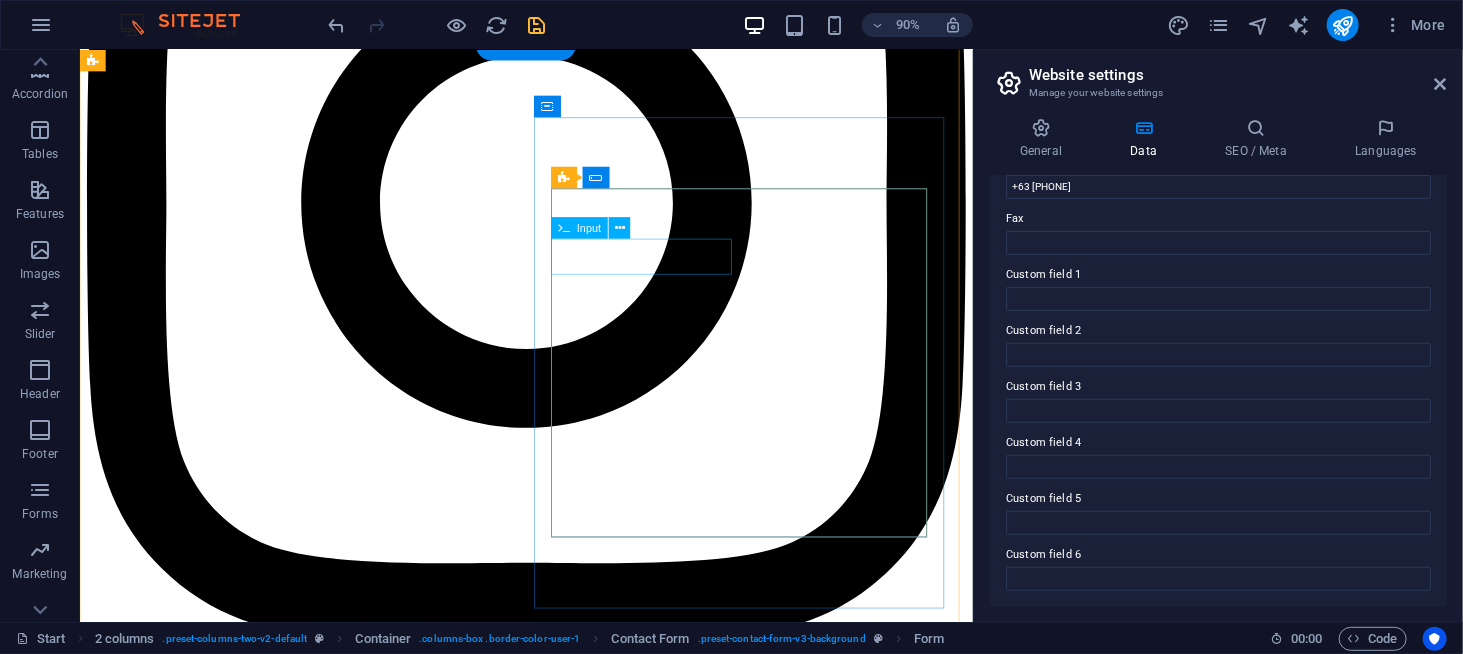 scroll, scrollTop: 6456, scrollLeft: 0, axis: vertical 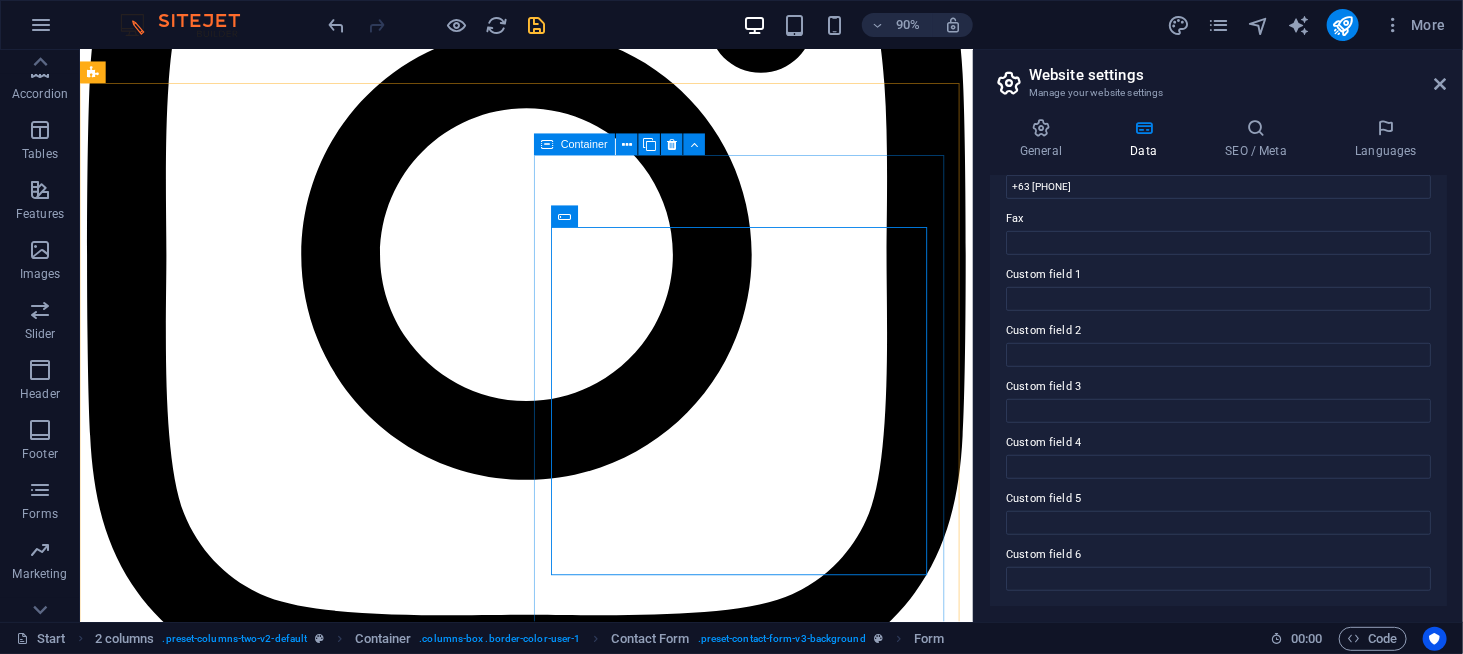 click on "Container" at bounding box center [584, 144] 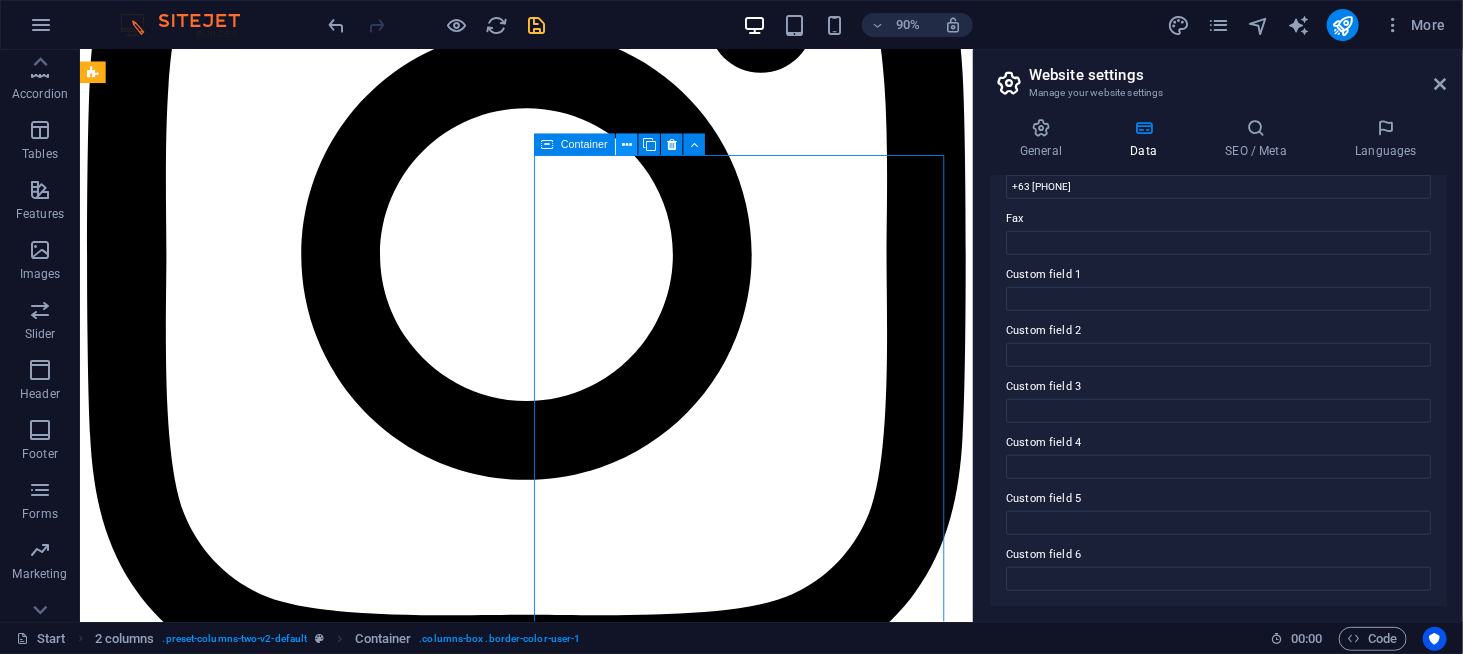 click at bounding box center [627, 144] 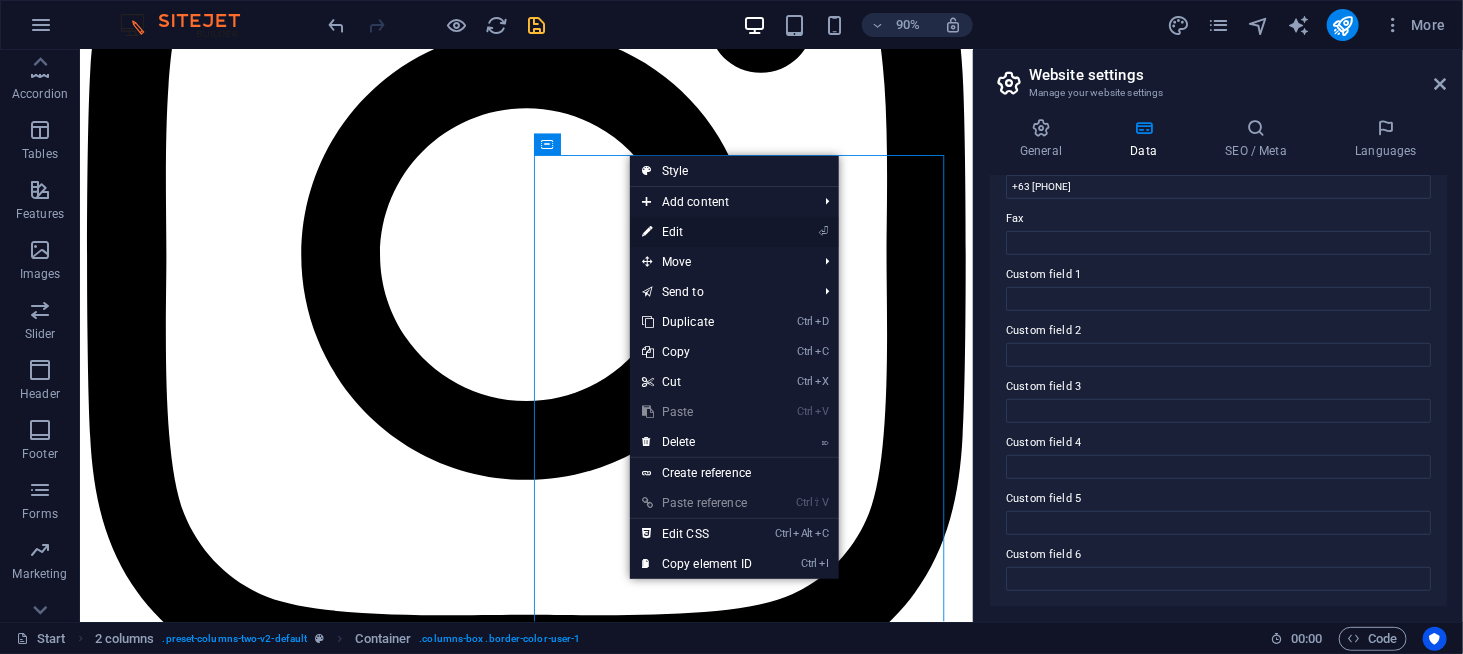 click on "⏎  Edit" at bounding box center (697, 232) 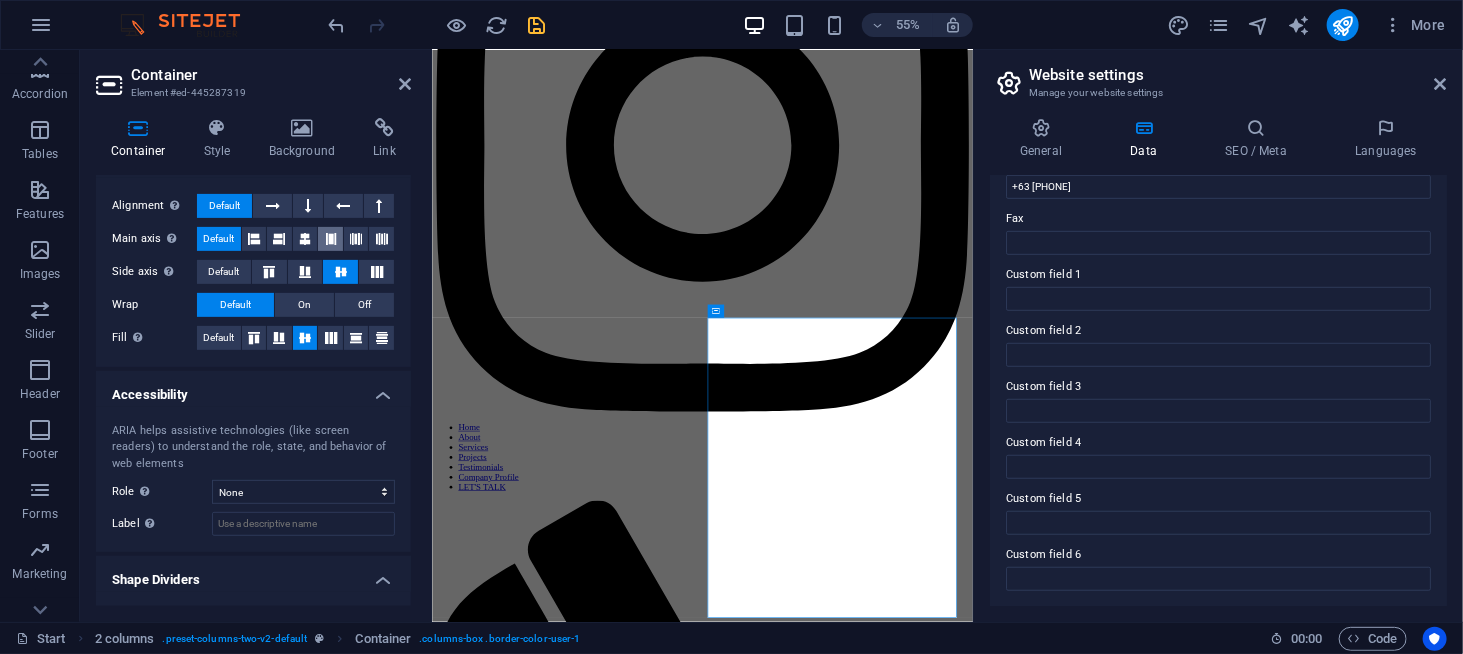 scroll, scrollTop: 176, scrollLeft: 0, axis: vertical 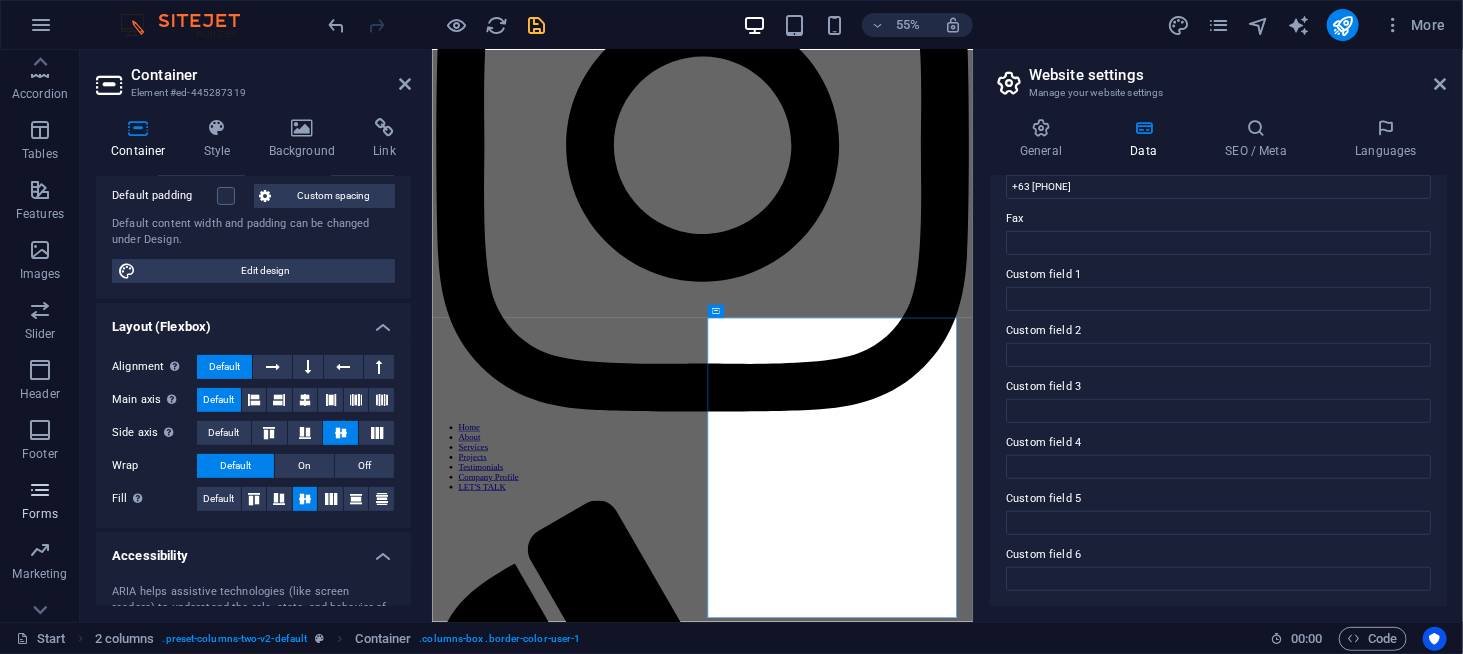 drag, startPoint x: 56, startPoint y: 479, endPoint x: 64, endPoint y: 469, distance: 12.806249 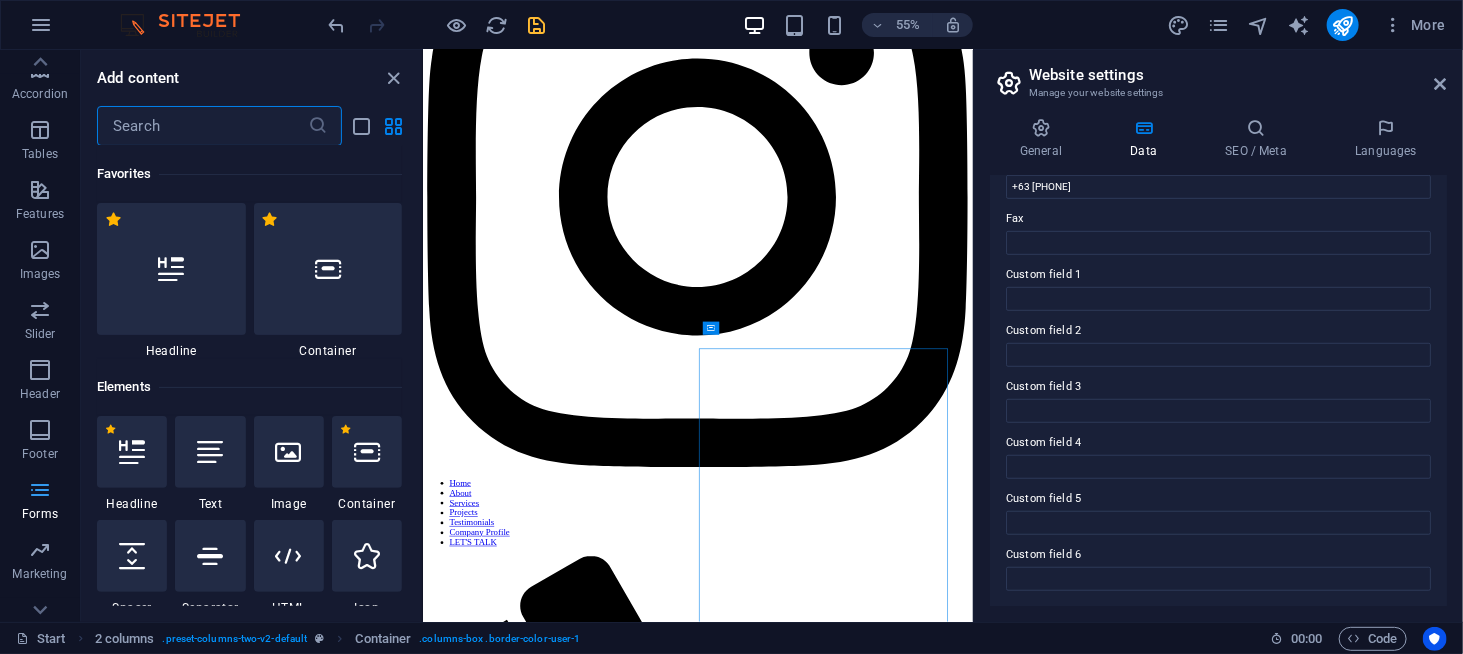 scroll, scrollTop: 6400, scrollLeft: 0, axis: vertical 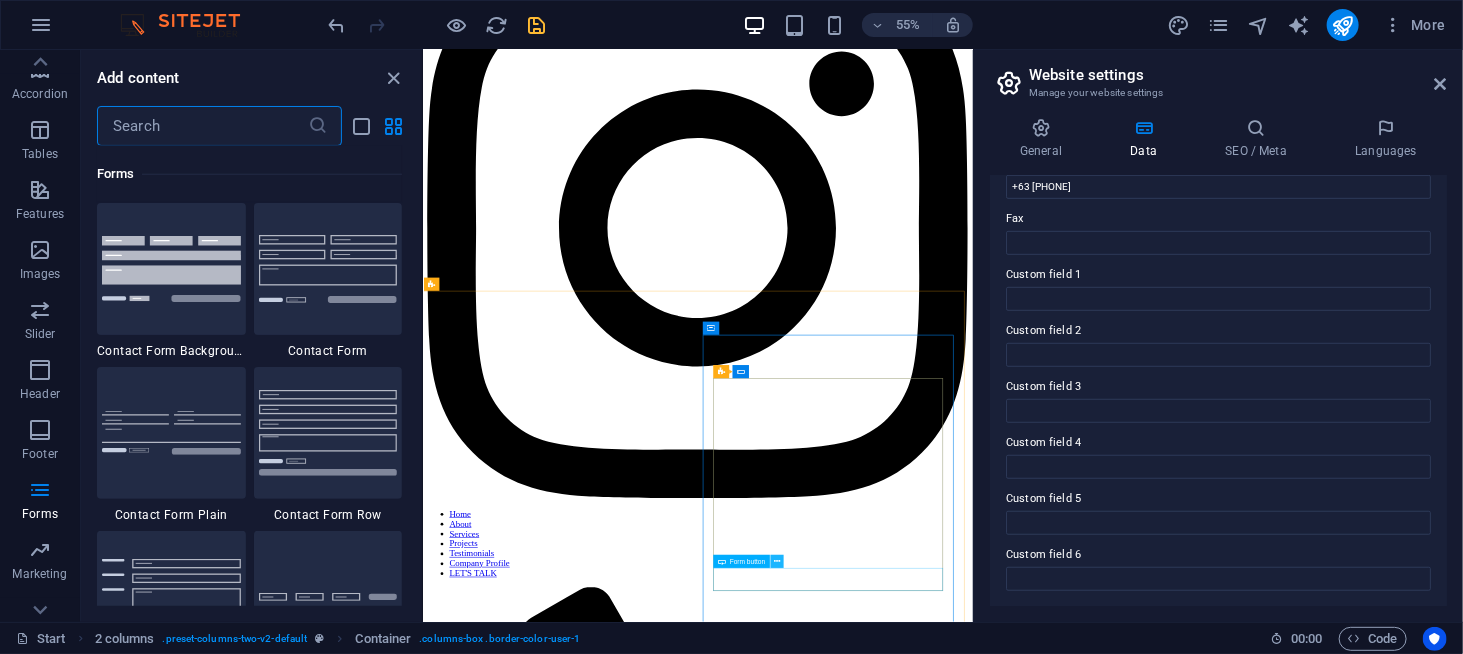 click at bounding box center [777, 562] 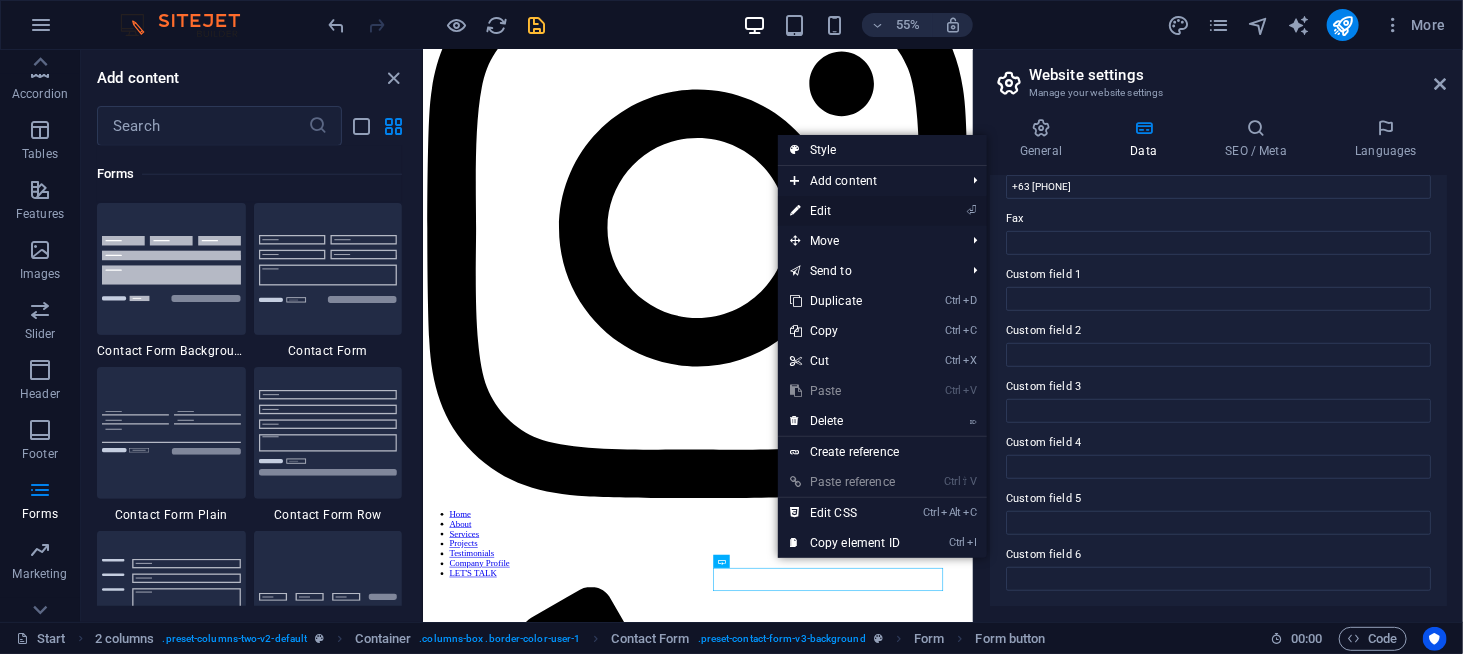 click on "⏎  Edit" at bounding box center (845, 211) 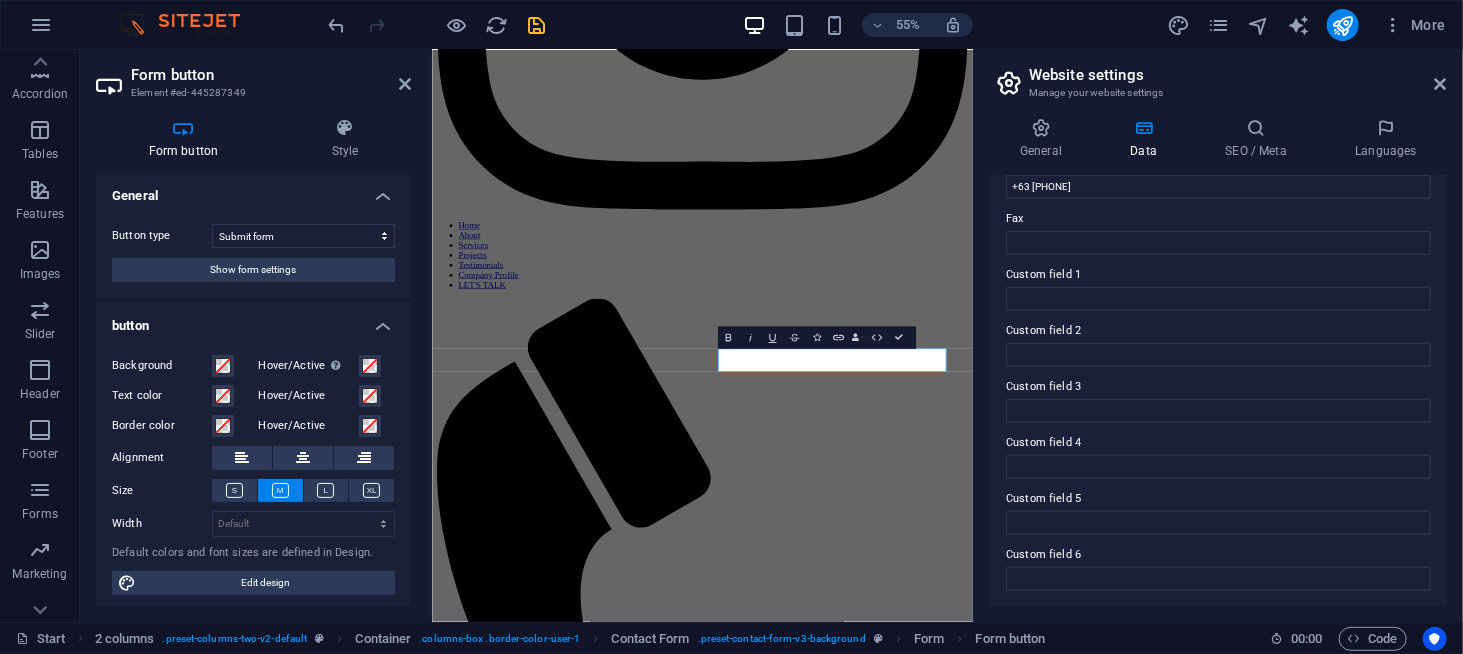 scroll, scrollTop: 0, scrollLeft: 0, axis: both 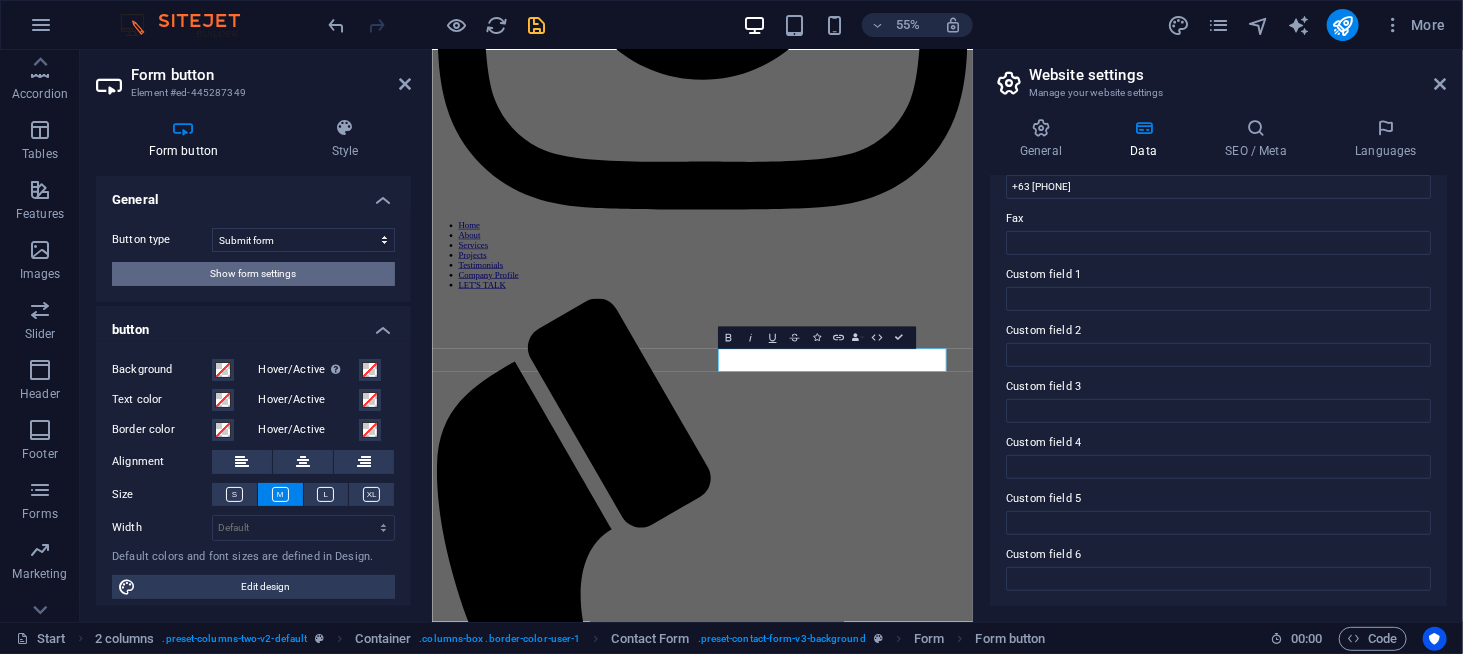 click on "Show form settings" at bounding box center [253, 274] 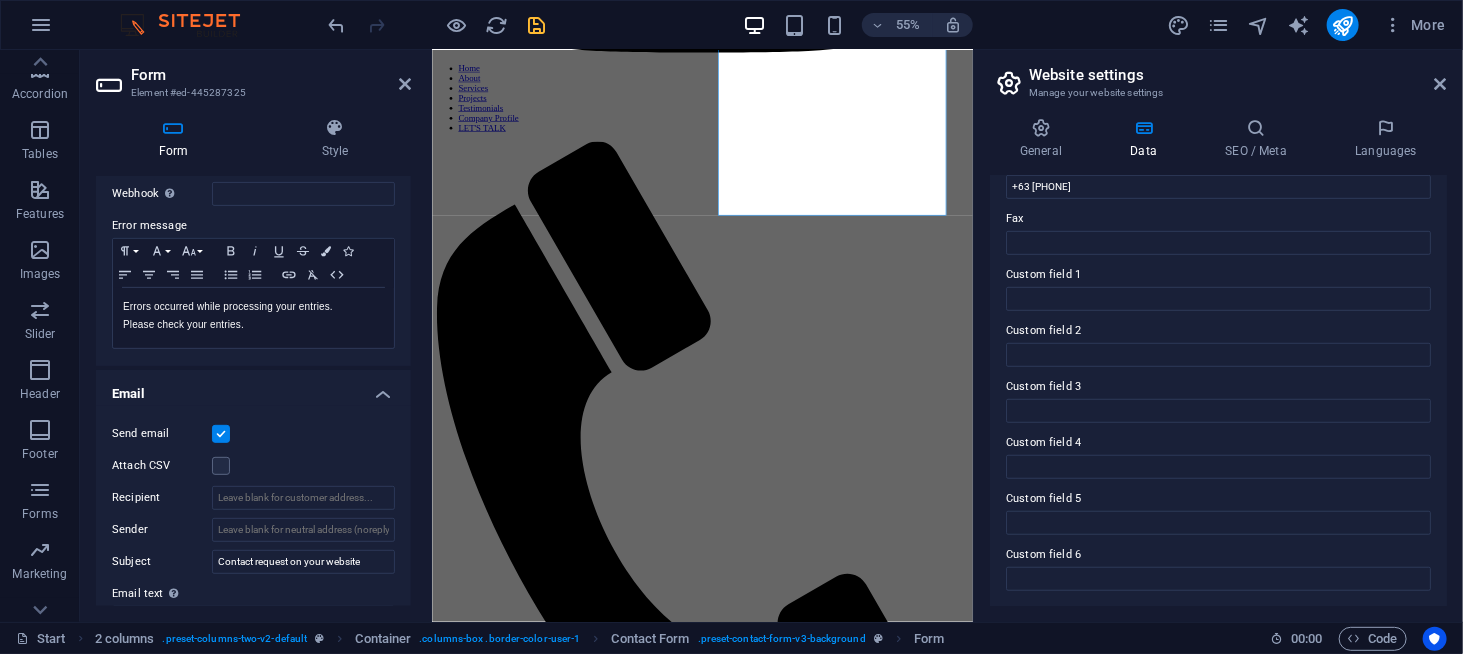 scroll, scrollTop: 400, scrollLeft: 0, axis: vertical 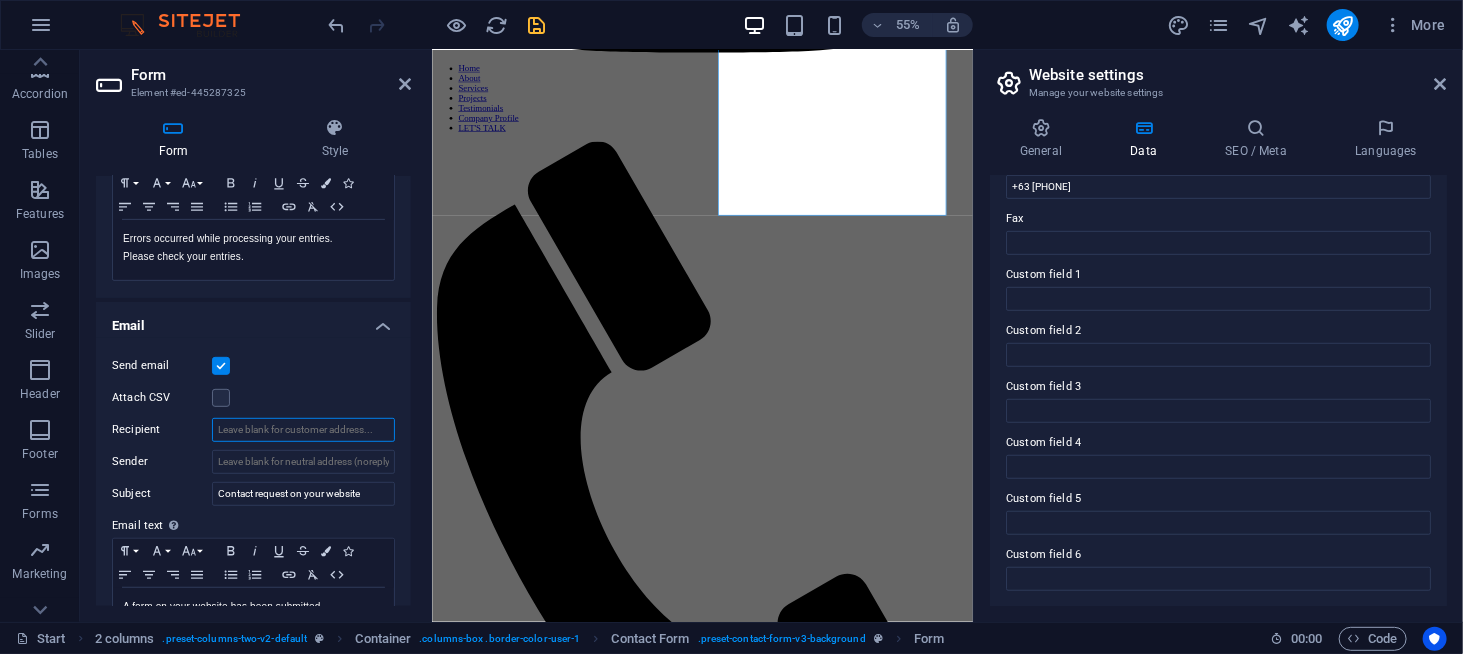 click on "Recipient" at bounding box center (303, 430) 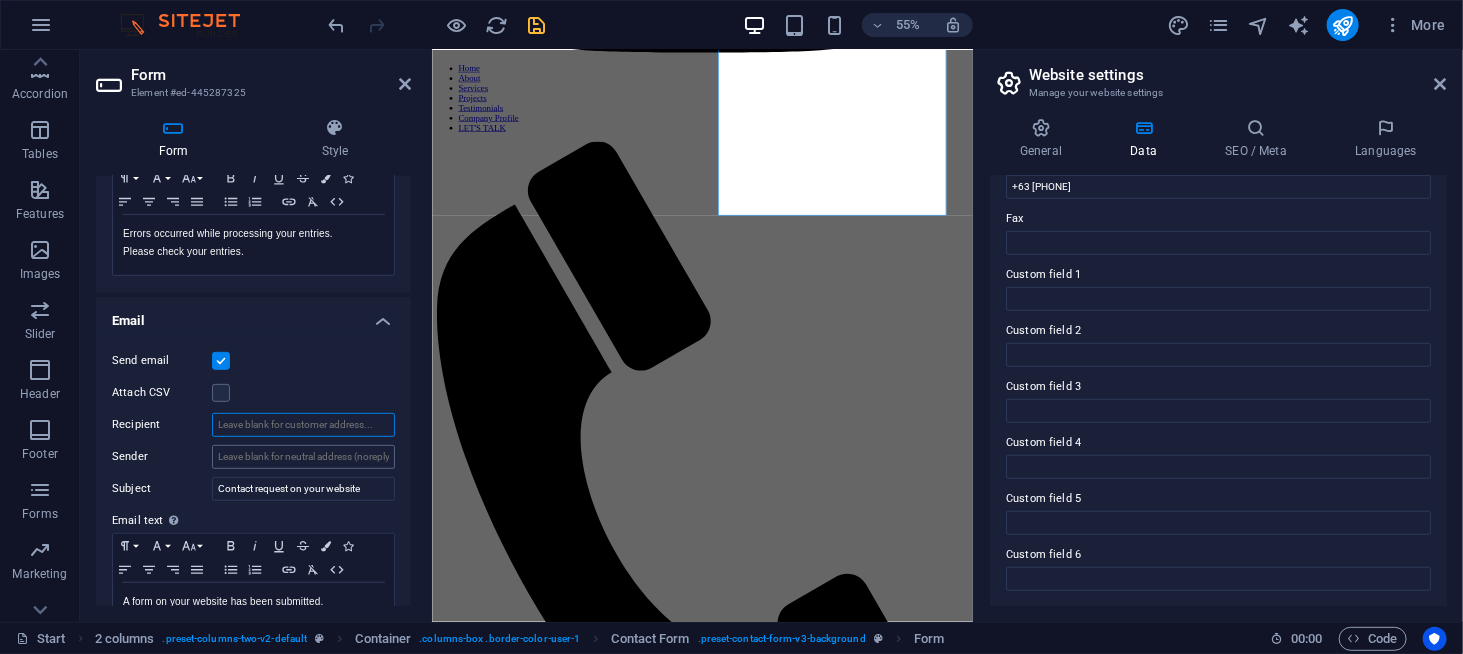 scroll, scrollTop: 400, scrollLeft: 0, axis: vertical 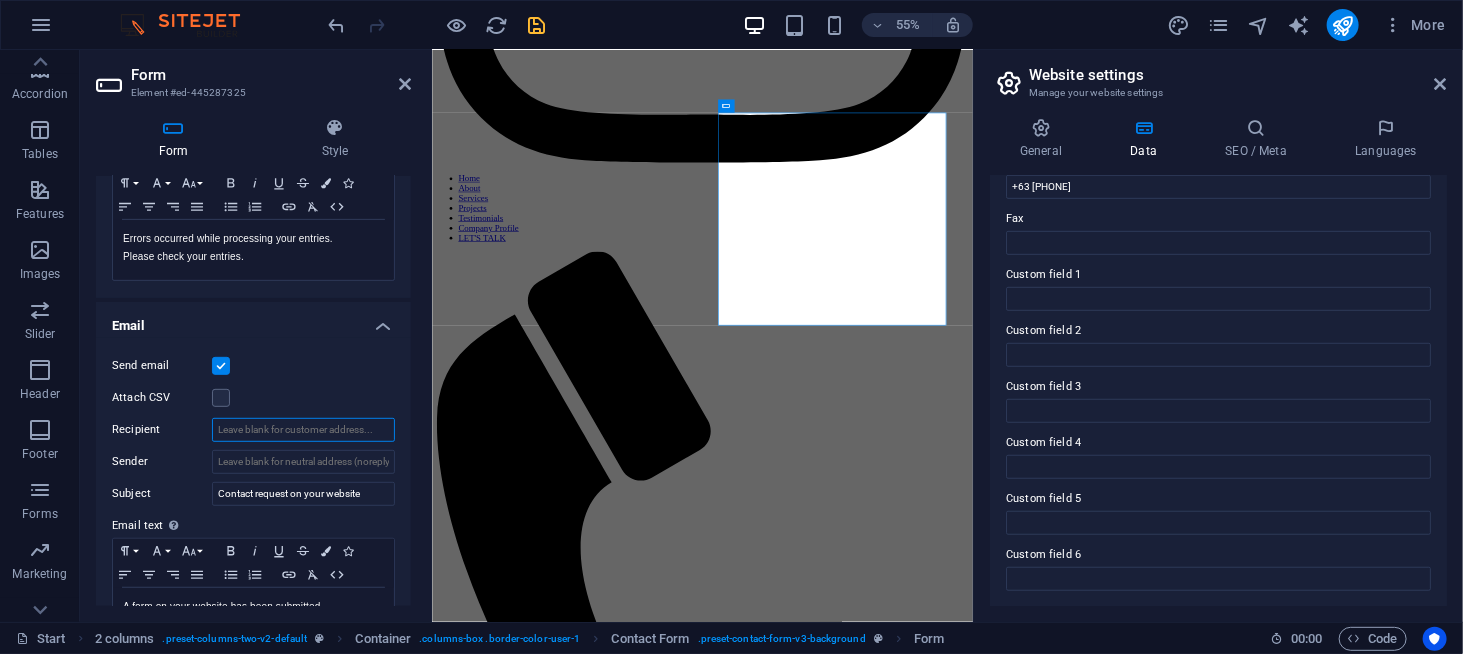 click on "Recipient" at bounding box center [303, 430] 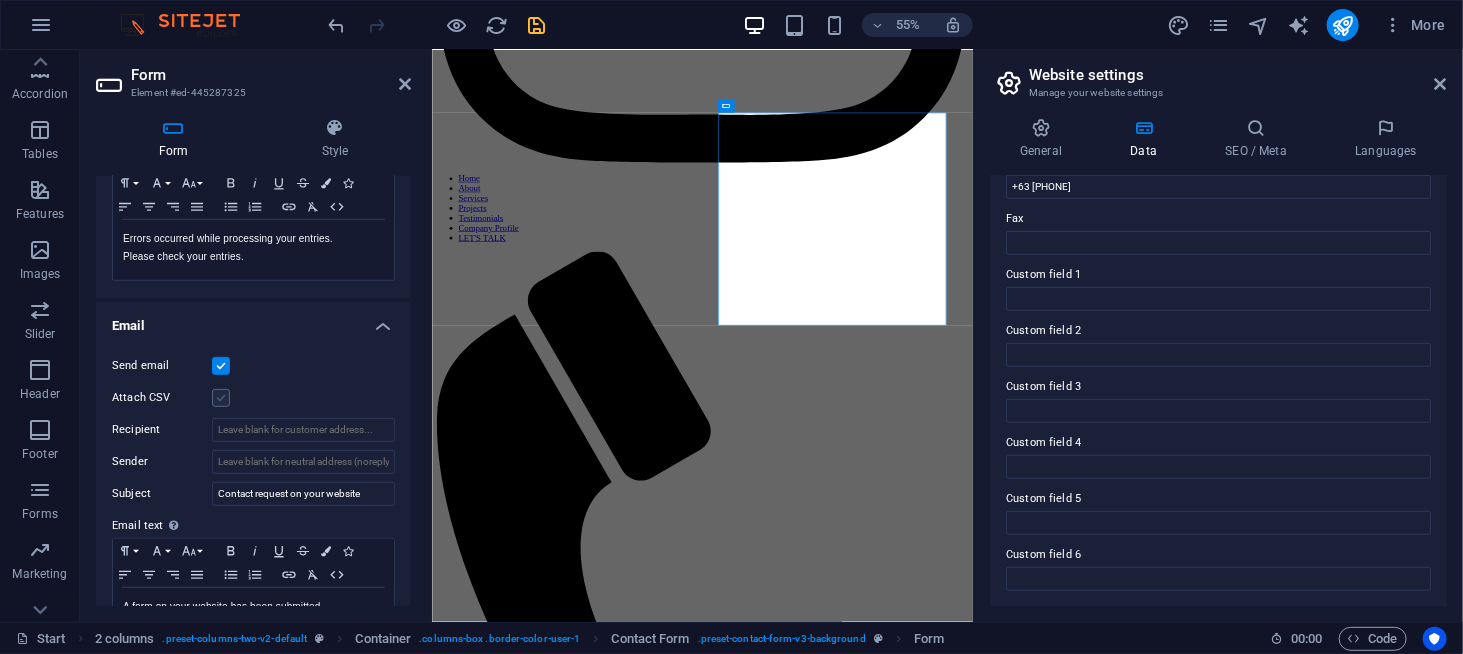click at bounding box center [221, 398] 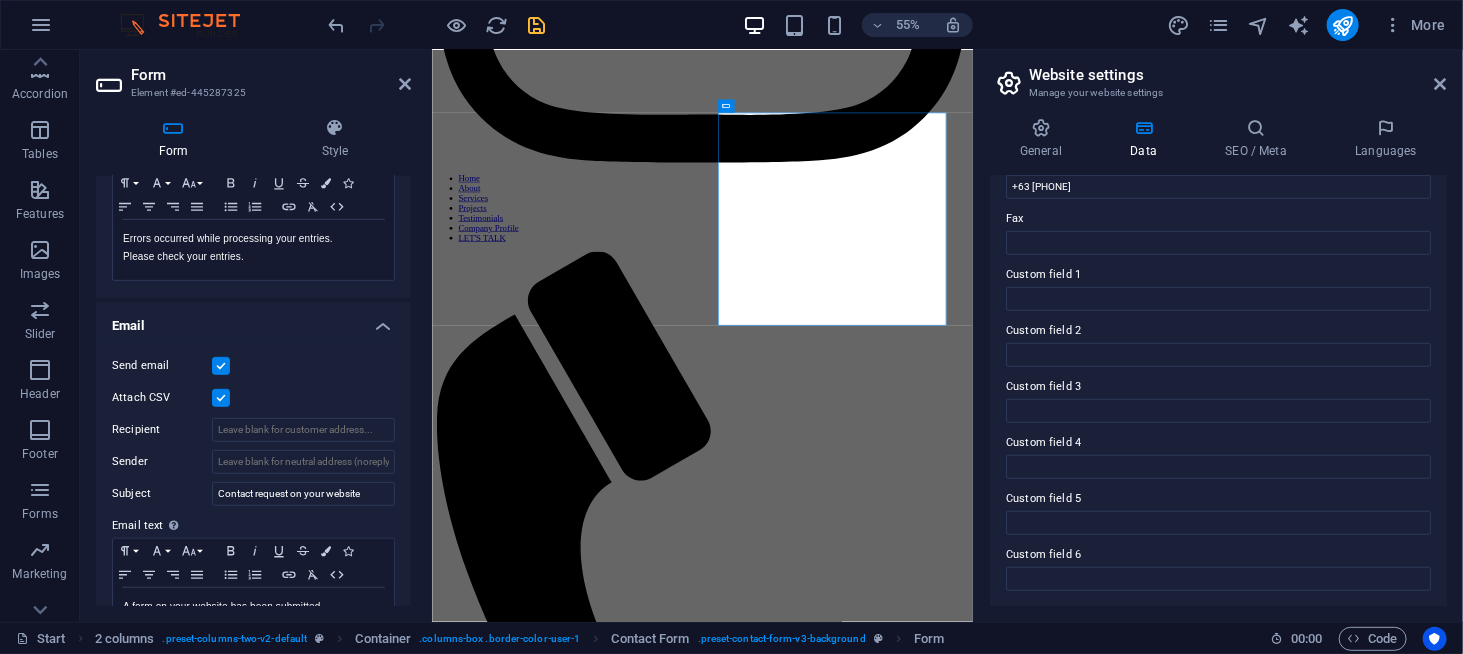 click at bounding box center [221, 398] 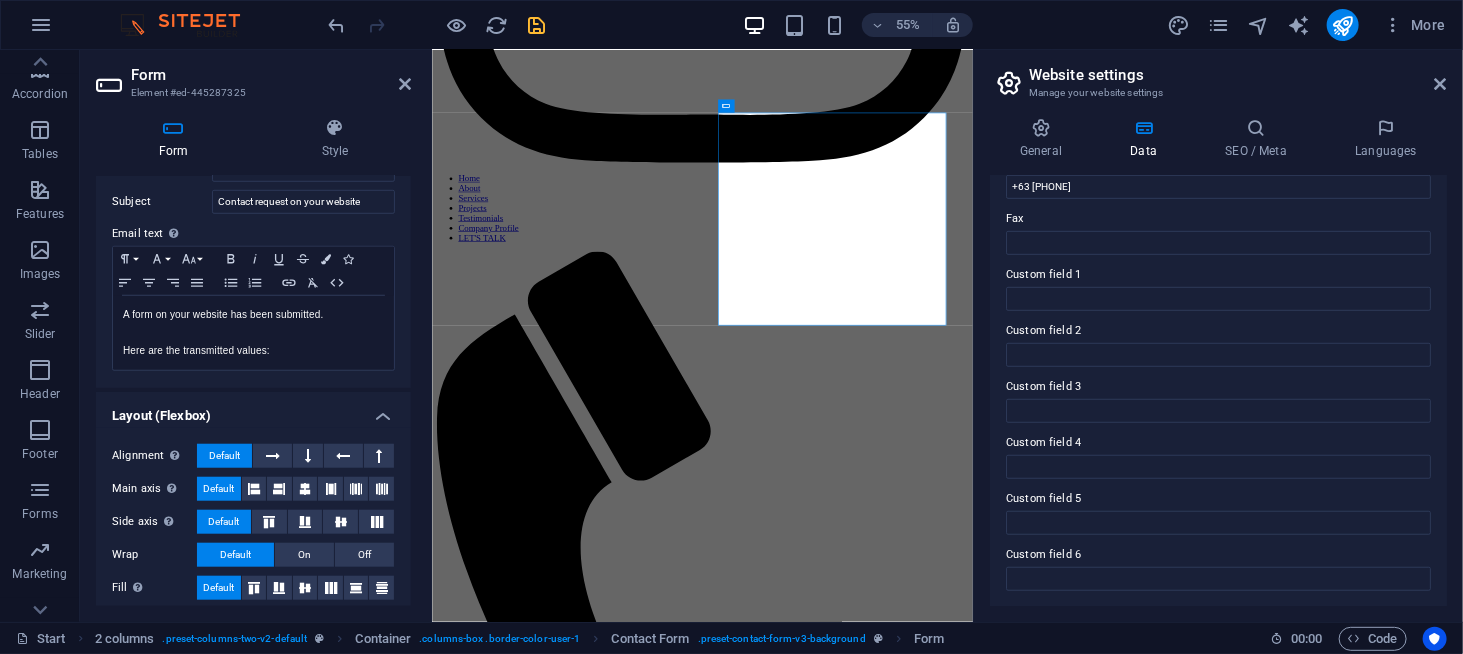scroll, scrollTop: 699, scrollLeft: 0, axis: vertical 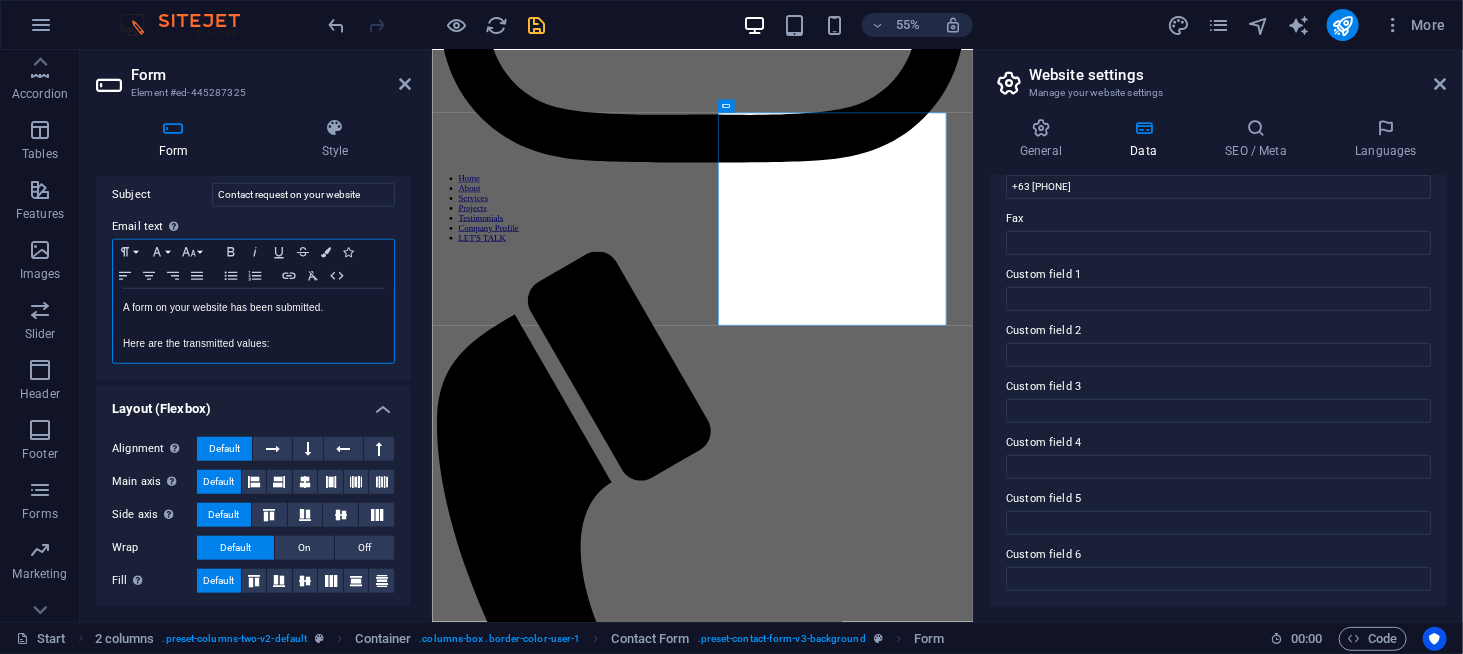 click at bounding box center (253, 326) 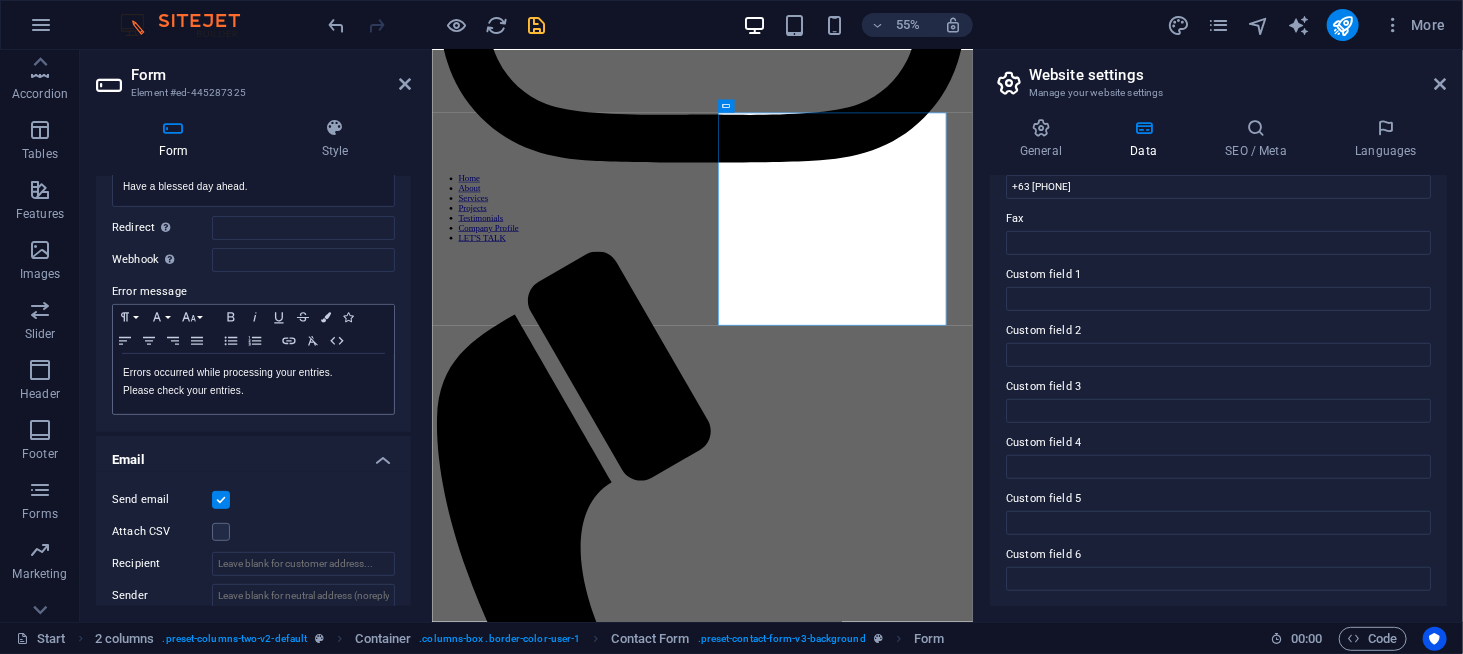 scroll, scrollTop: 199, scrollLeft: 0, axis: vertical 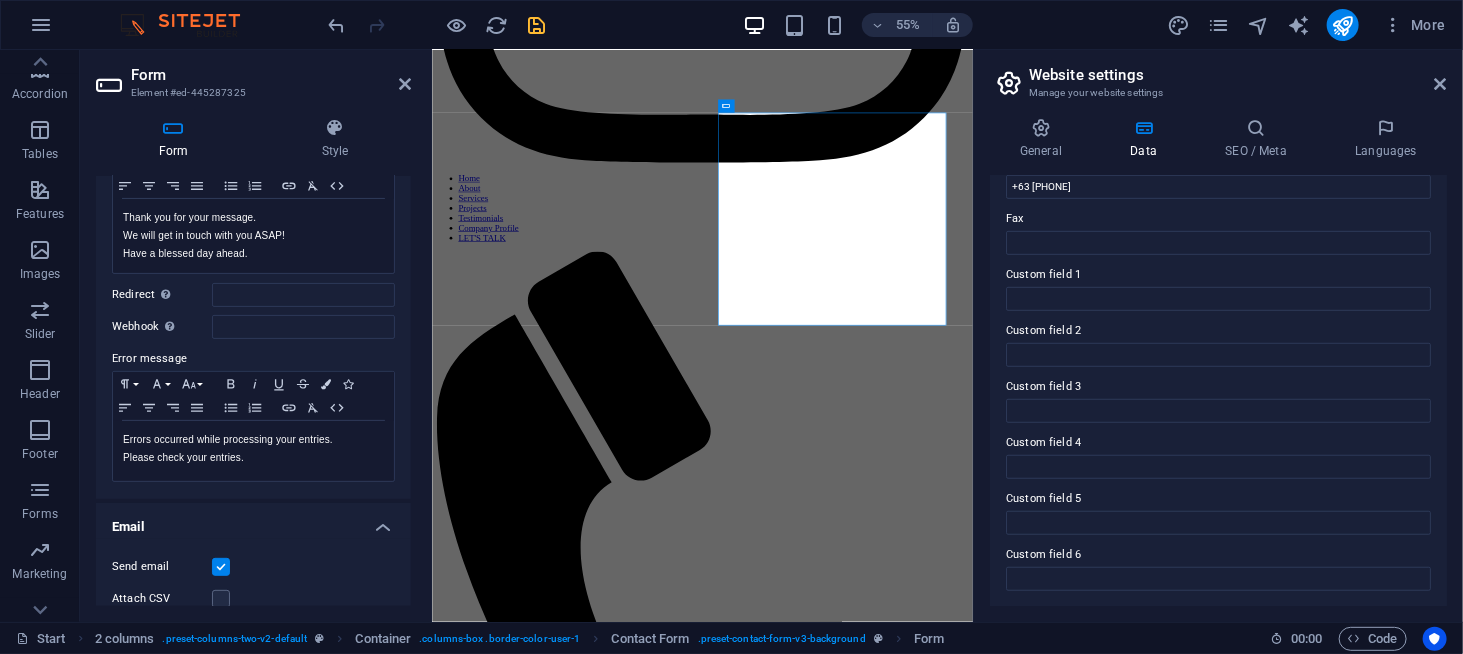 click on "Success message Paragraph Format Normal Heading 1 Heading 2 Heading 3 Heading 4 Heading 5 Heading 6 Code Font Family Arial Georgia Impact Tahoma Times New Roman Verdana Lato Teko Font Size 8 9 10 11 12 14 18 24 30 36 48 60 72 96 Bold Italic Colors" at bounding box center [253, 304] 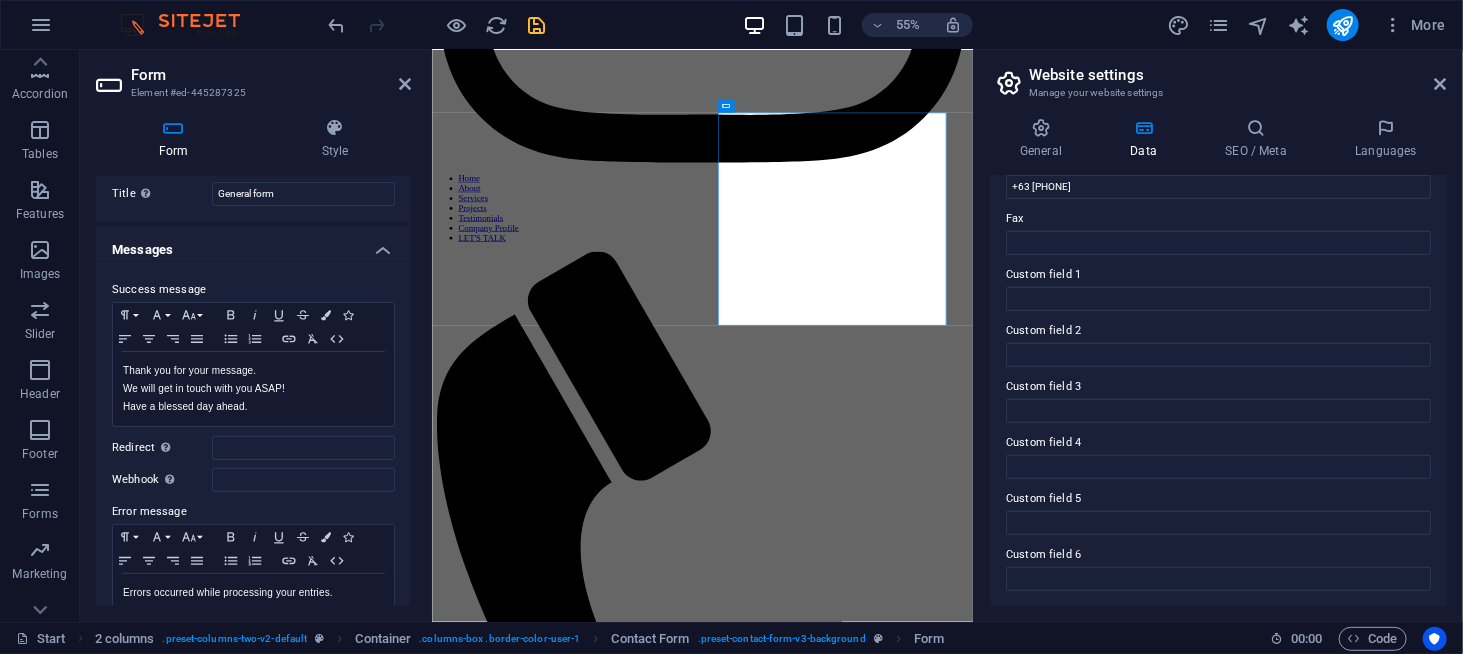scroll, scrollTop: 0, scrollLeft: 0, axis: both 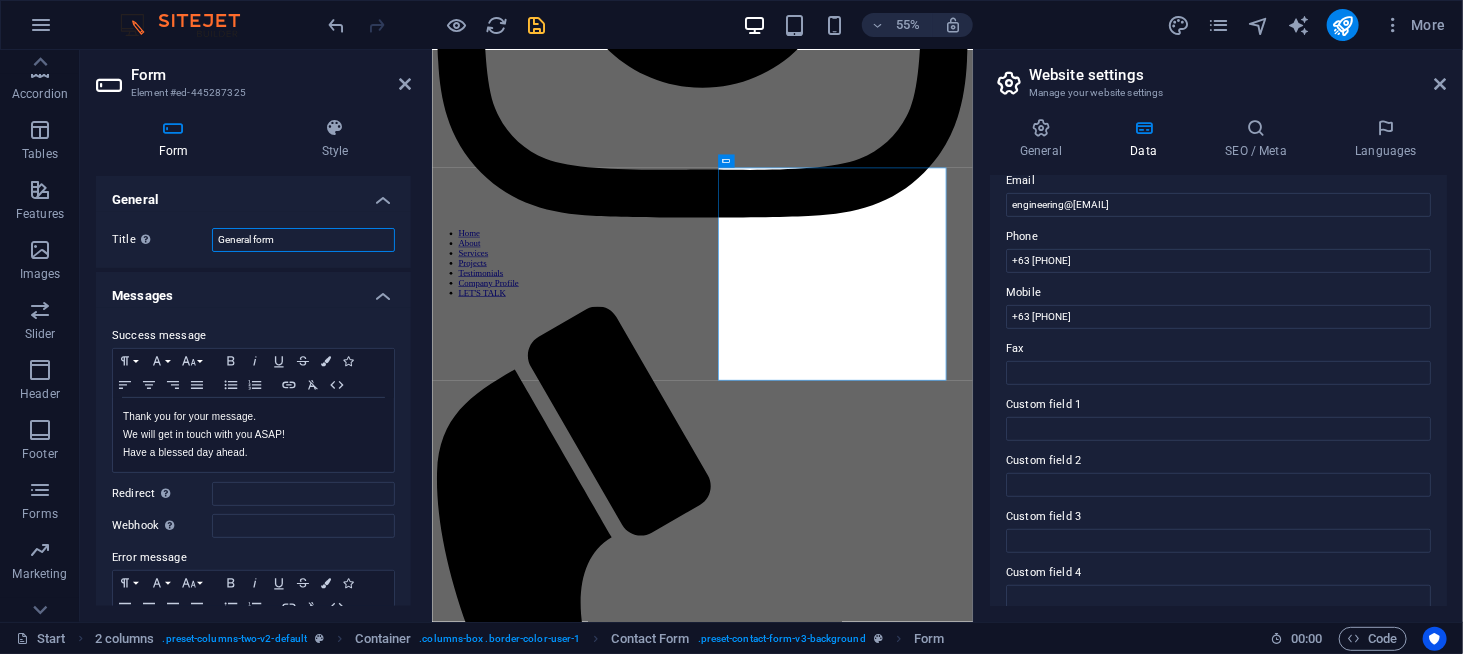 click on "General form" at bounding box center [303, 240] 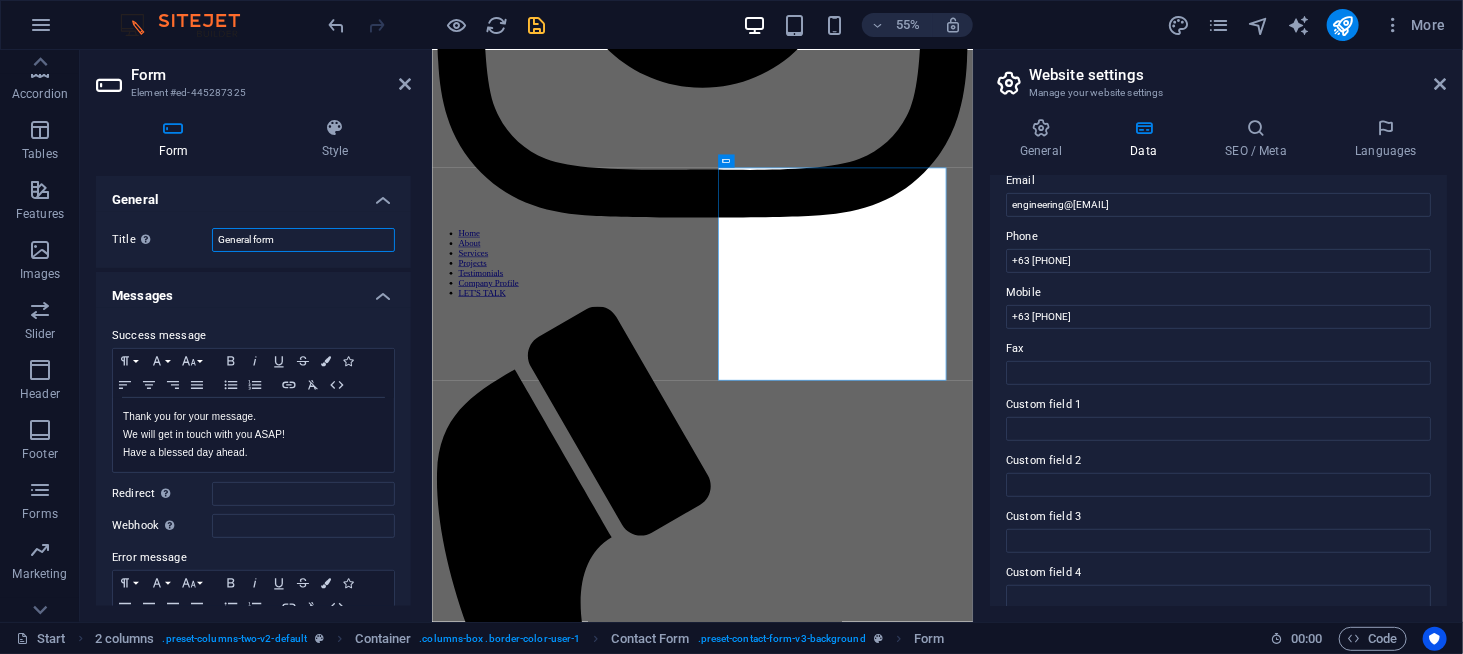 drag, startPoint x: 251, startPoint y: 239, endPoint x: 161, endPoint y: 240, distance: 90.005554 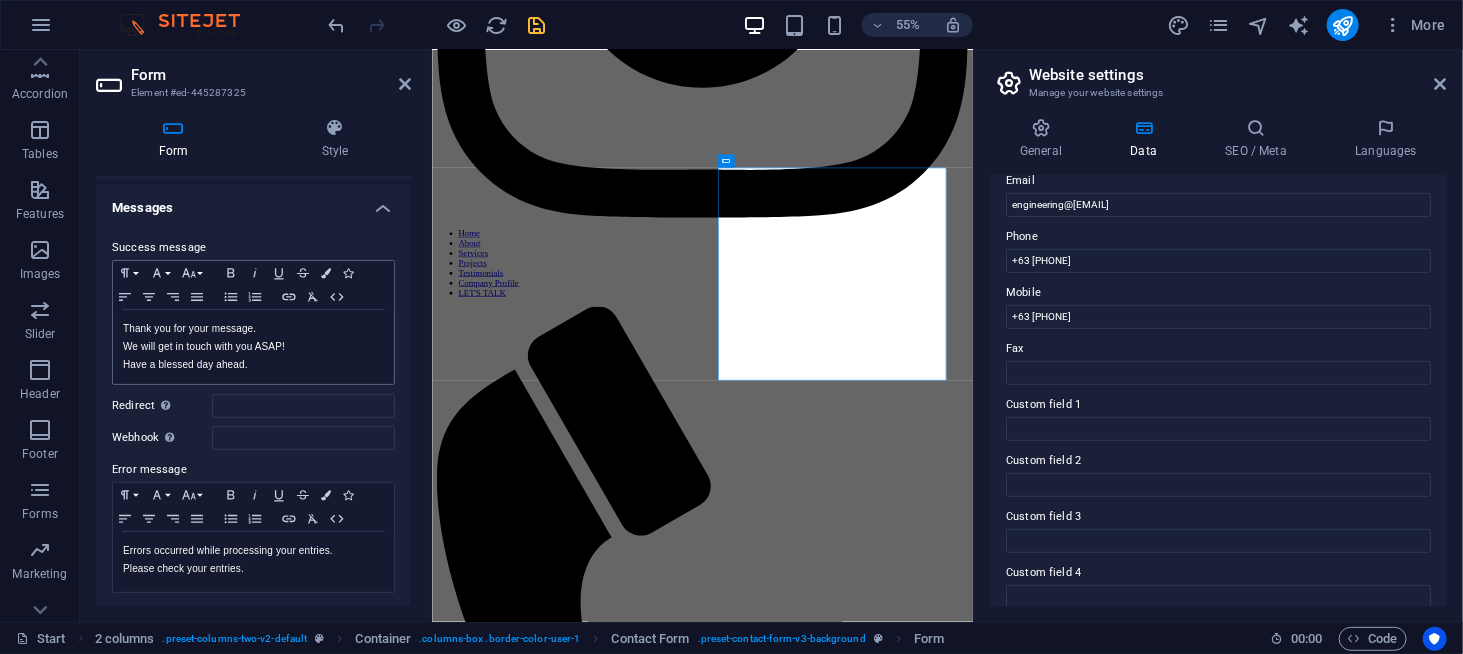scroll, scrollTop: 100, scrollLeft: 0, axis: vertical 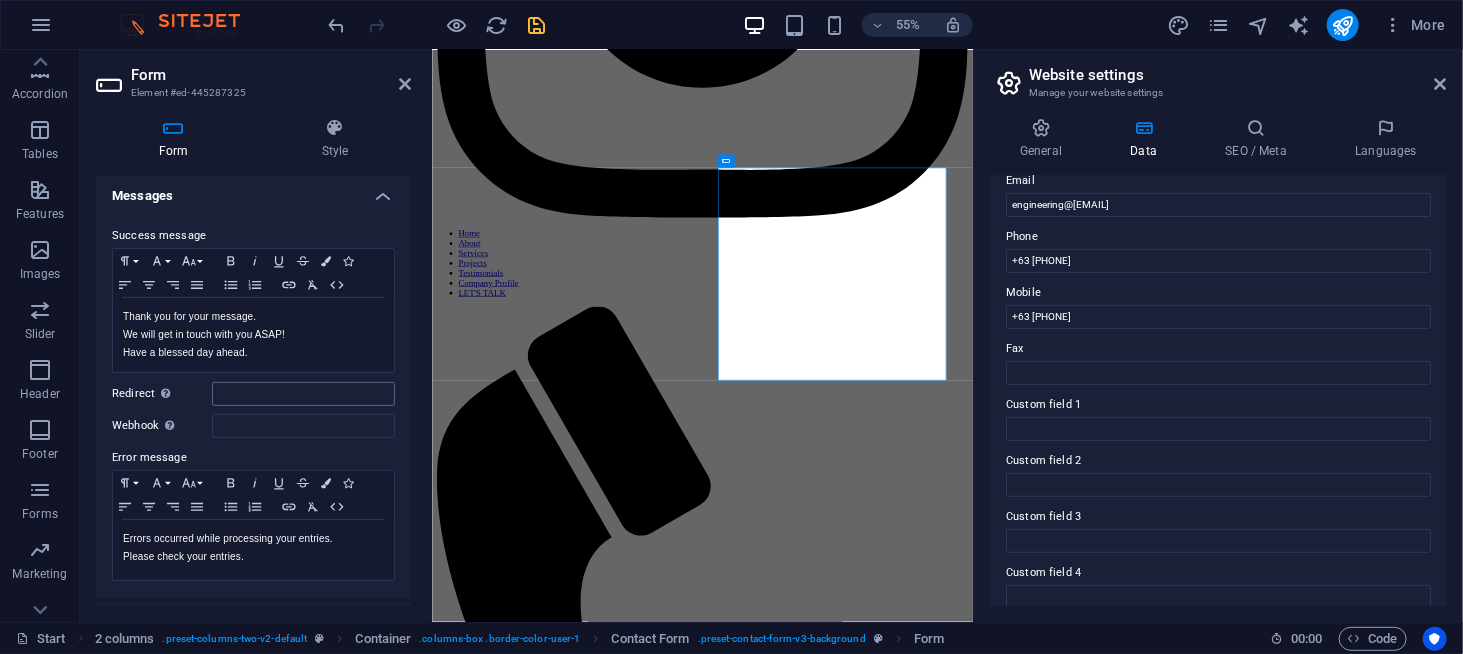 type on "Inquiry Form" 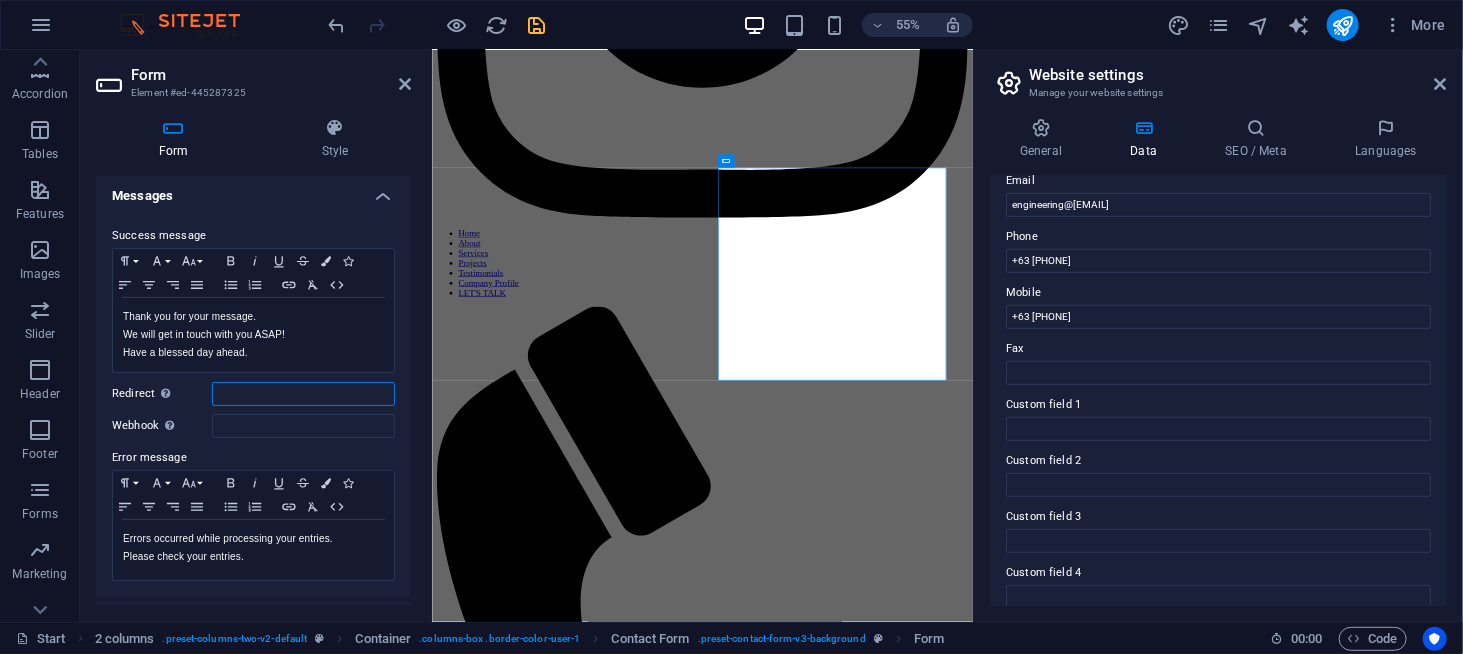 click on "Redirect Define a redirect target upon successful form submission; for example, a success page." at bounding box center (303, 394) 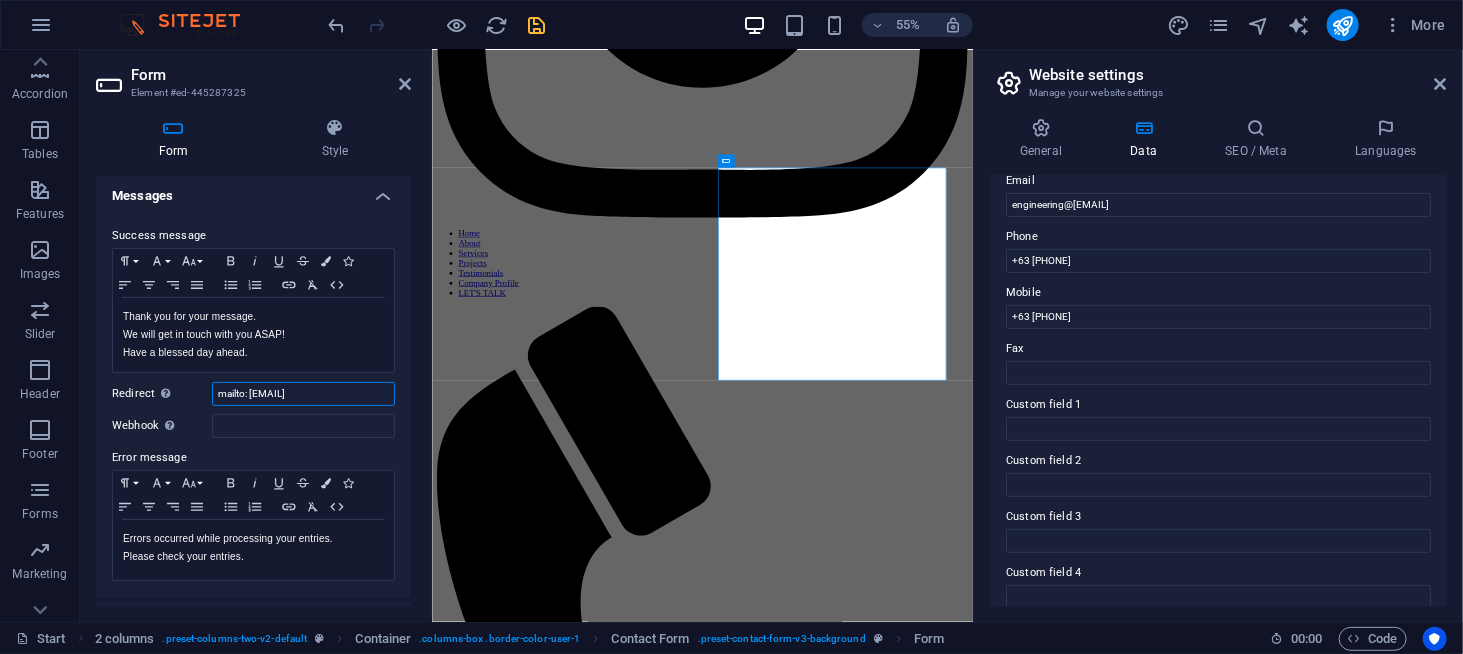 scroll, scrollTop: 0, scrollLeft: 4, axis: horizontal 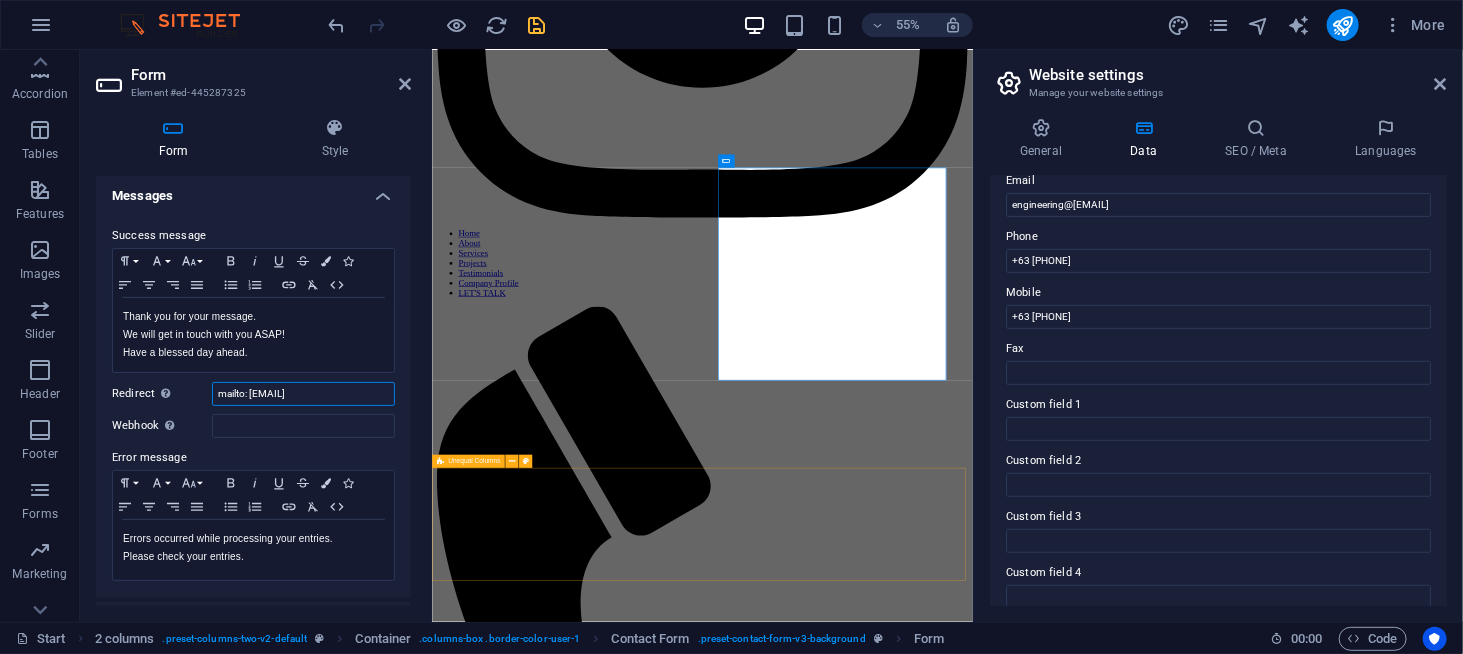 type on "mailto: [EMAIL]" 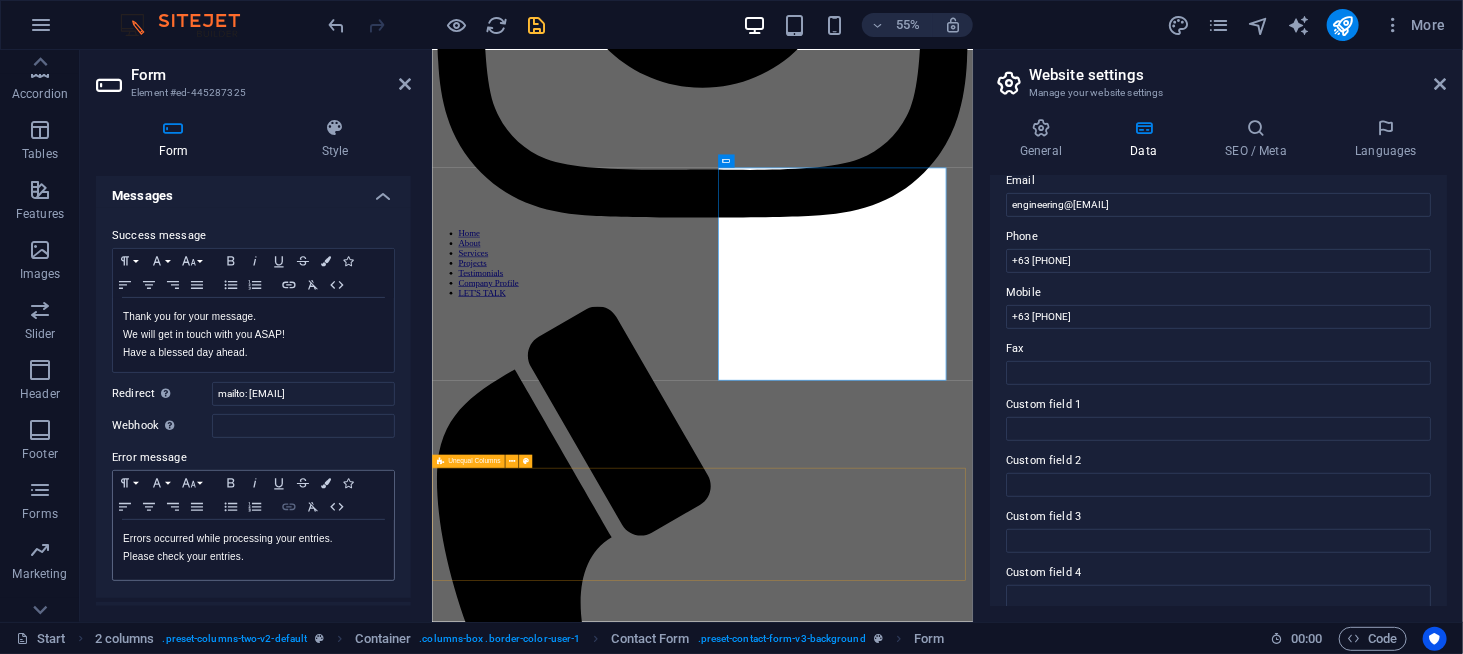 scroll, scrollTop: 0, scrollLeft: 0, axis: both 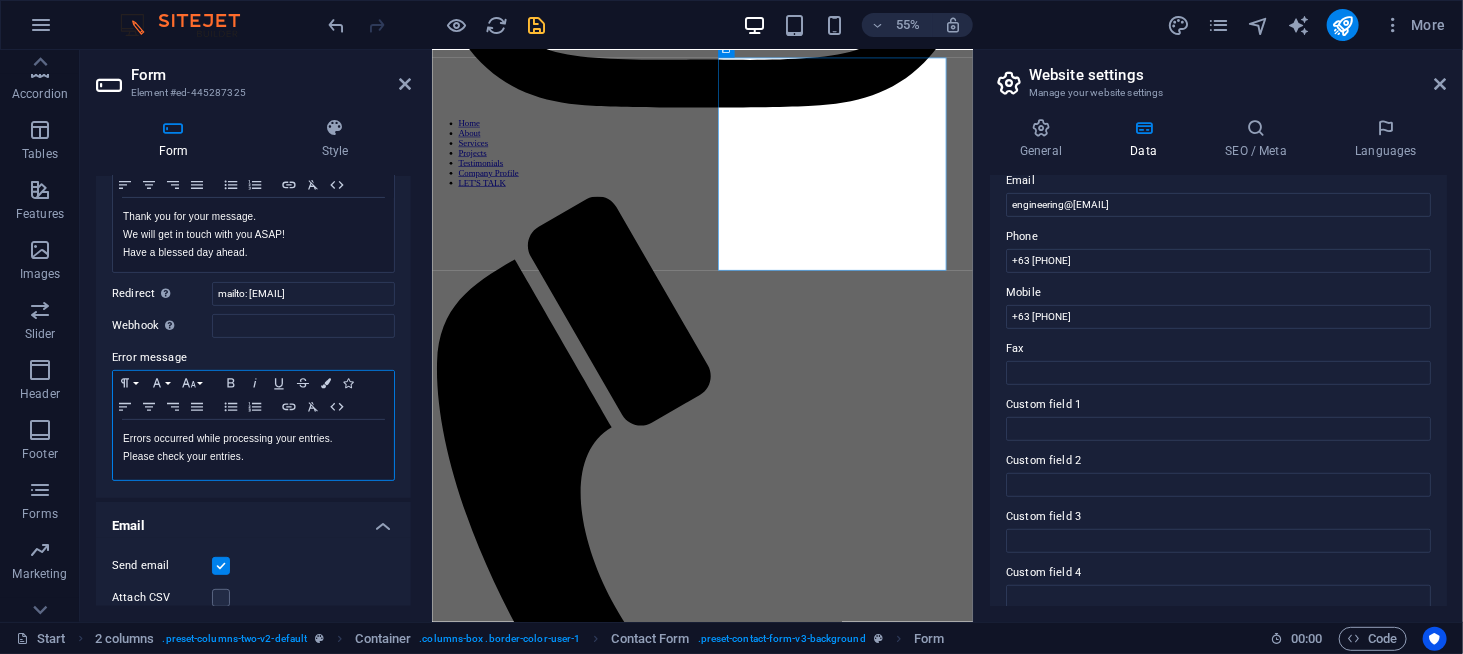click on "Please check your entries." at bounding box center [253, 457] 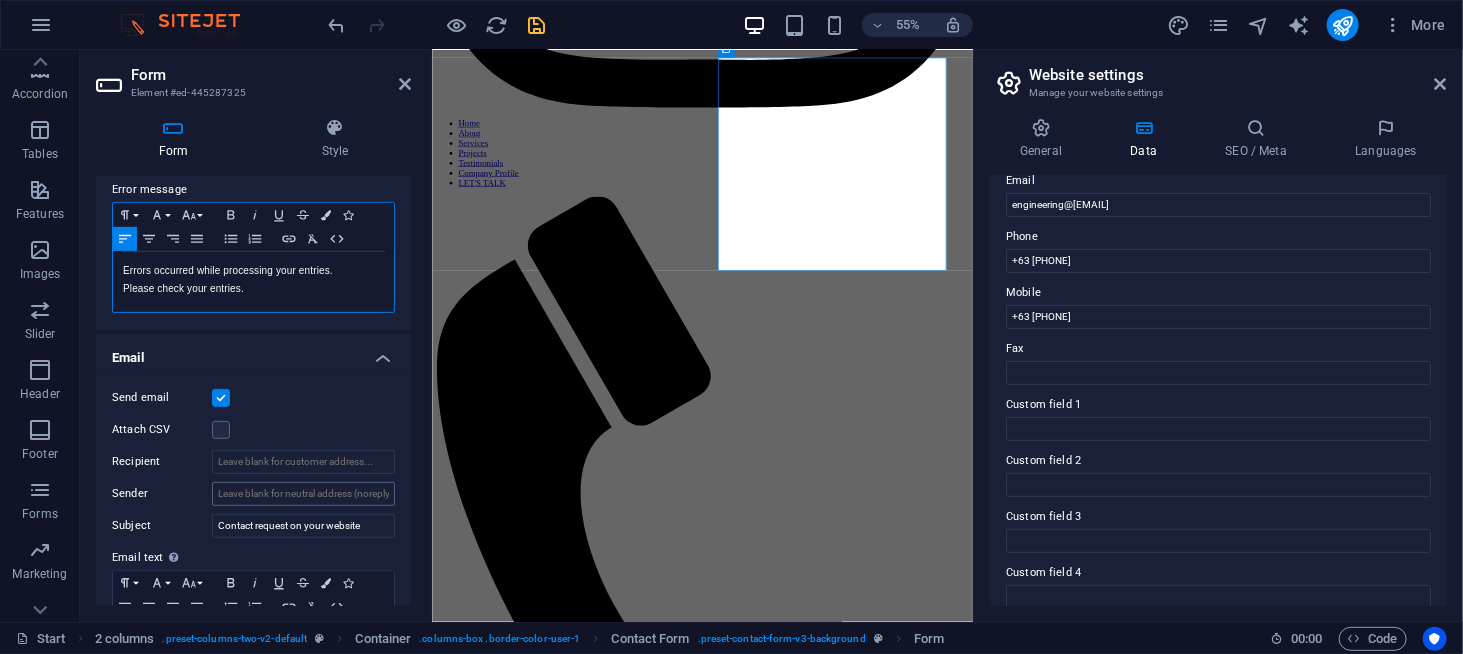 scroll, scrollTop: 400, scrollLeft: 0, axis: vertical 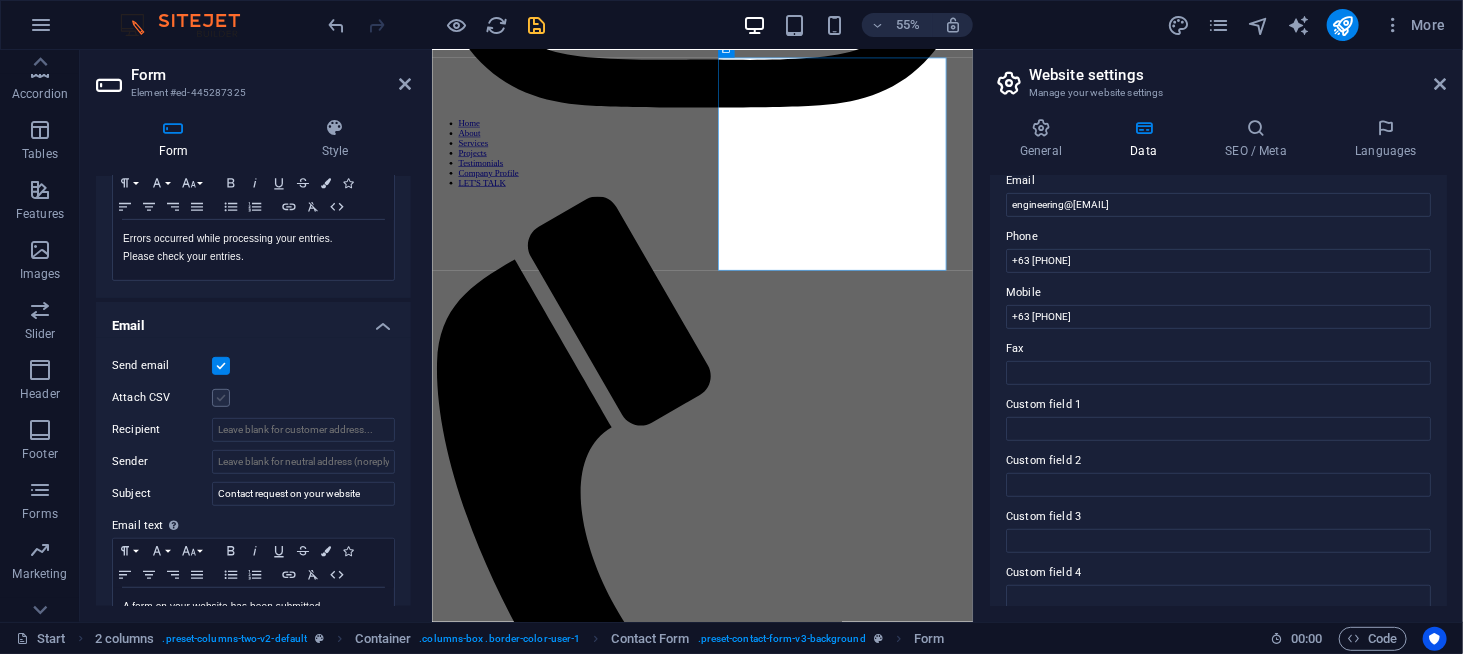 click at bounding box center (221, 398) 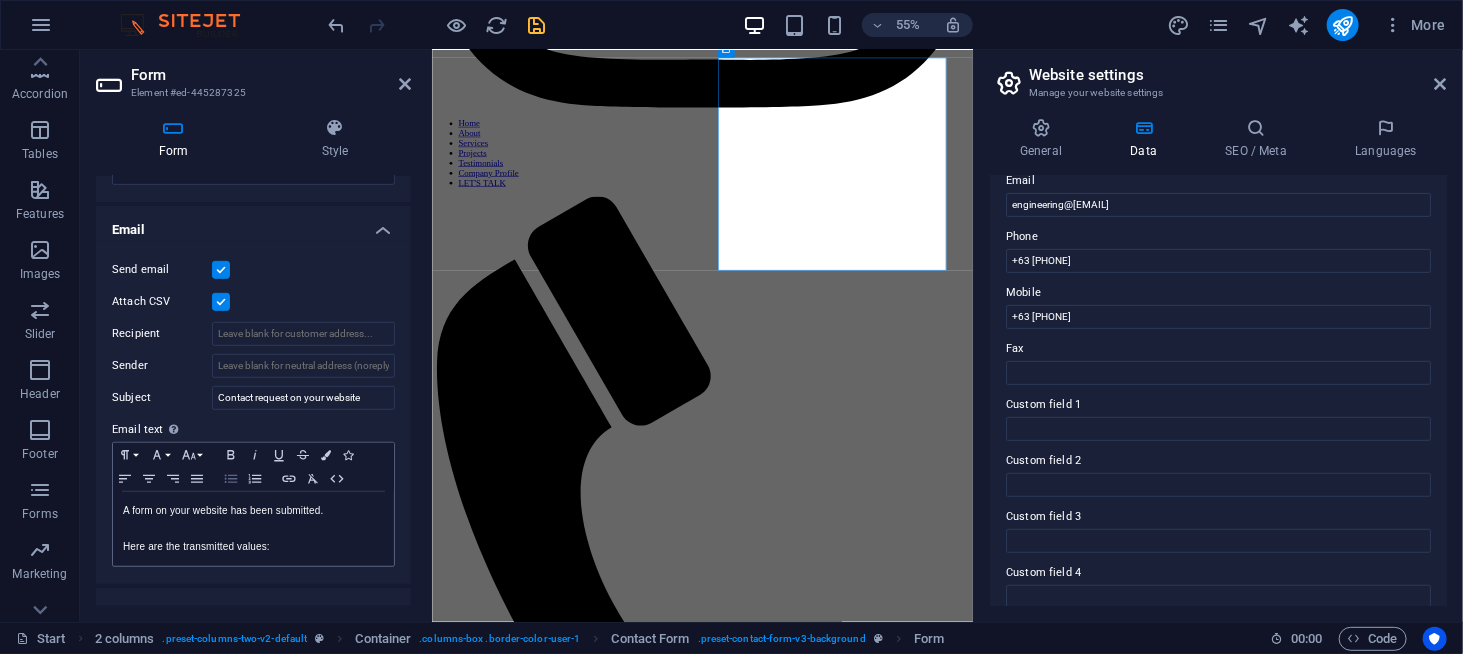 scroll, scrollTop: 699, scrollLeft: 0, axis: vertical 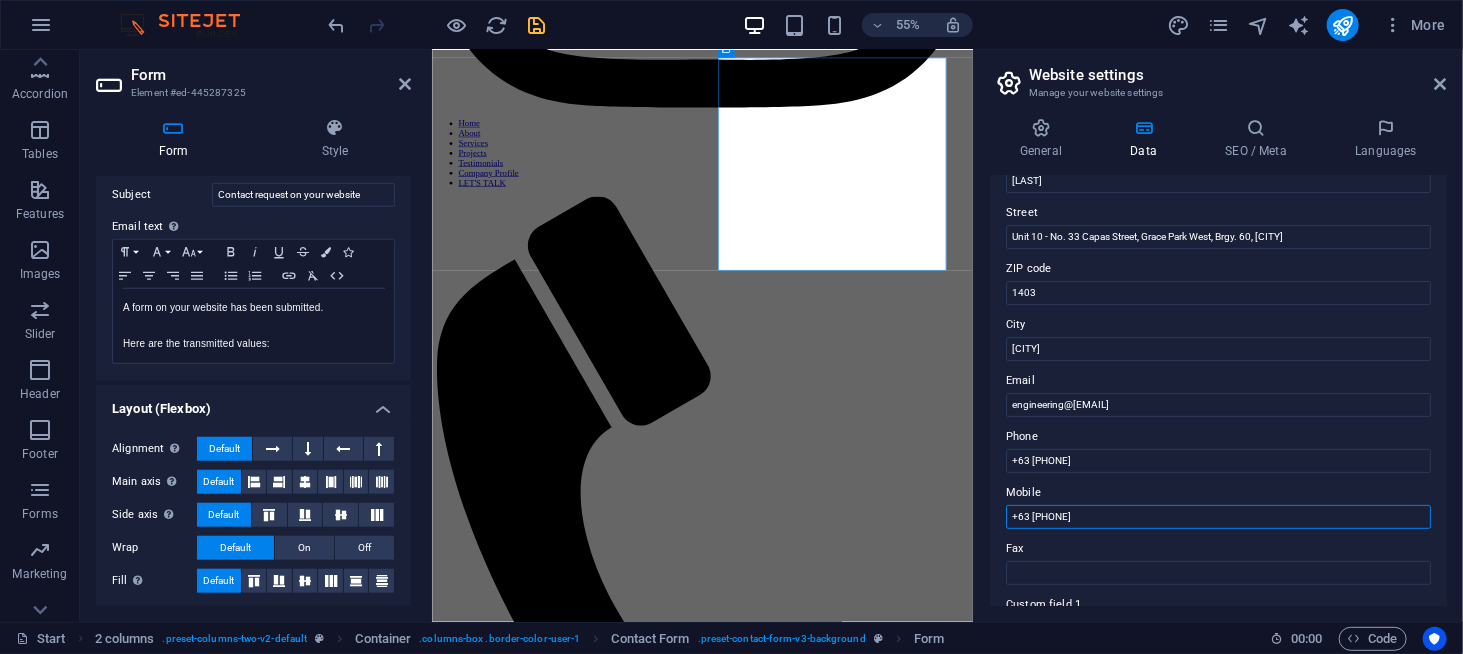 click on "+63 [PHONE]" at bounding box center (1218, 517) 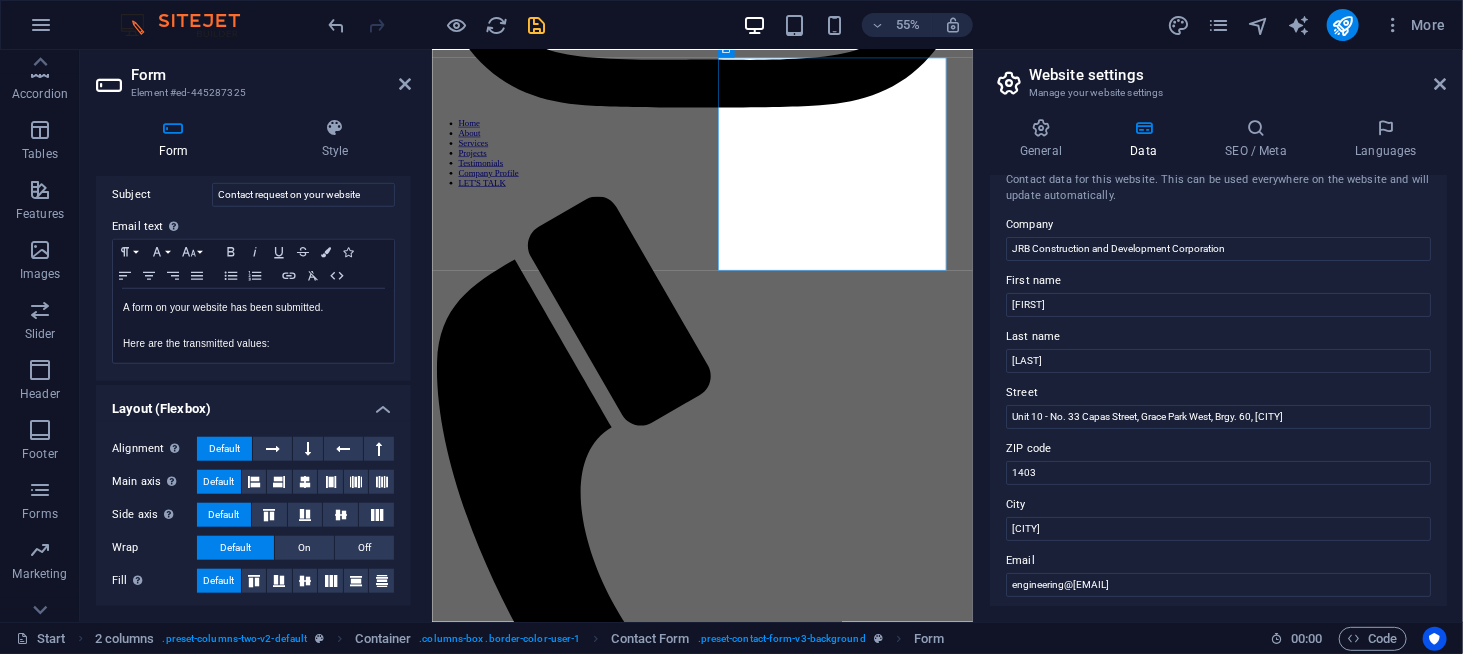 scroll, scrollTop: 0, scrollLeft: 0, axis: both 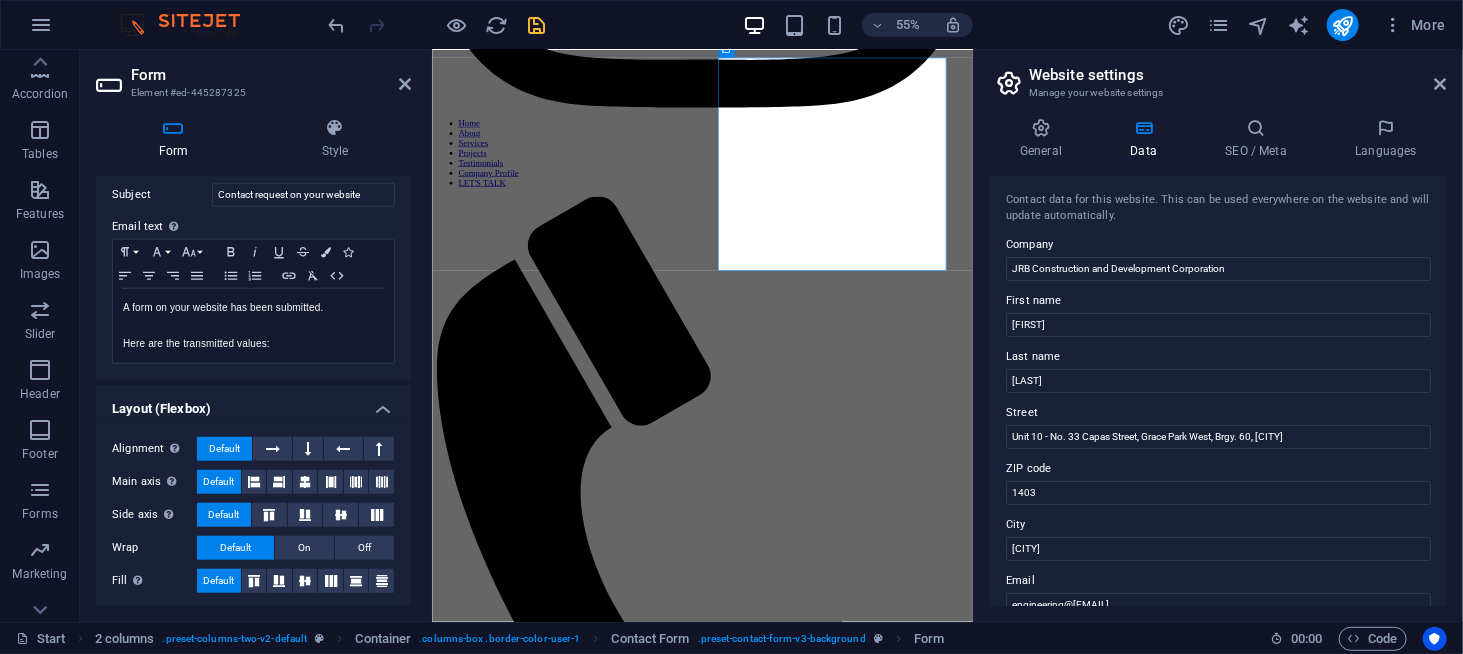 type on "+63 [PHONE]" 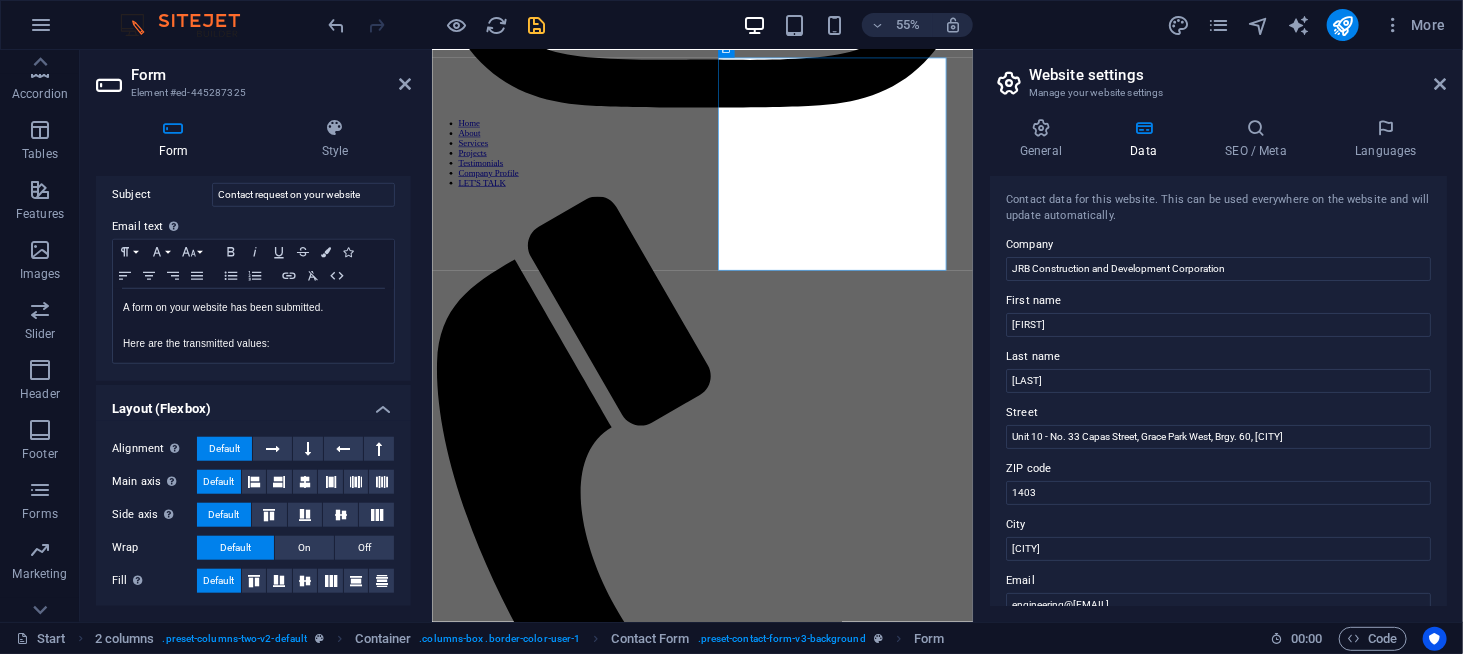 click at bounding box center [537, 25] 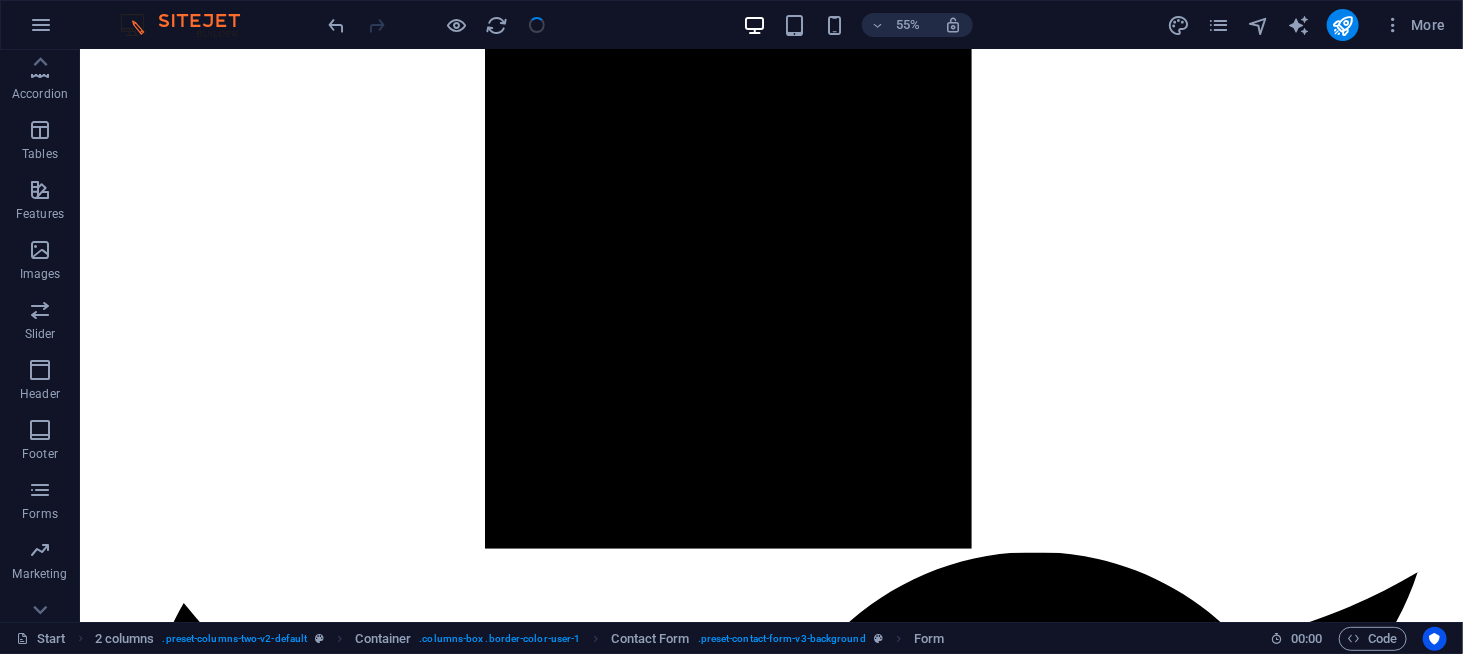 scroll, scrollTop: 6284, scrollLeft: 0, axis: vertical 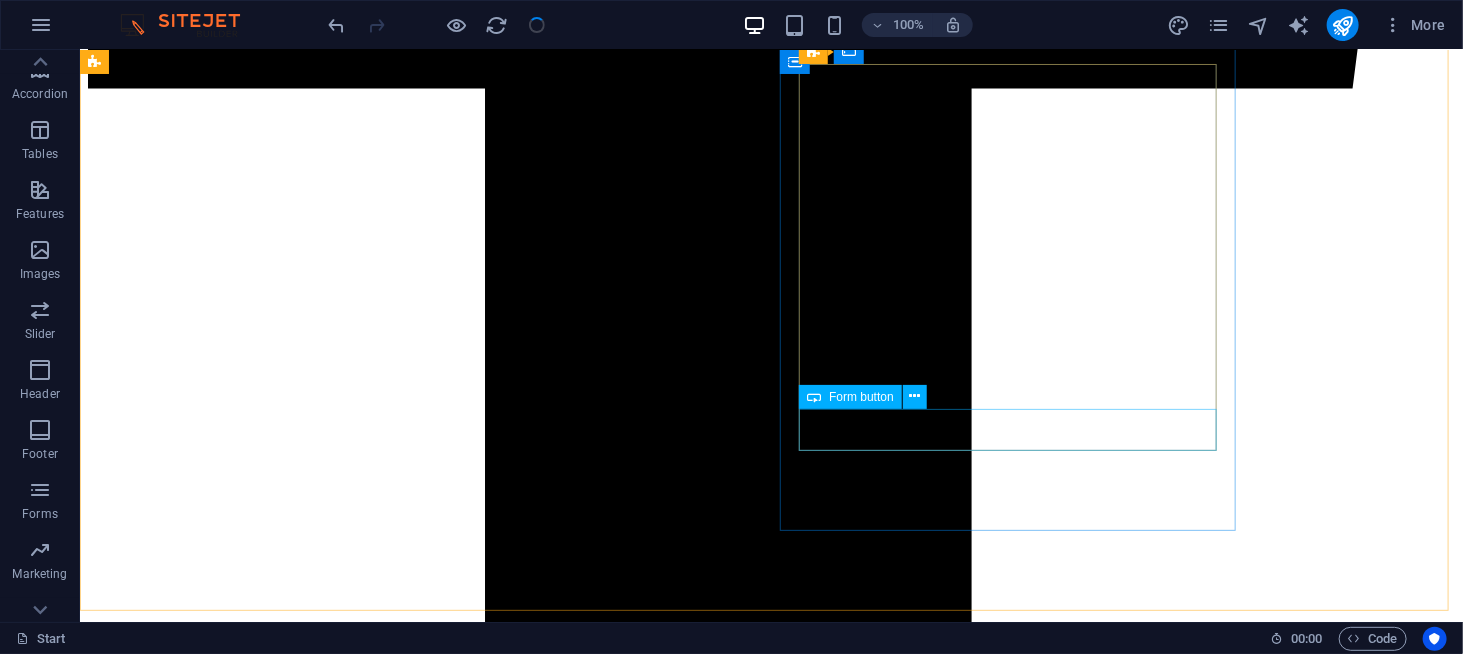 click on "Form button" at bounding box center (850, 397) 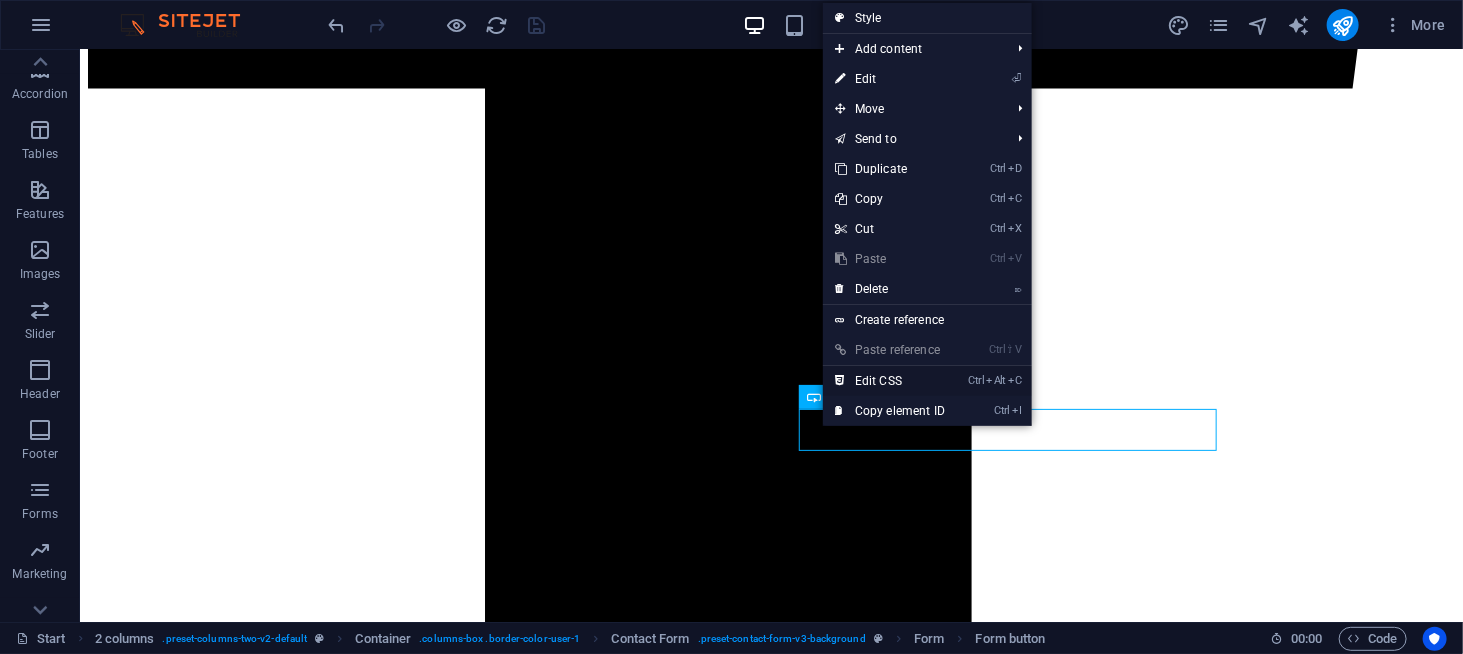 click on "Ctrl Alt C  Edit CSS" at bounding box center [890, 381] 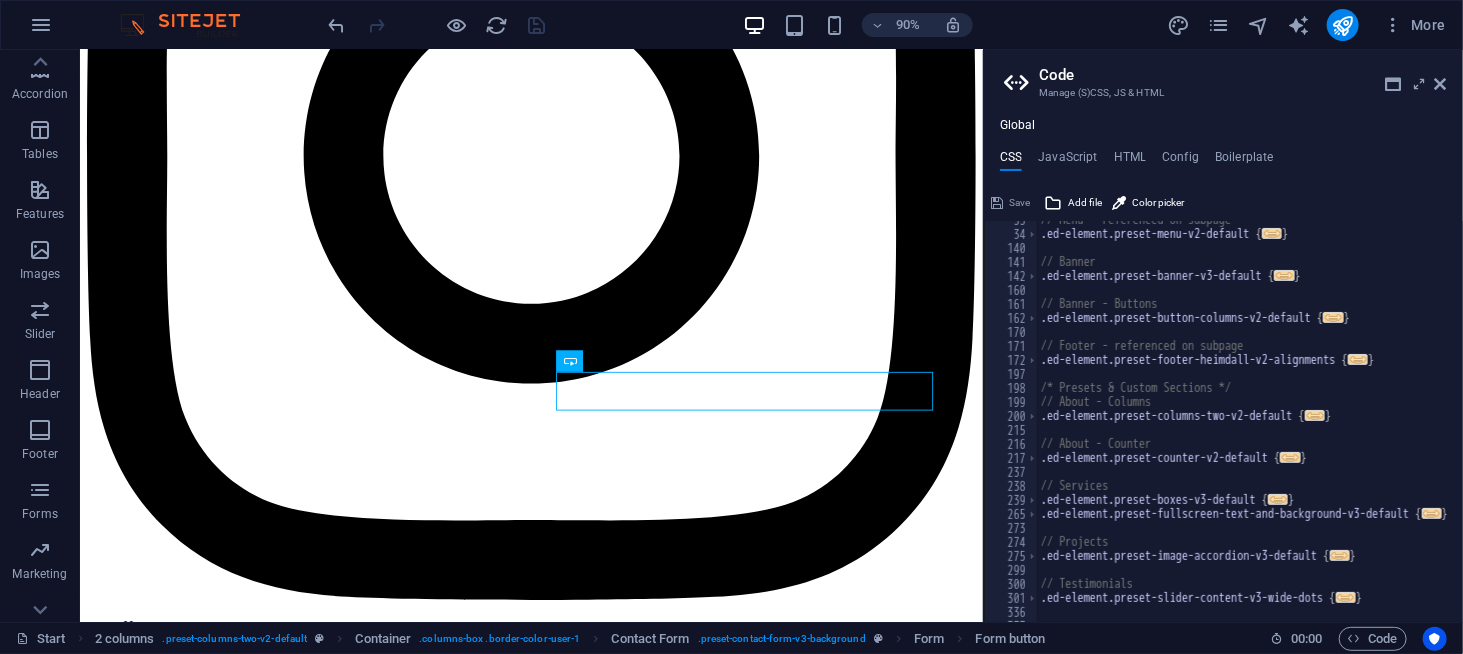 scroll, scrollTop: 285, scrollLeft: 0, axis: vertical 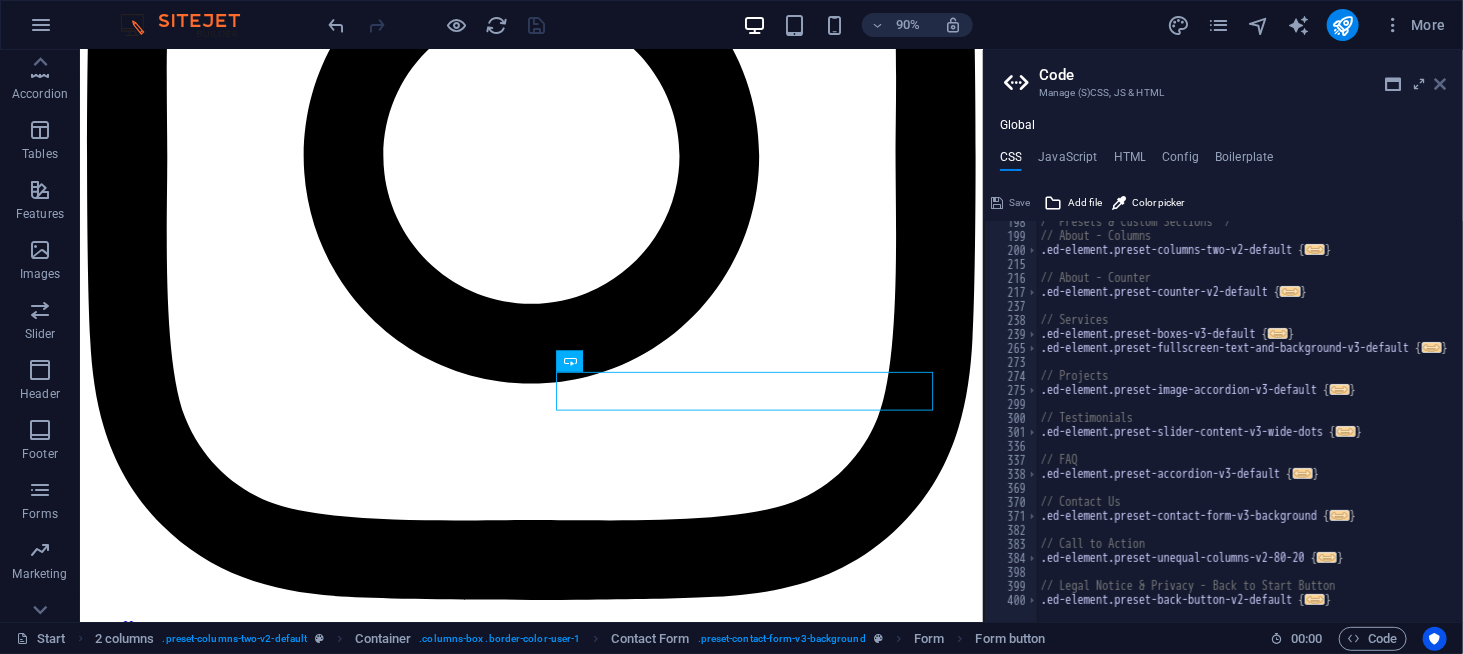 click at bounding box center [1441, 84] 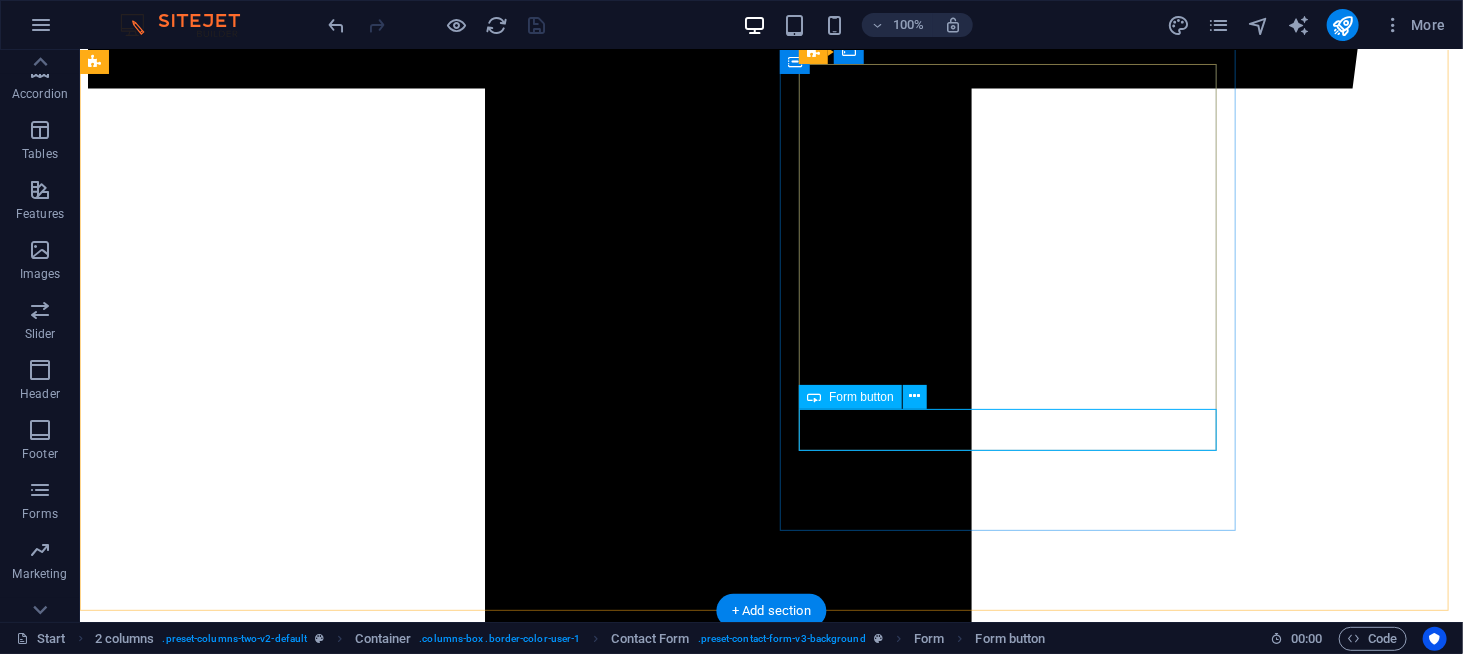 scroll, scrollTop: 6184, scrollLeft: 0, axis: vertical 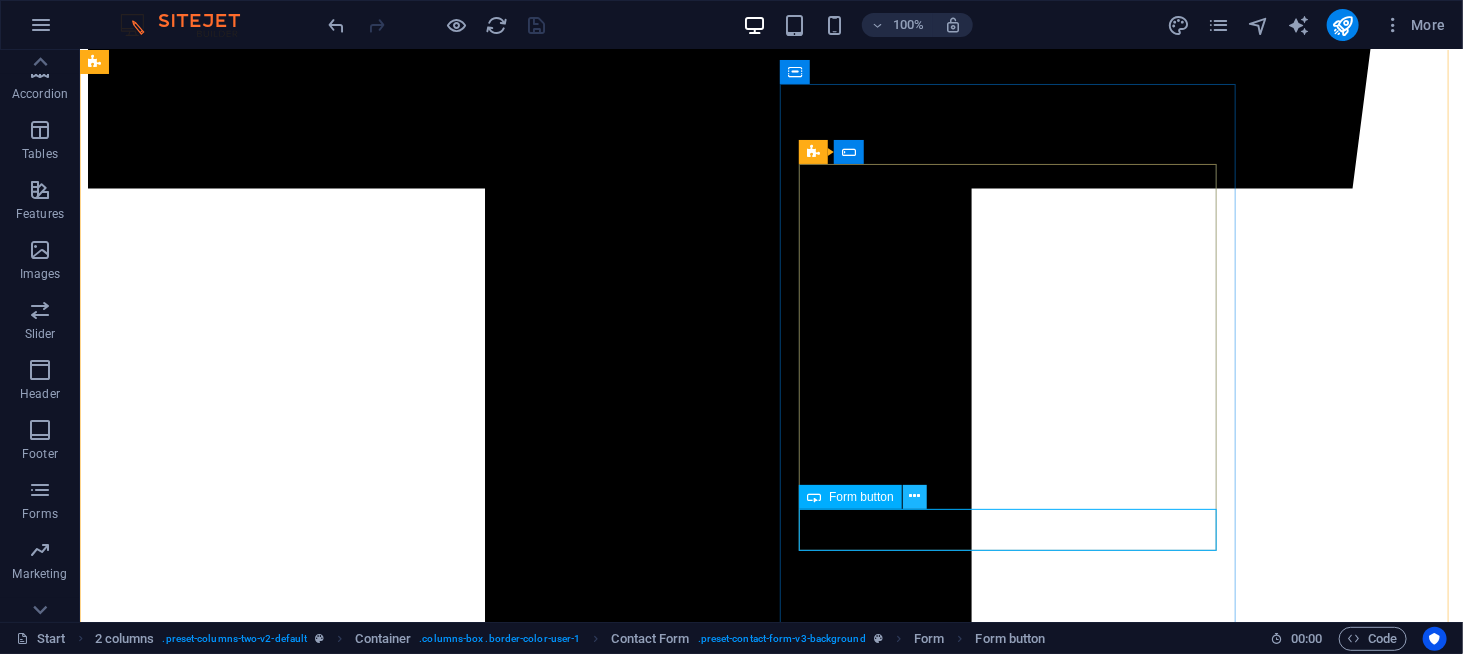 click at bounding box center [914, 496] 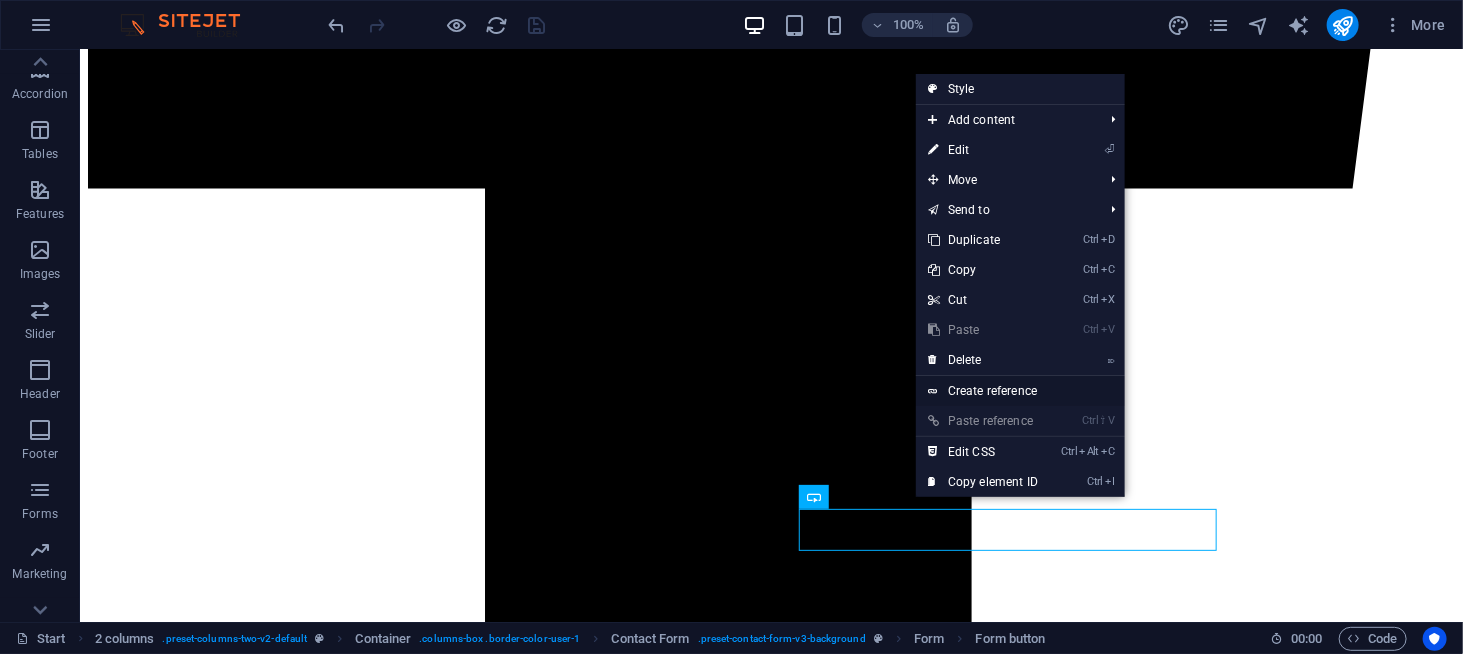 drag, startPoint x: 1001, startPoint y: 388, endPoint x: 571, endPoint y: 338, distance: 432.89722 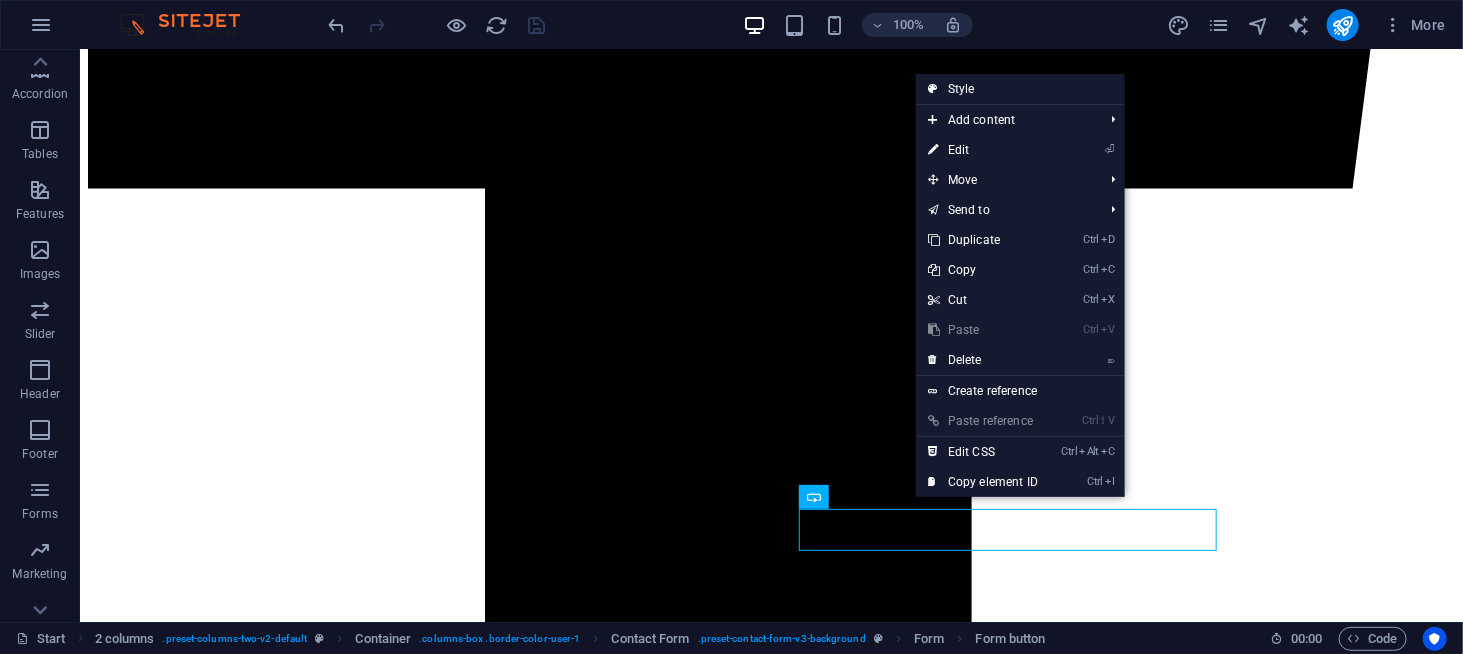 scroll, scrollTop: 6460, scrollLeft: 0, axis: vertical 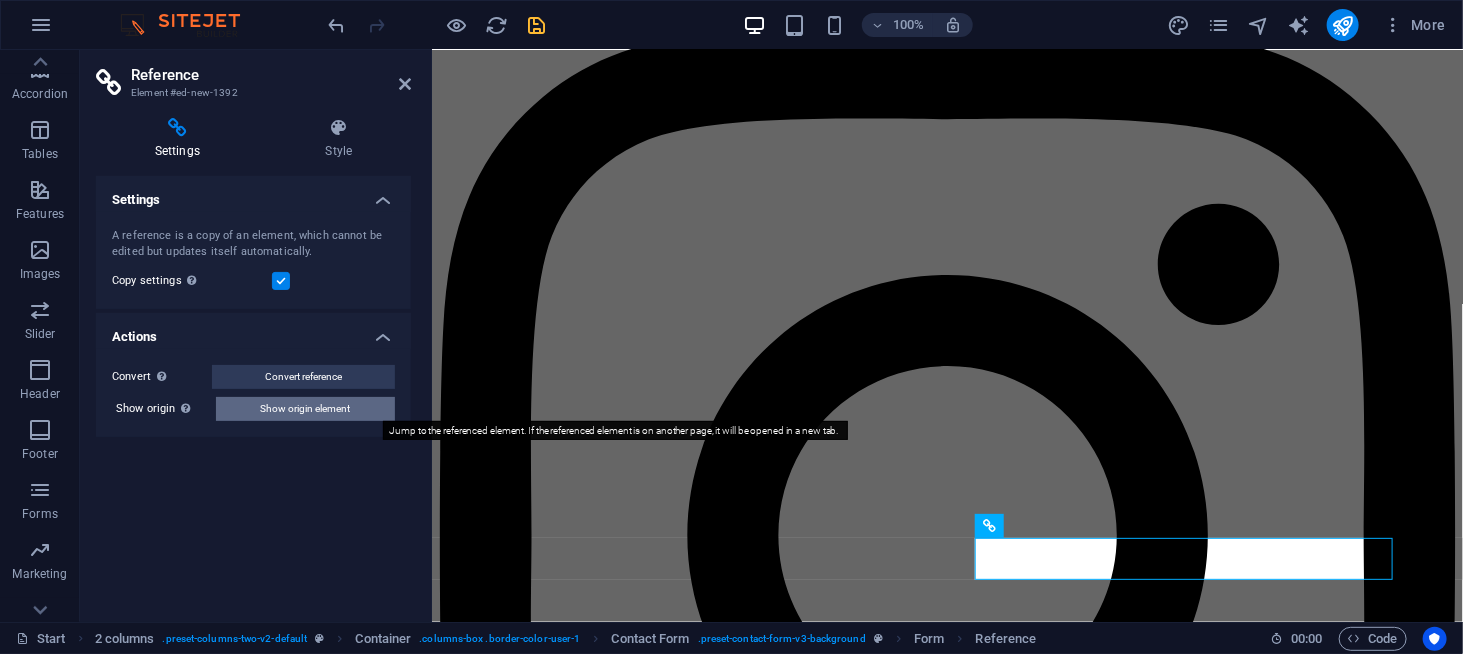 click on "Show origin element" at bounding box center (306, 409) 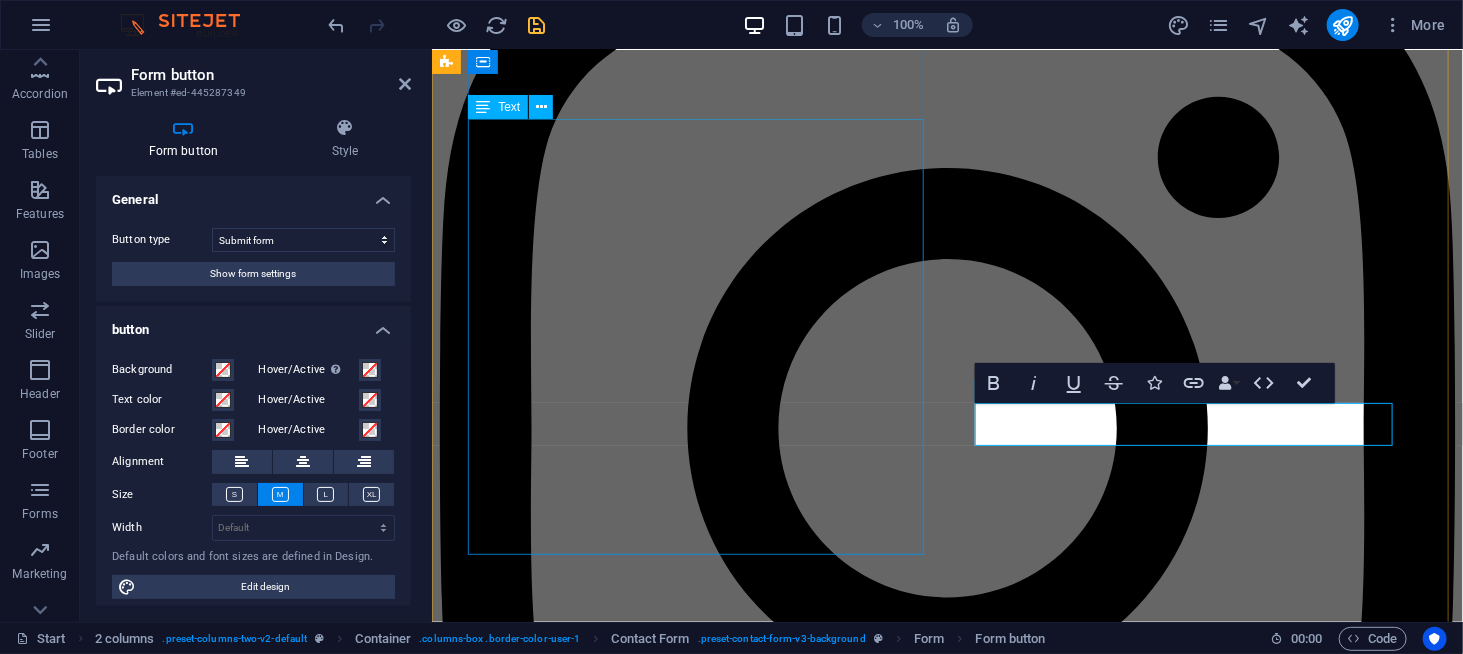 scroll, scrollTop: 6606, scrollLeft: 0, axis: vertical 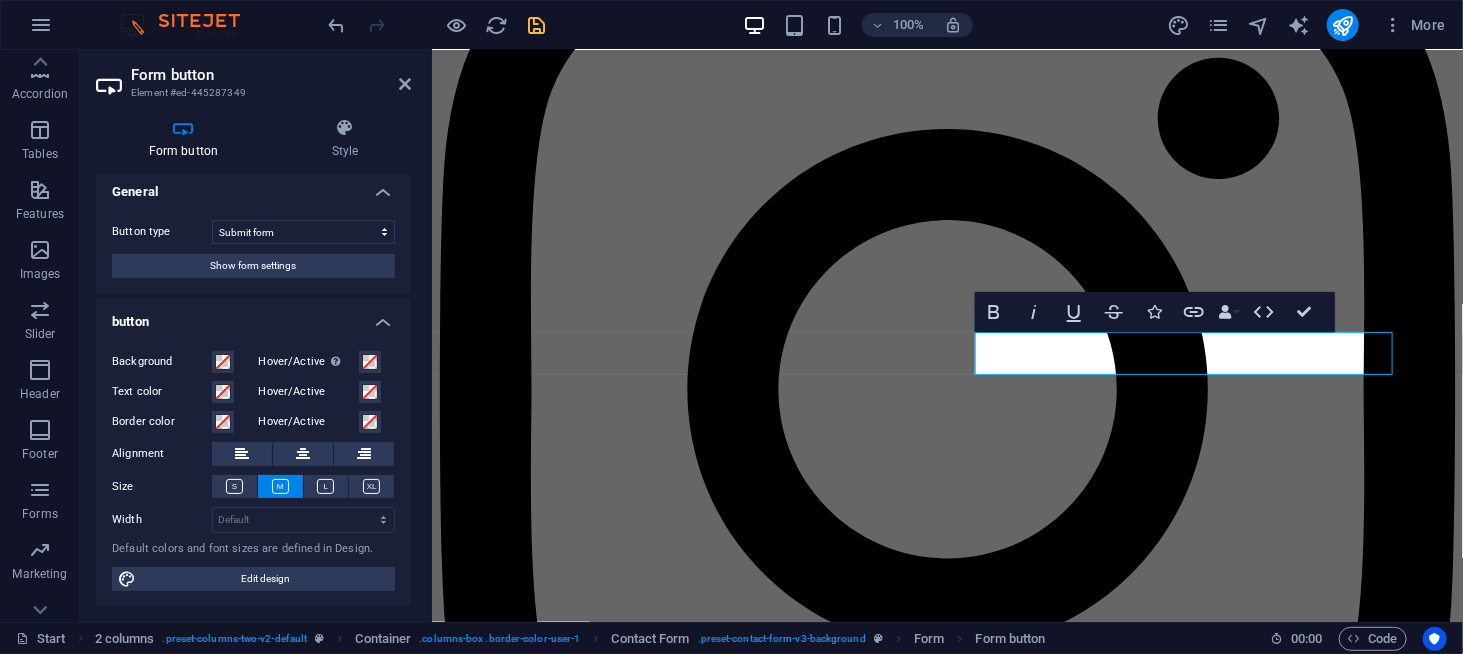 click on "Form button Element #[NUMBER] Form button Style General Button type Submit form Reset form No action Show form settings button Background Hover/Active Switch to preview mode to test the active/hover state Text color Hover/Active Border color Hover/Active Alignment Size Width Default px rem % em vh vw Default colors and font sizes are defined in Design. Edit design Contact Form Element Layout How this element expands within the layout (Flexbox). Size 100 Default auto px % 1/1 1/2 1/3 1/4 1/5 1/6 1/7 1/8 1/9 1/10 Grow Shrink Order Container layout Visible Visible Opacity 100 % Overflow Spacing Margin Default auto px % rem vw vh Custom Custom auto px % rem vw vh auto px % rem vw vh auto px % rem vw vh auto px % rem vw vh Padding Default px rem % vh vw Custom Custom px rem % vh vw px rem % vh vw px rem % vh vw px rem % vh vw Border Style              - Width 1 auto px rem % vh vw Custom Custom 1 auto px rem % vh vw 1 auto px rem % vh vw 1 auto px rem % vh vw 1 auto px rem % vh vw  - Color Default px" at bounding box center [256, 336] 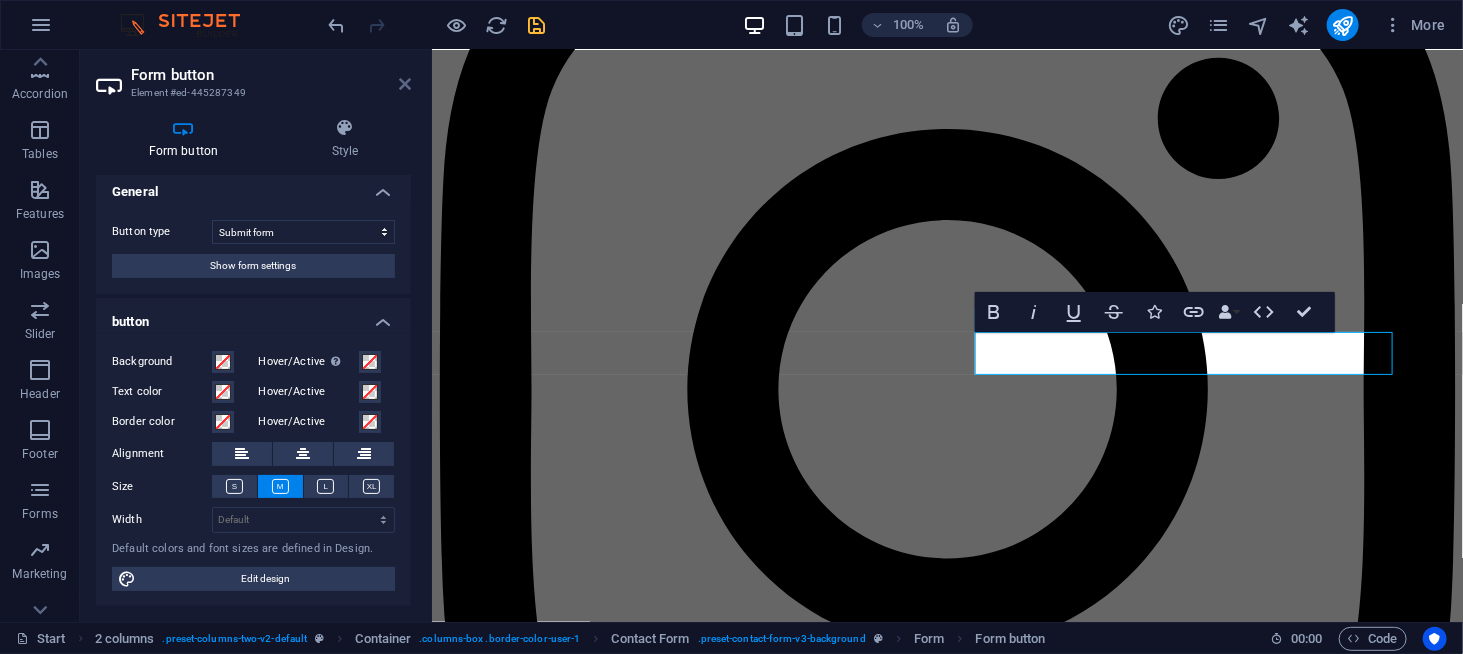 drag, startPoint x: 408, startPoint y: 84, endPoint x: 326, endPoint y: 34, distance: 96.04166 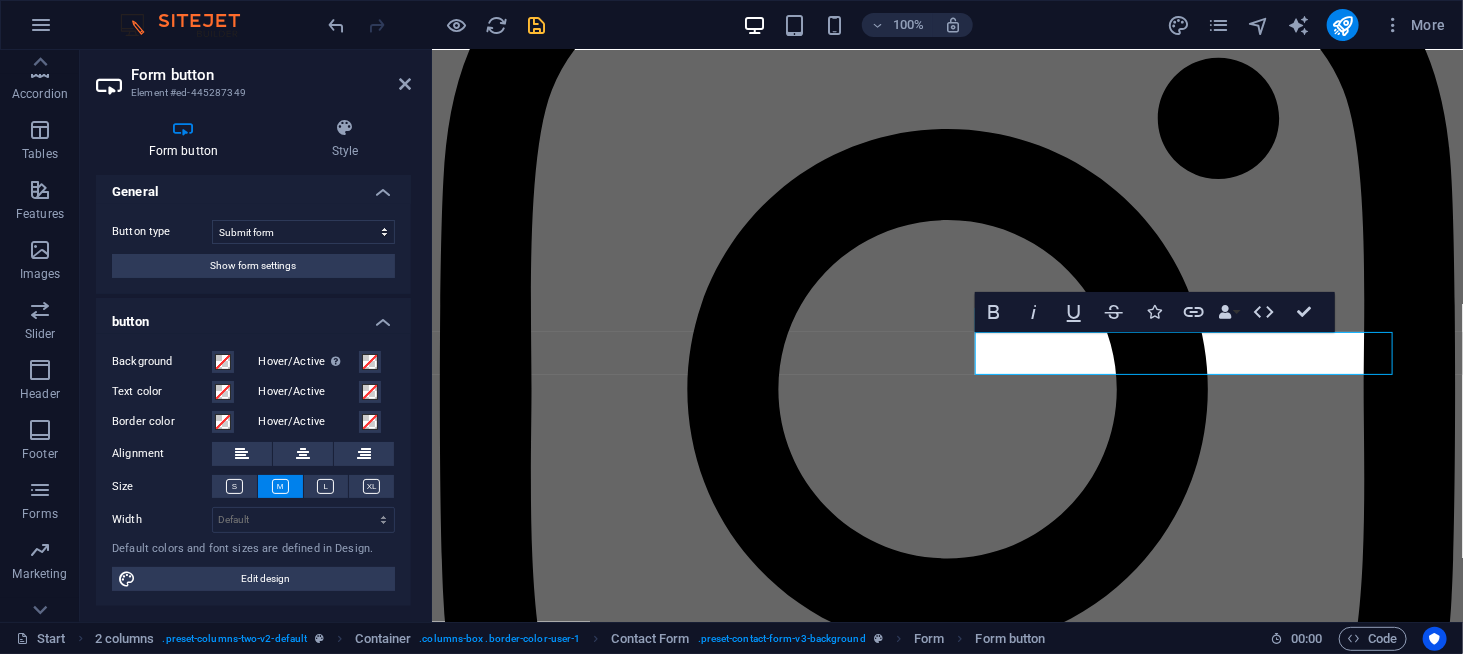 scroll, scrollTop: 6332, scrollLeft: 0, axis: vertical 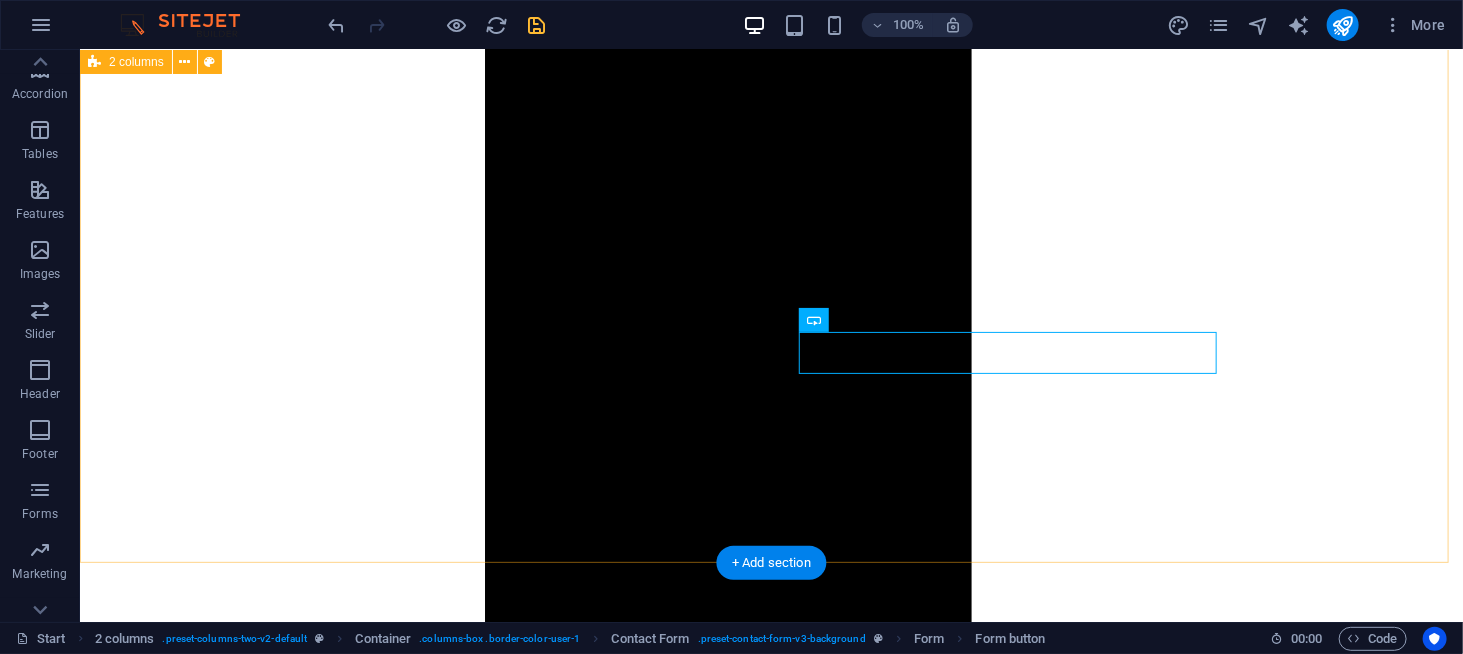 click on "LET'S TALK  WE ARE HERE TO HELP Office:  [ADDRESS], [CITY], Philippines, [POSTAL CODE] Yard:  [ADDRESS], [CITY], Province of Cavite, [POSTAL CODE] Mobile Numbers:  +63 [PHONE]  ([CARRIER])  +63 [PHONE]  ([CARRIER])  +63 [PHONE]  ([CARRIER])  Landline: [PHONE] Email:  [EMAIL]  I have read and understand the privacy policy. Unreadable? Load new Submit Submit" at bounding box center (770, 22879) 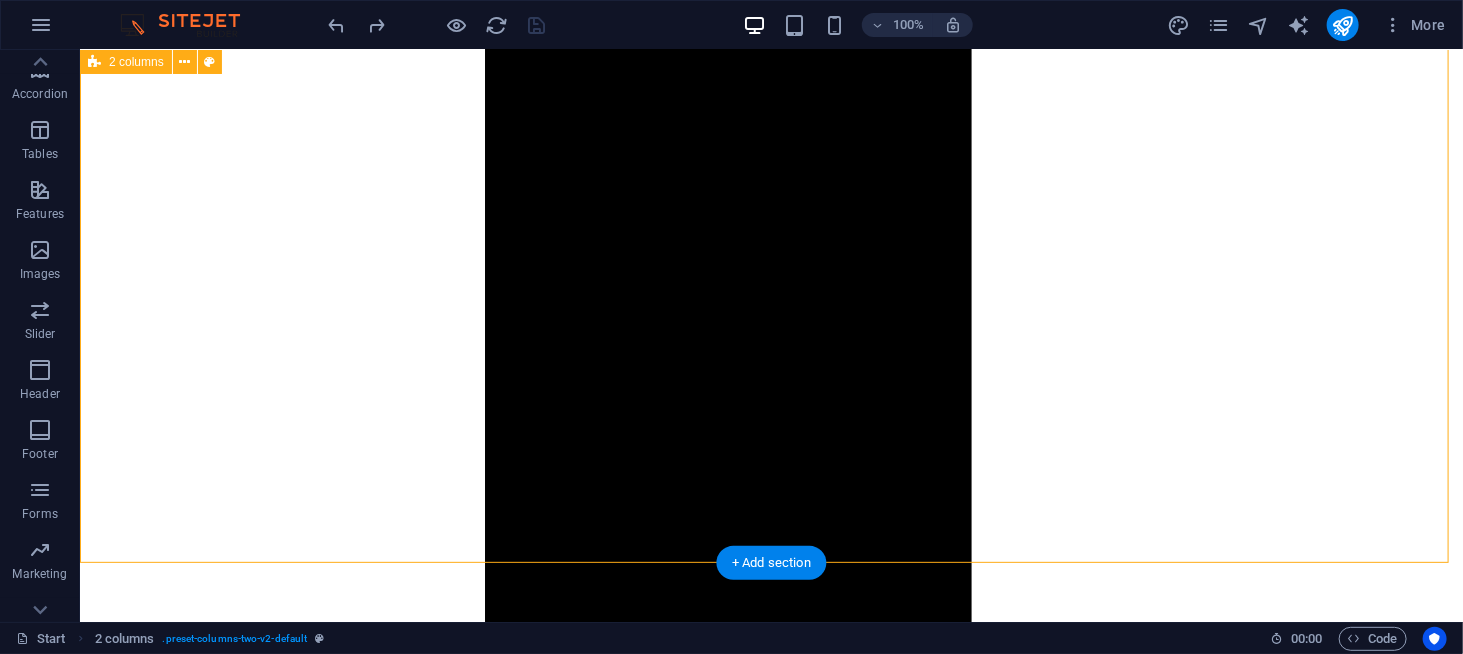 click on "LET'S TALK WE ARE HERE TO HELP Office: Unit 10 - No. 33 Capas Street, Grace Park West, Brgy. 60, [CITY], District 2, Philippines, [POSTAL_CODE] Yard: B2L25 Greenside Homes Subdivision, Malagasang 2D, Imus, Province of Cavite, [POSTAL_CODE] Mobile Numbers: +63 [PHONE] (Smart 1) +63 [PHONE] (Globe) +63 [PHONE] (Smart 2) Landline: [PHONE] Email: [EMAIL] I have read and understand the privacy policy. Unreadable? Load new Submit" at bounding box center [770, 22869] 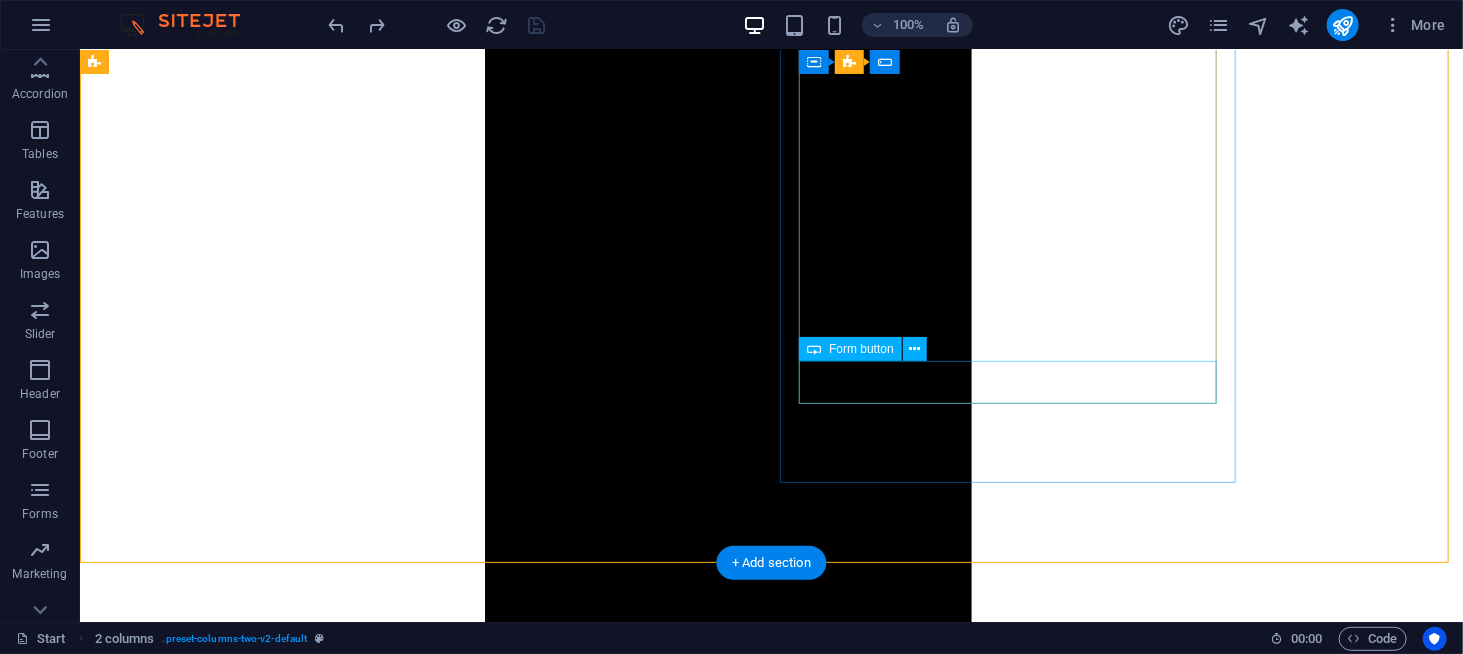 click on "Submit" at bounding box center (770, 23250) 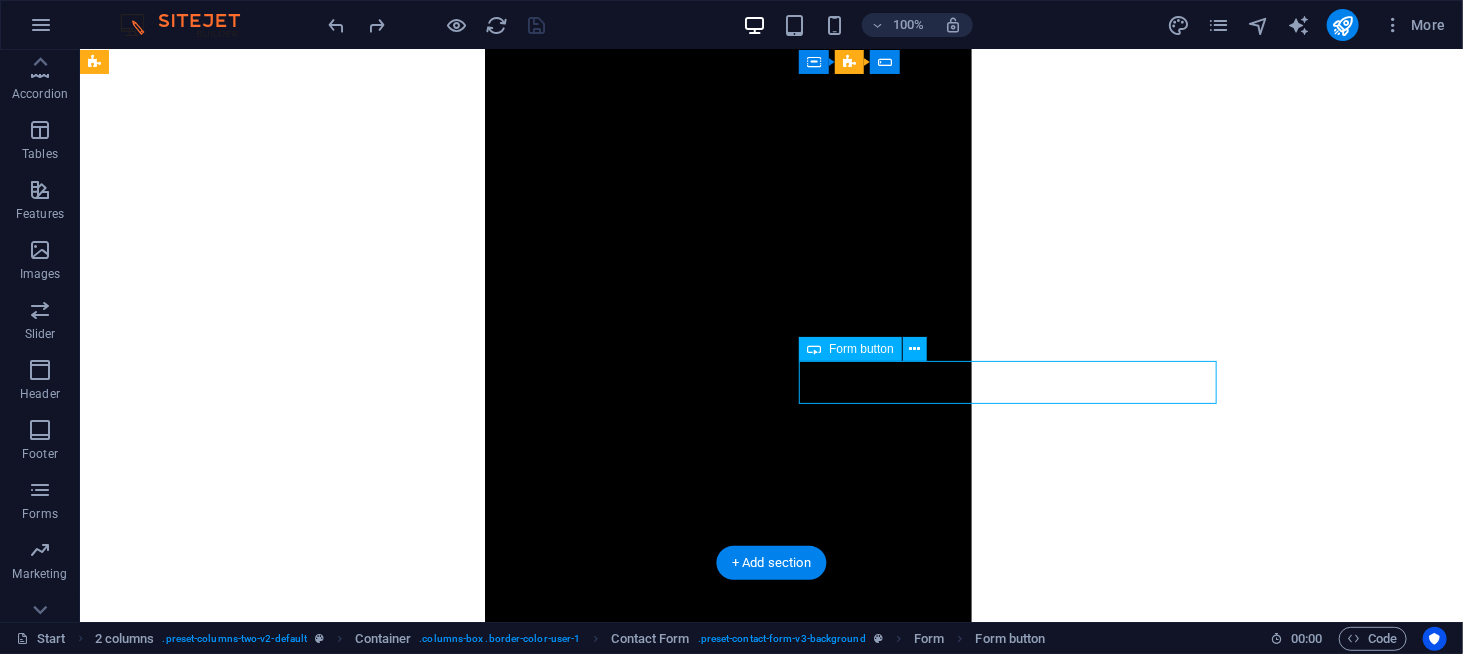click on "Submit" at bounding box center (770, 23250) 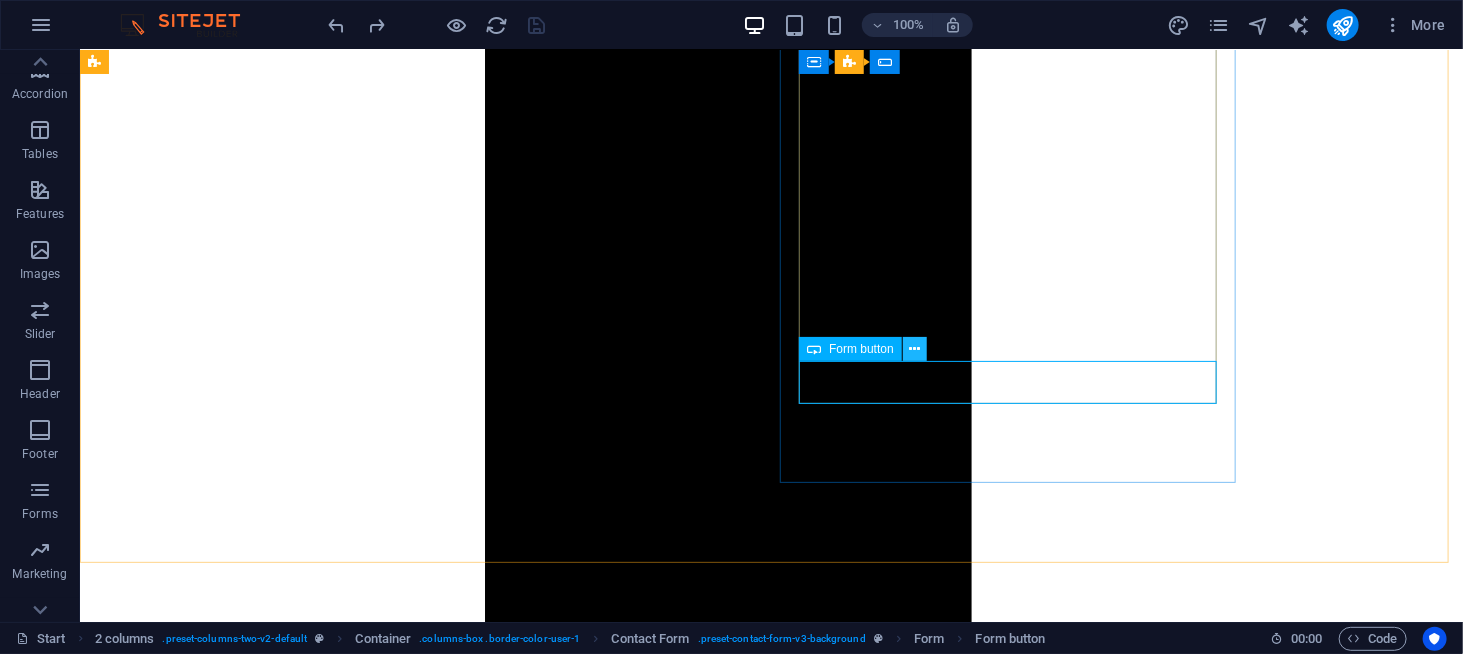 click at bounding box center (914, 349) 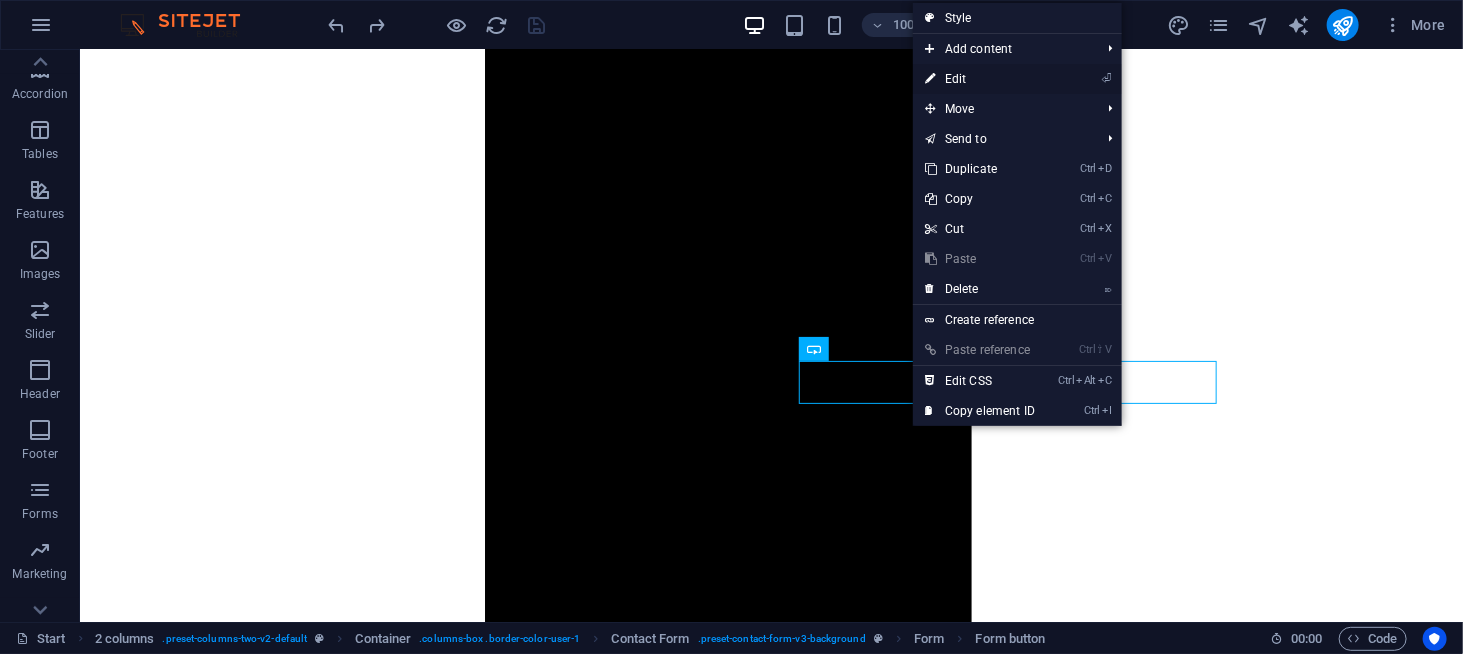 click on "⏎  Edit" at bounding box center (980, 79) 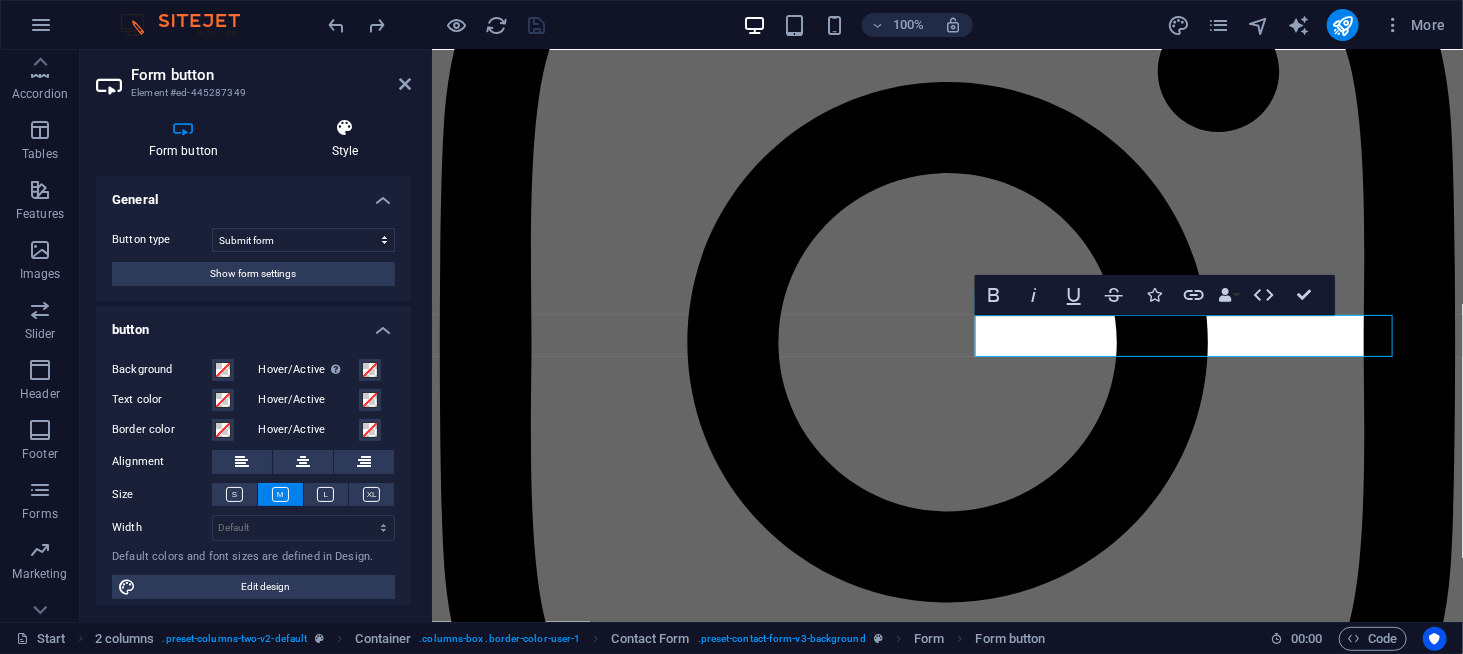 click on "Style" at bounding box center [345, 139] 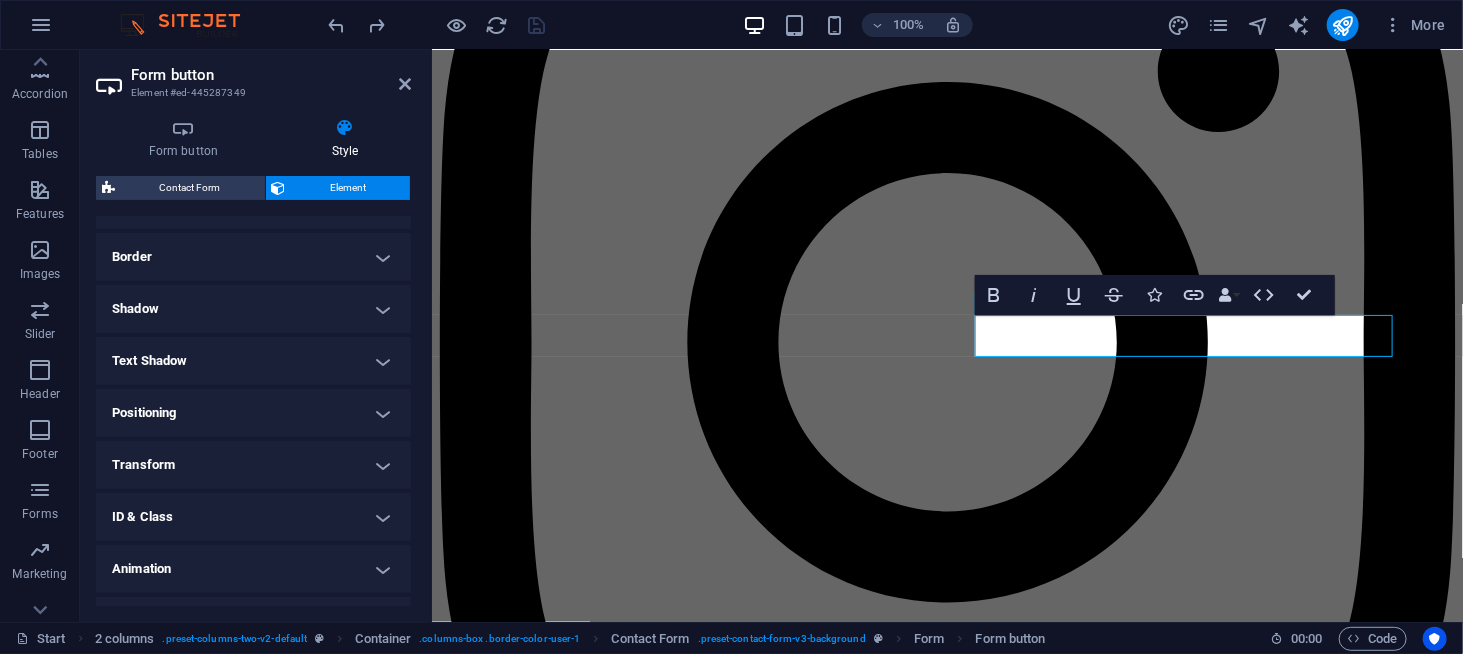 scroll, scrollTop: 454, scrollLeft: 0, axis: vertical 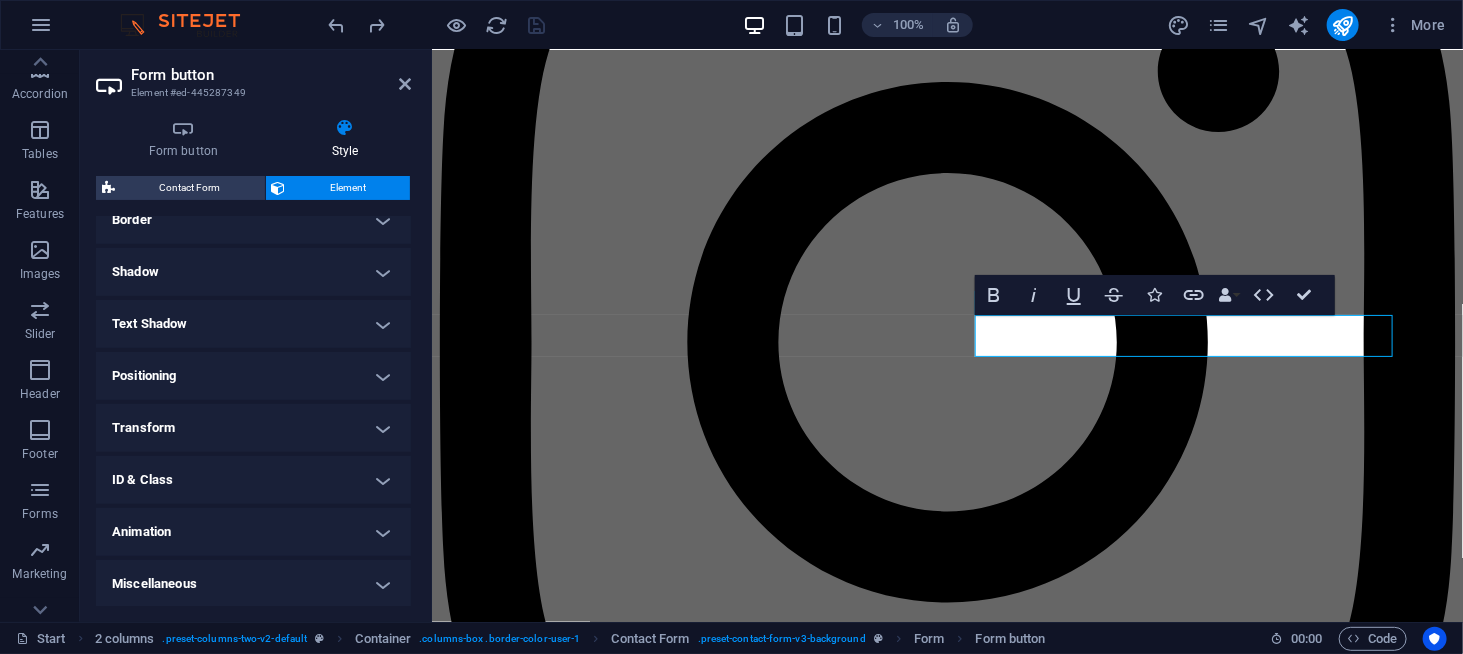 click on "Miscellaneous" at bounding box center (253, 584) 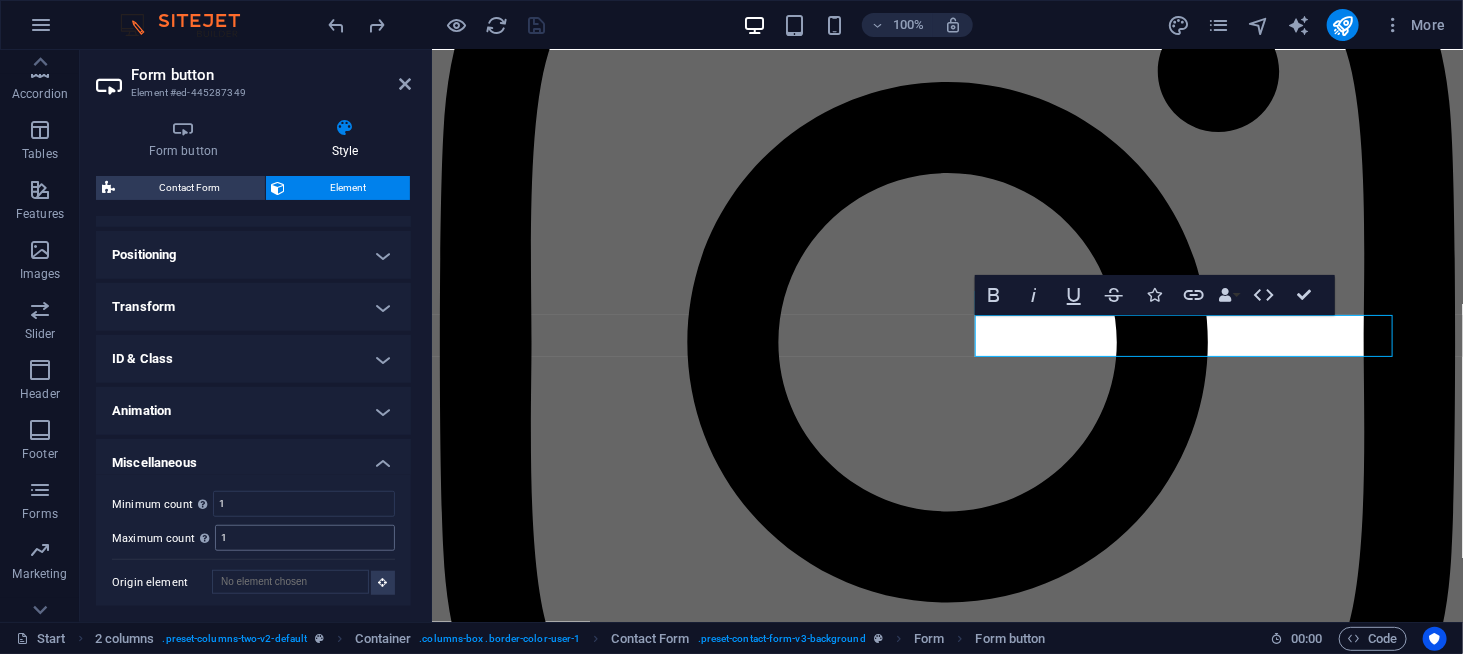 scroll, scrollTop: 577, scrollLeft: 0, axis: vertical 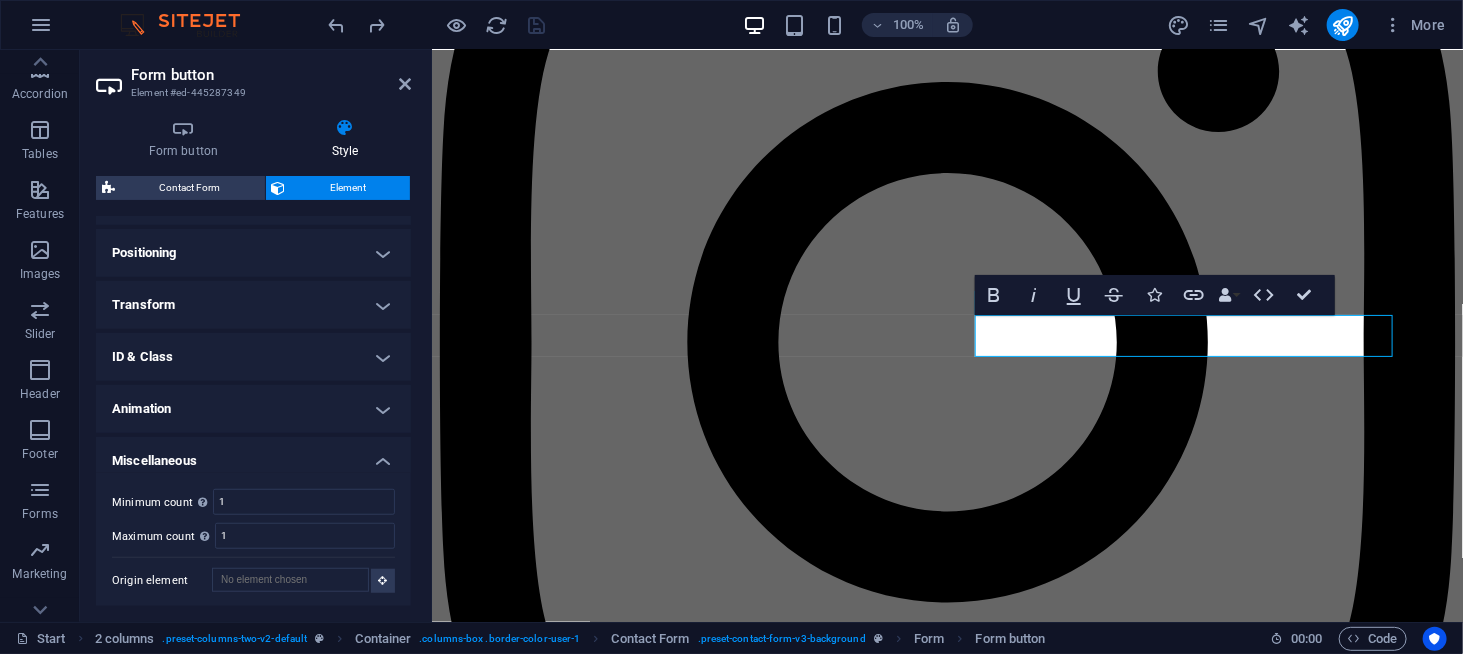 click on "Animation" at bounding box center [253, 409] 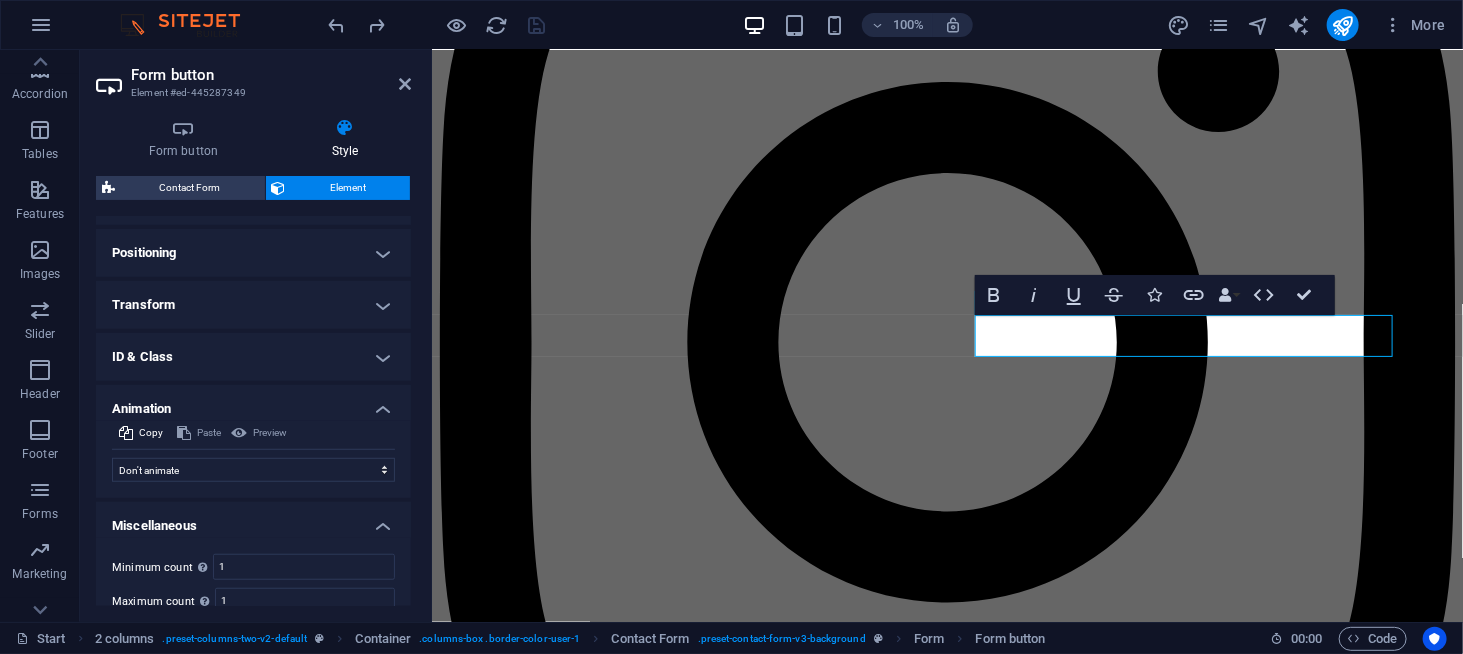 click on "ID & Class" at bounding box center (253, 357) 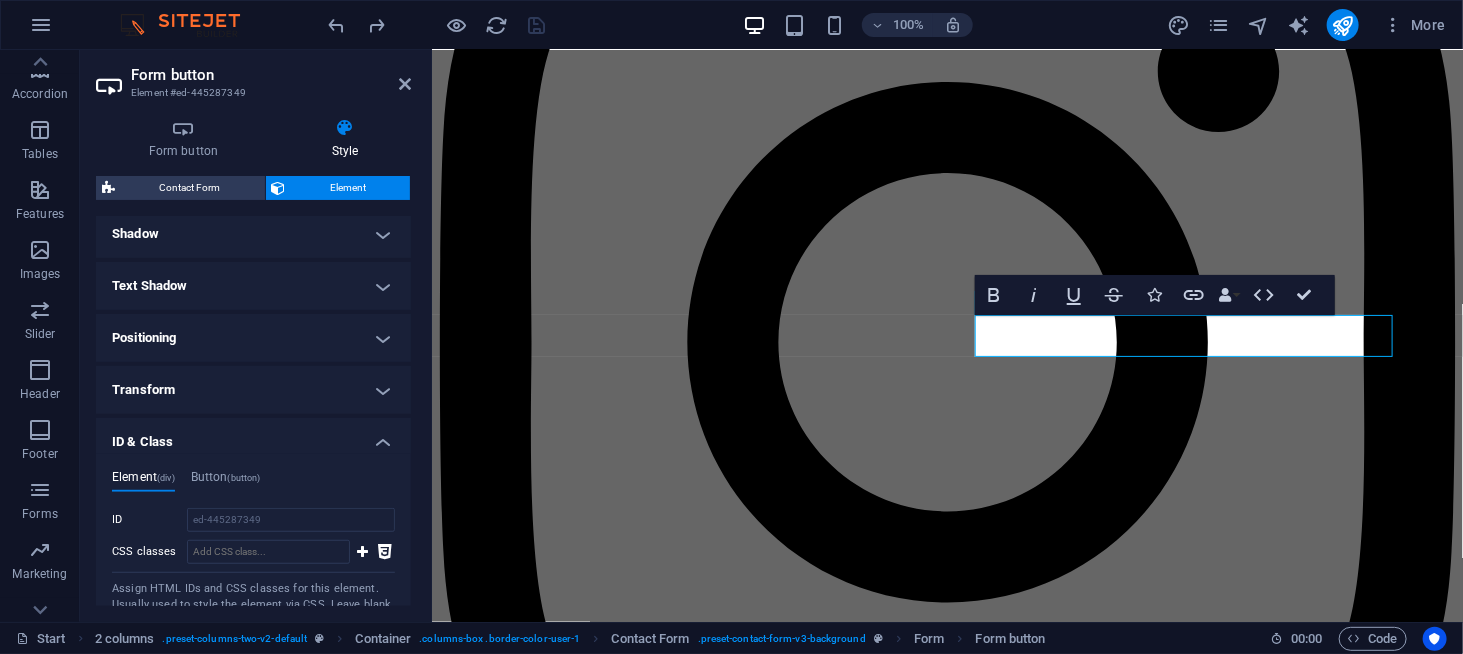 scroll, scrollTop: 477, scrollLeft: 0, axis: vertical 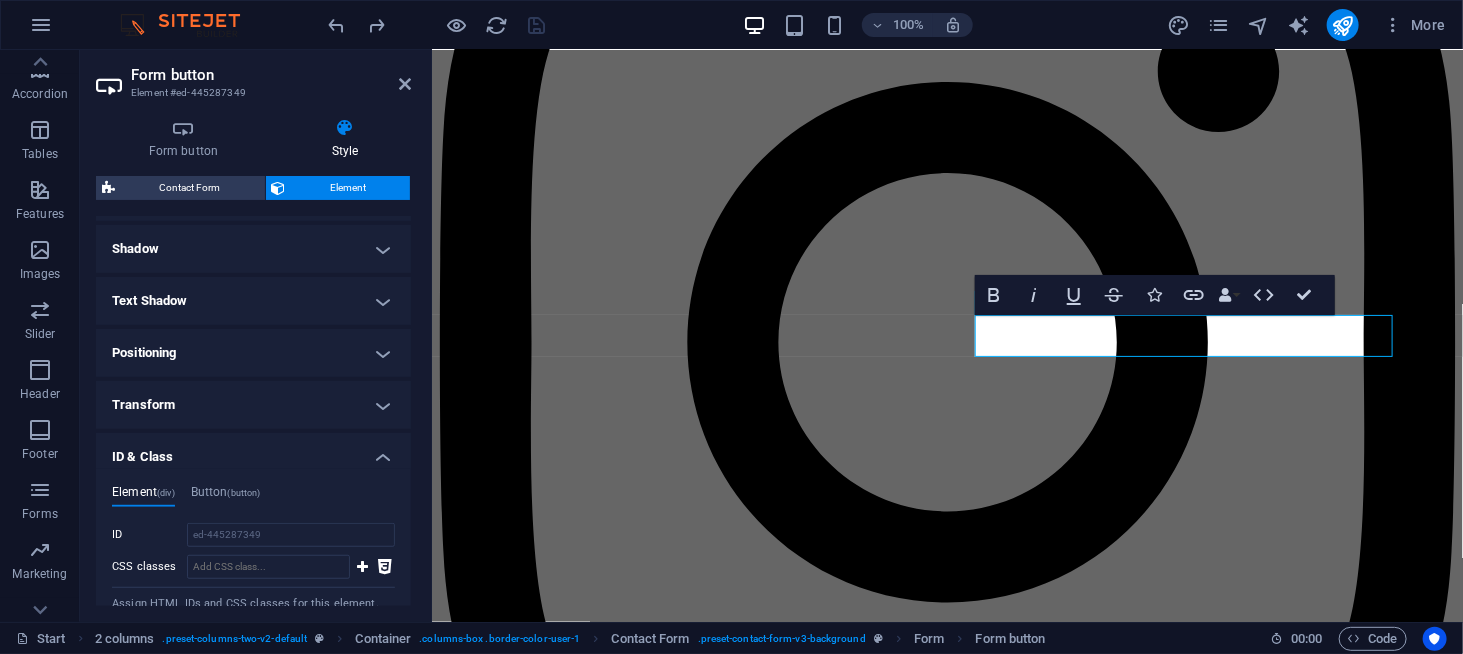 click on "Transform" at bounding box center (253, 405) 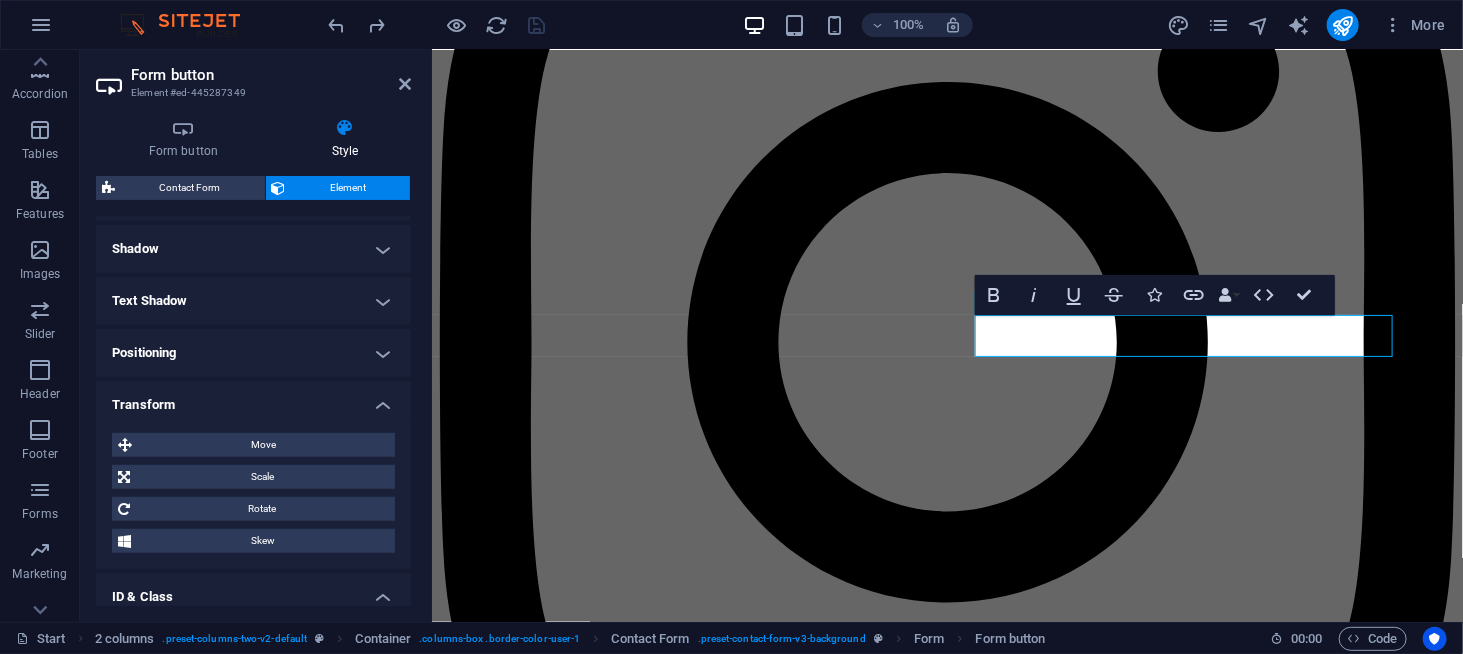 click on "Positioning" at bounding box center [253, 353] 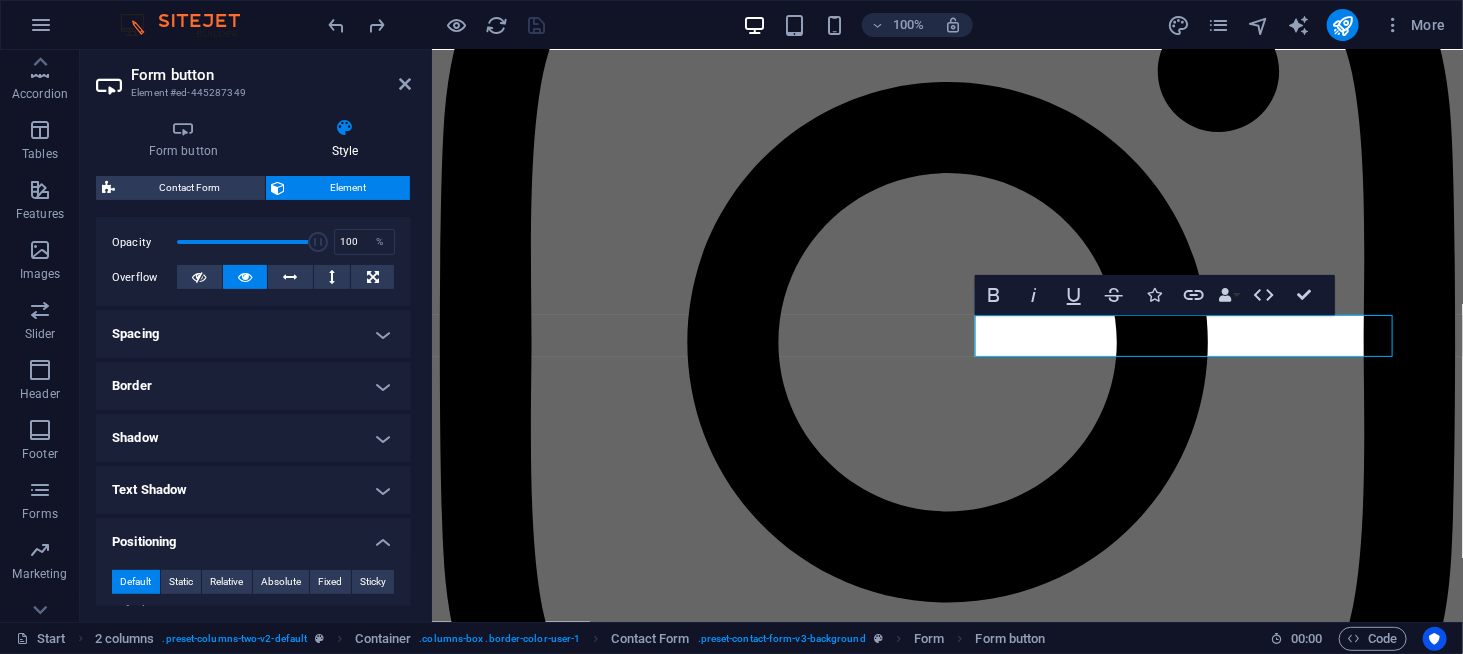 scroll, scrollTop: 277, scrollLeft: 0, axis: vertical 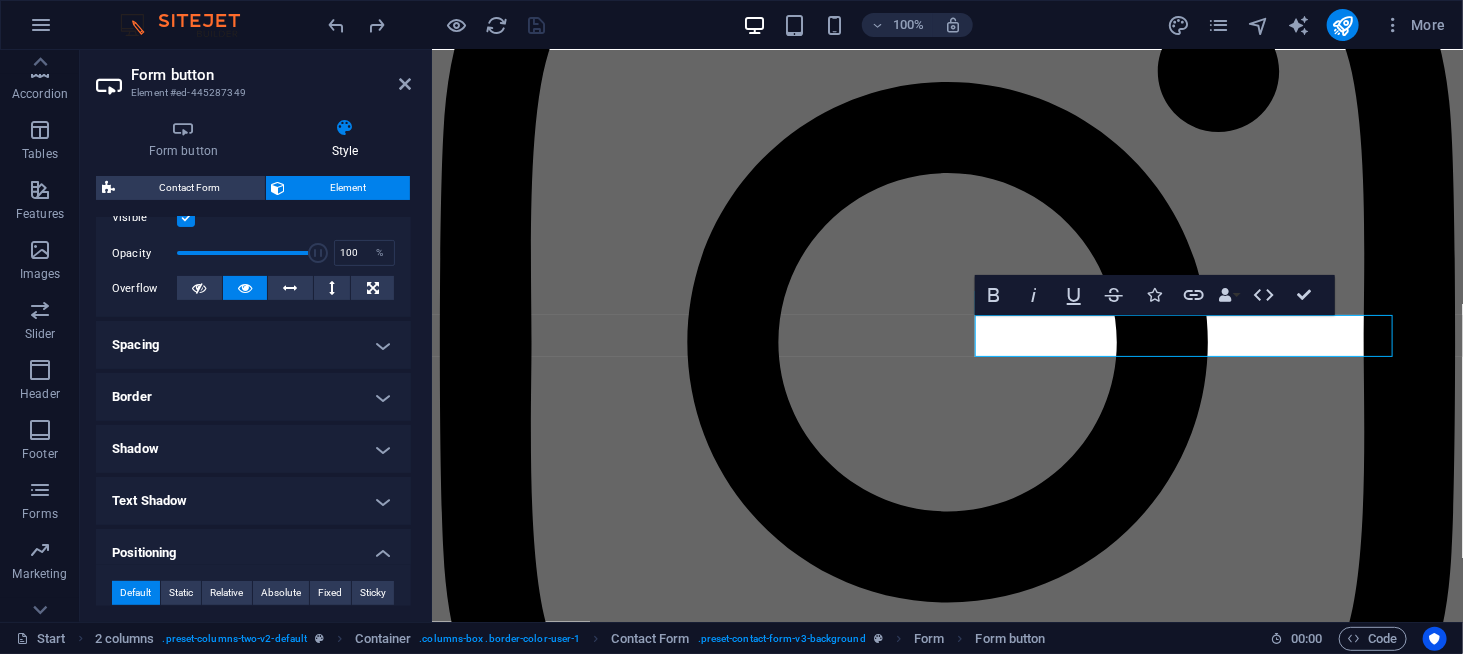 click on "Text Shadow" at bounding box center (253, 501) 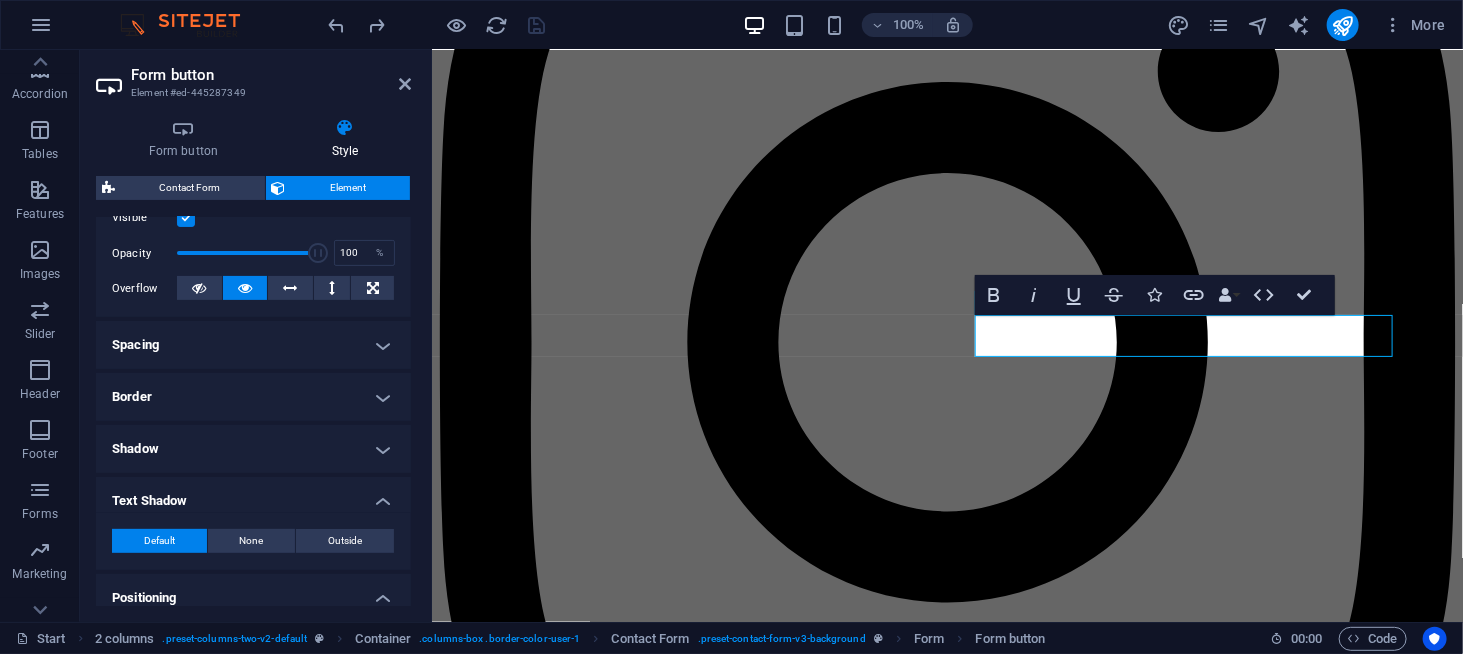 click on "Shadow" at bounding box center [253, 449] 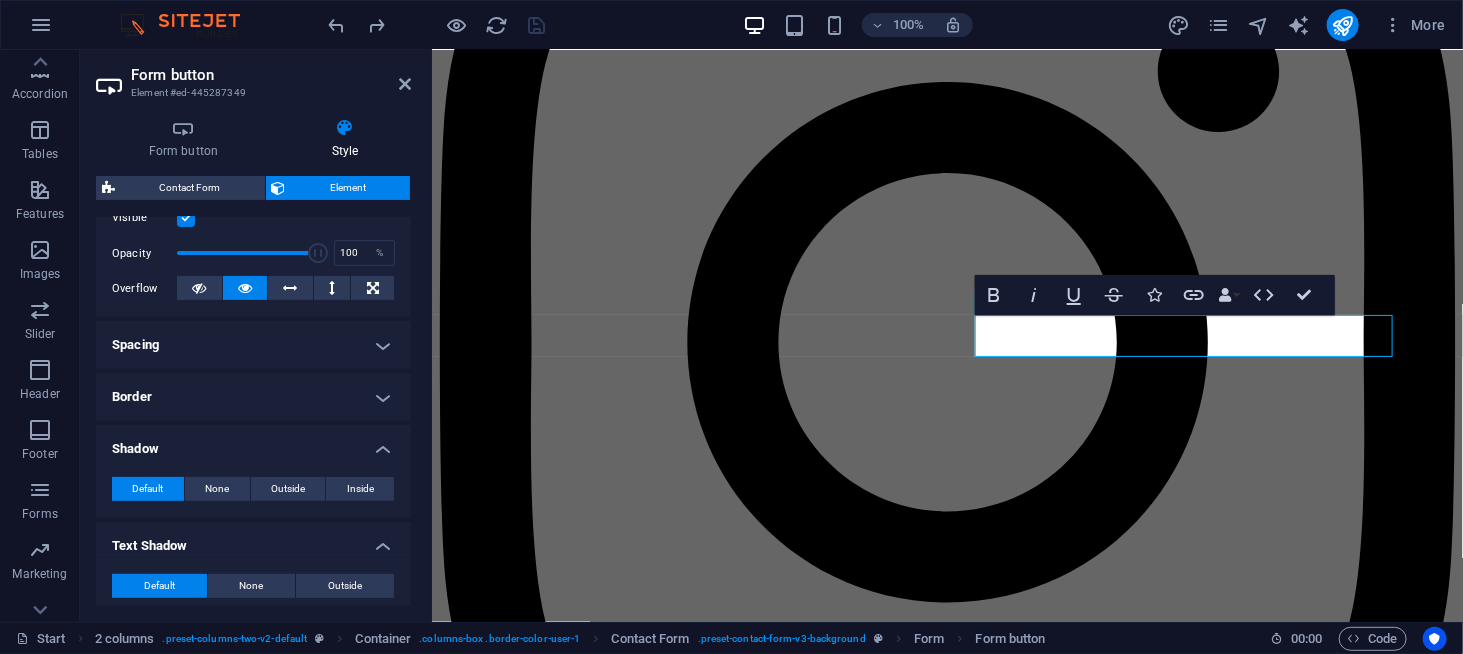 click on "Border" at bounding box center [253, 397] 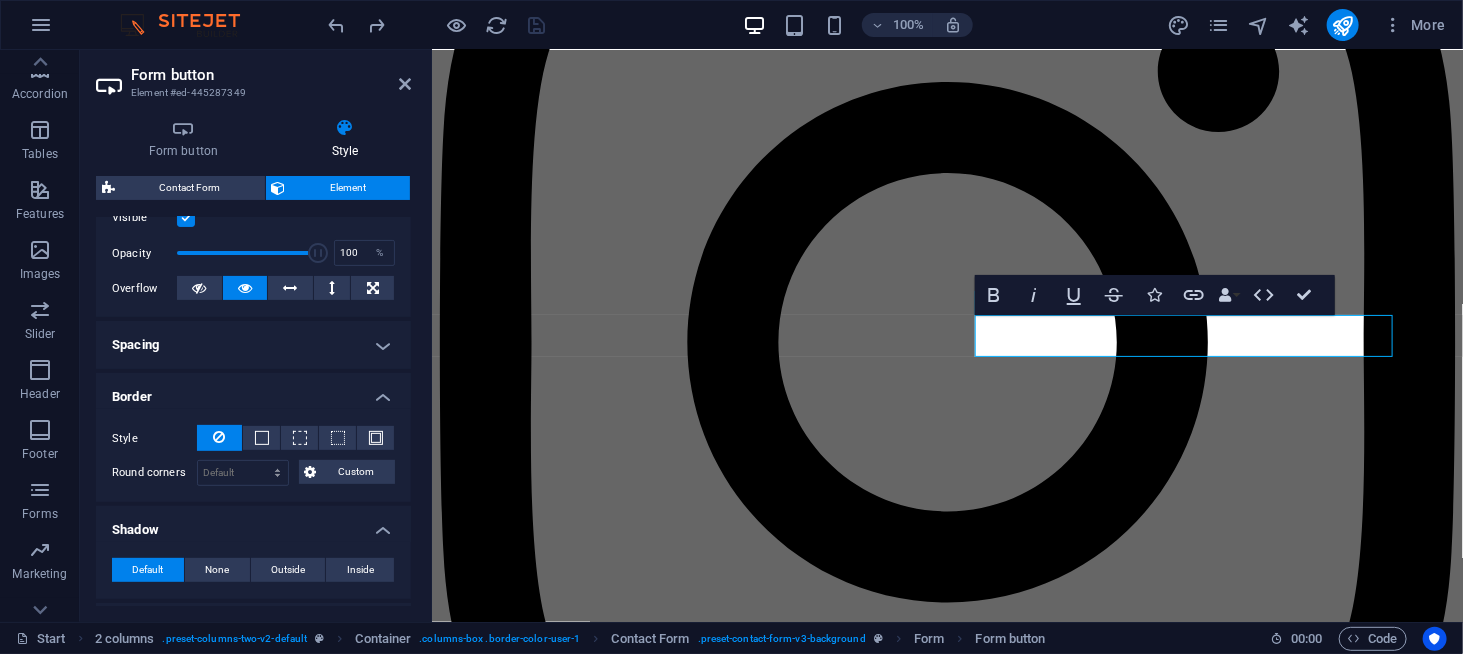 click on "Spacing" at bounding box center [253, 345] 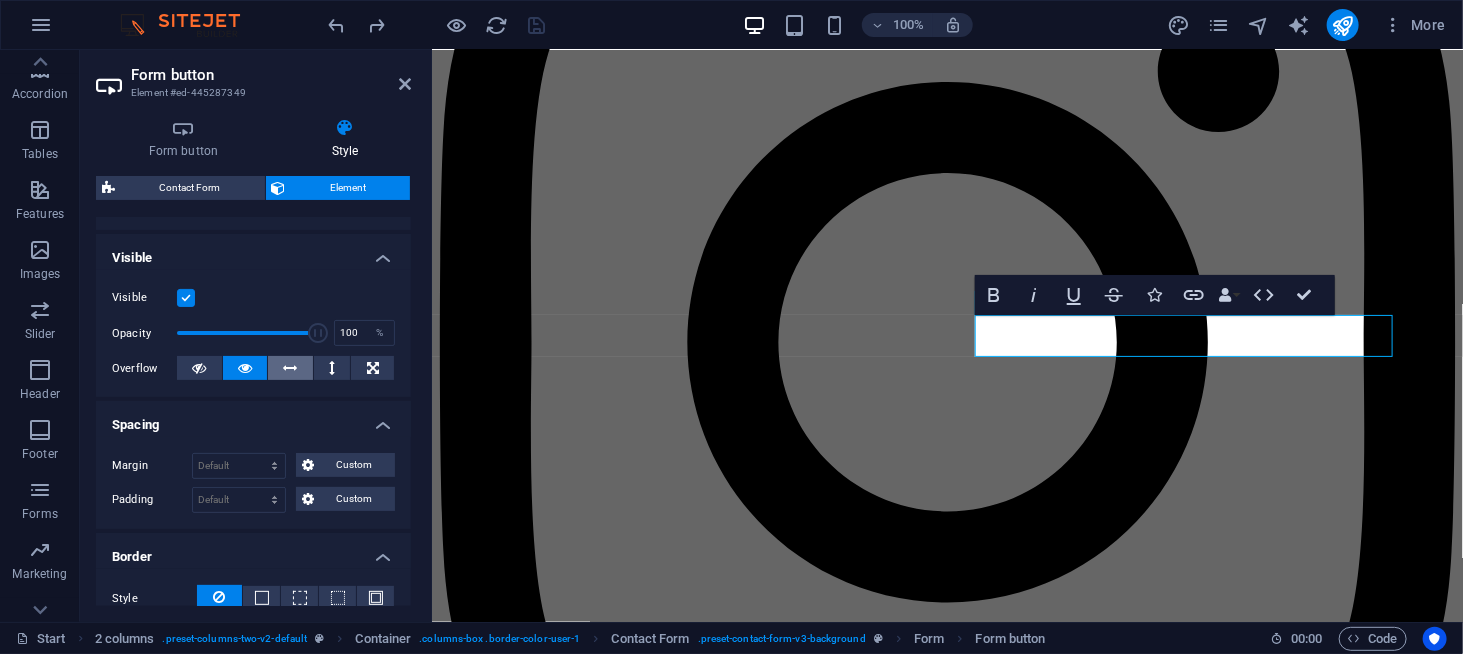 scroll, scrollTop: 0, scrollLeft: 0, axis: both 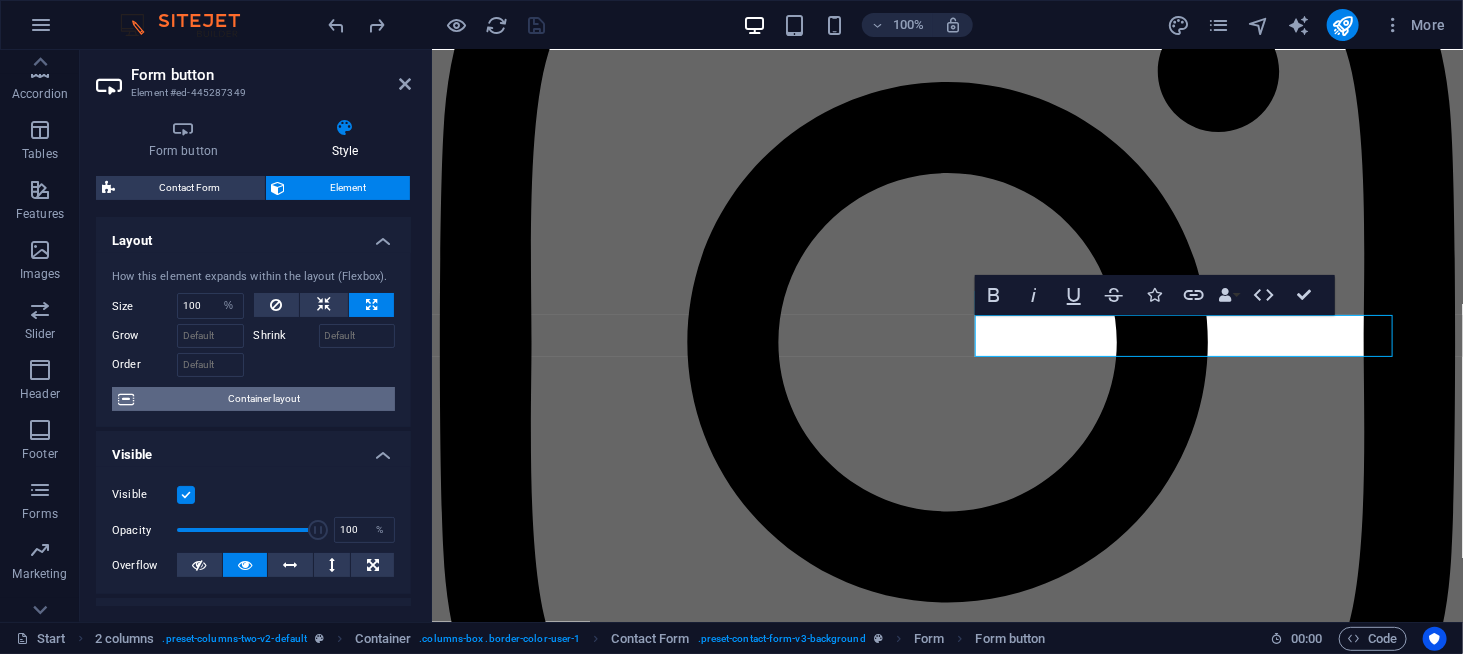 click on "Container layout" at bounding box center (264, 399) 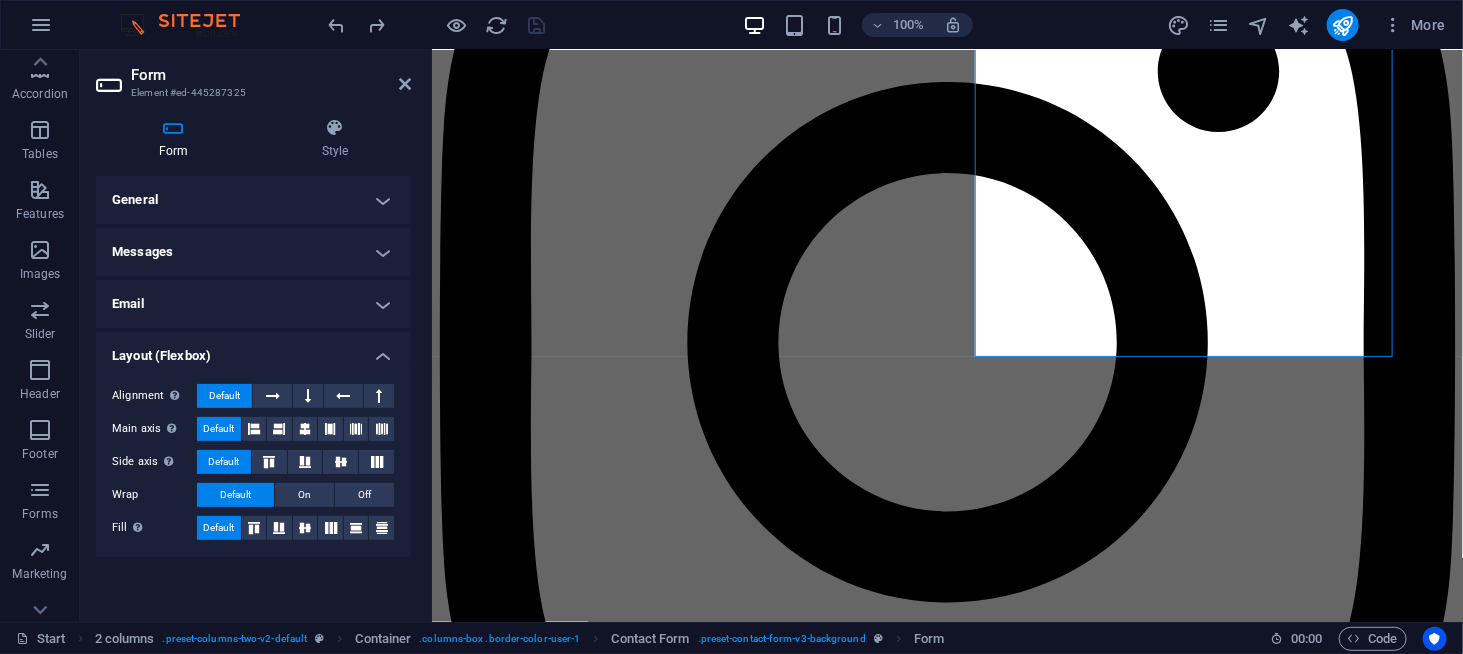 click on "Email" at bounding box center (253, 304) 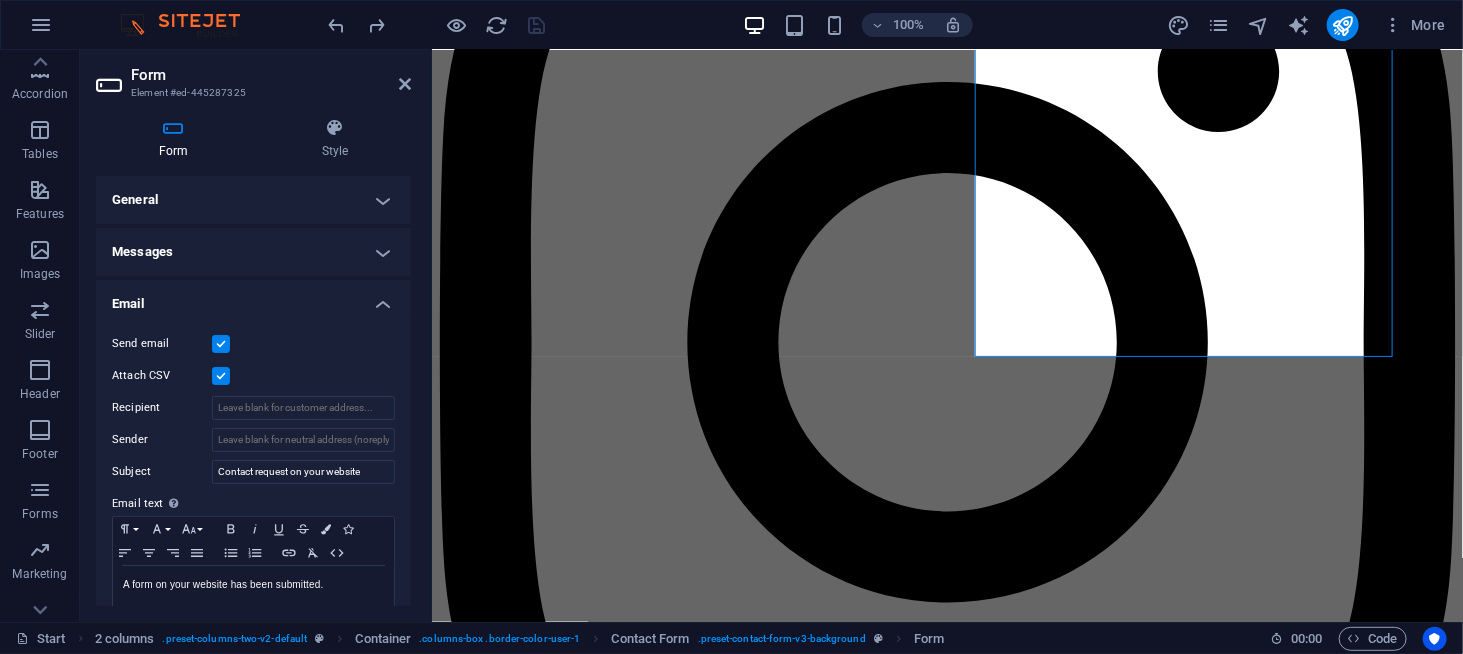 click on "Email" at bounding box center [253, 298] 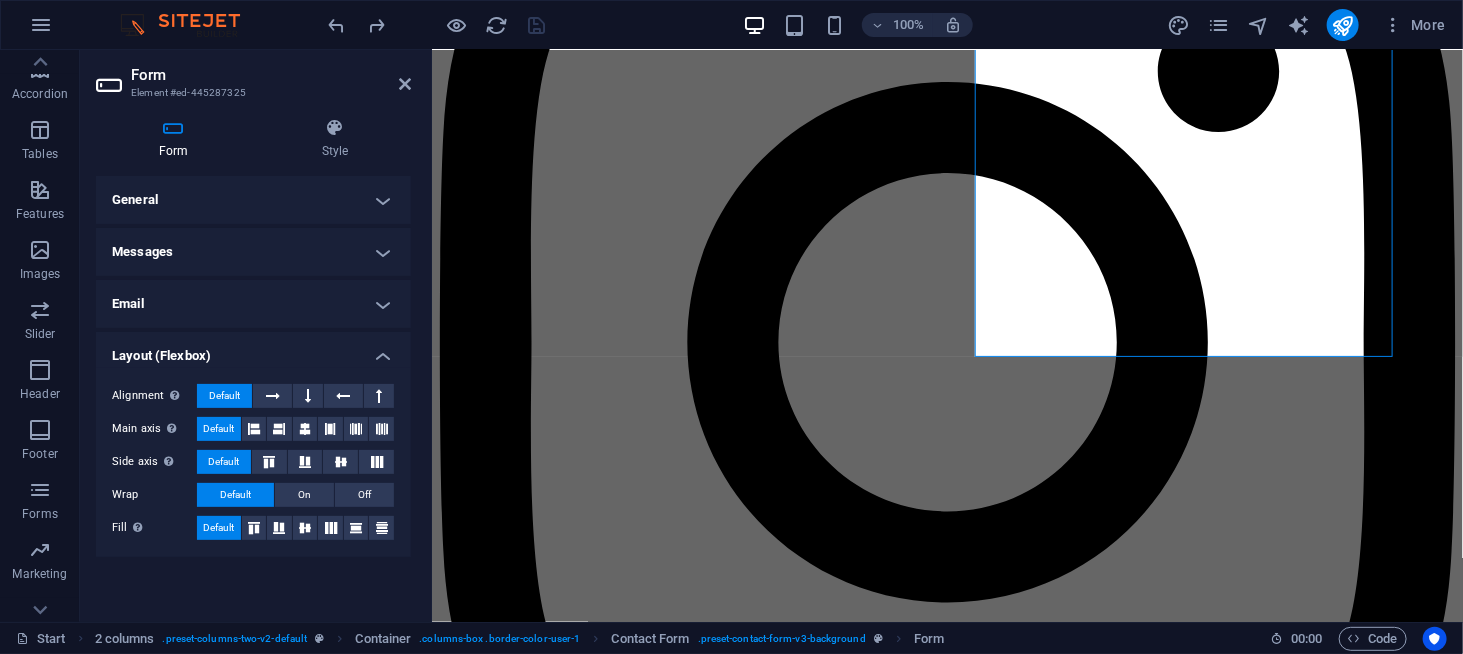 click on "General" at bounding box center [253, 200] 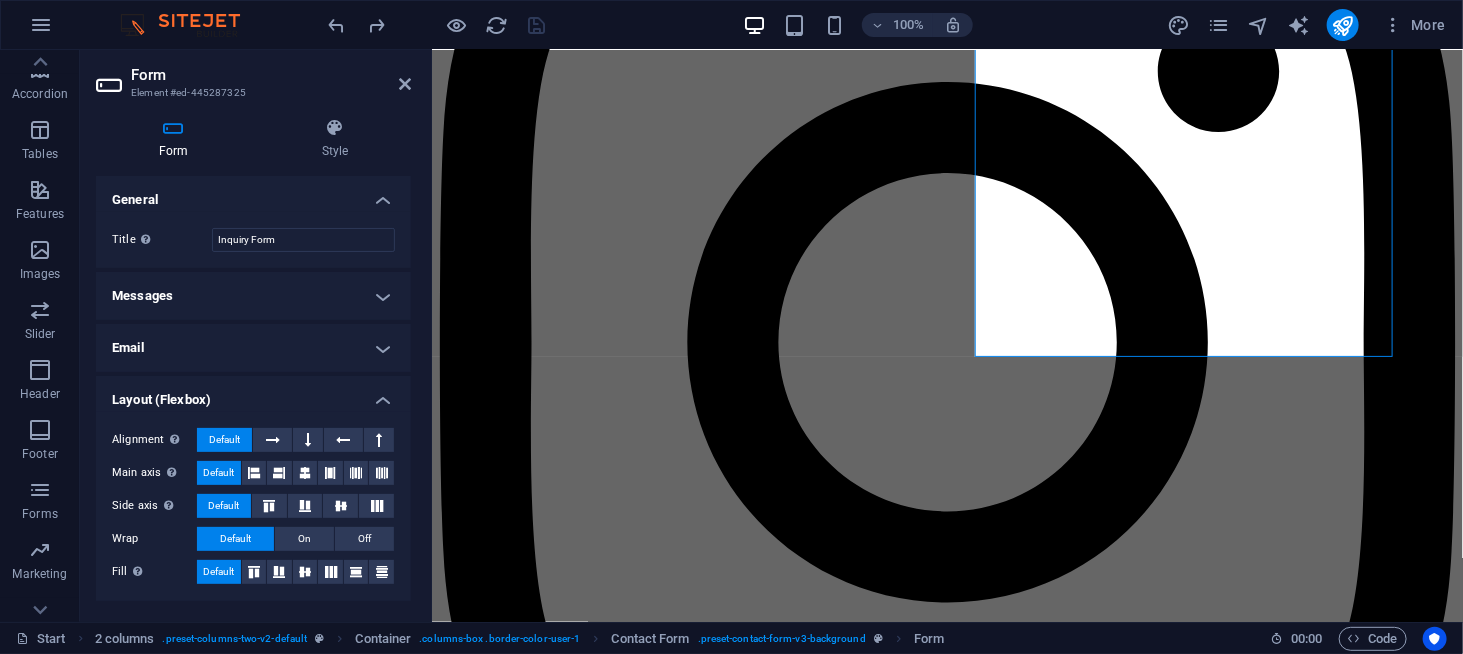 click on "Messages" at bounding box center (253, 296) 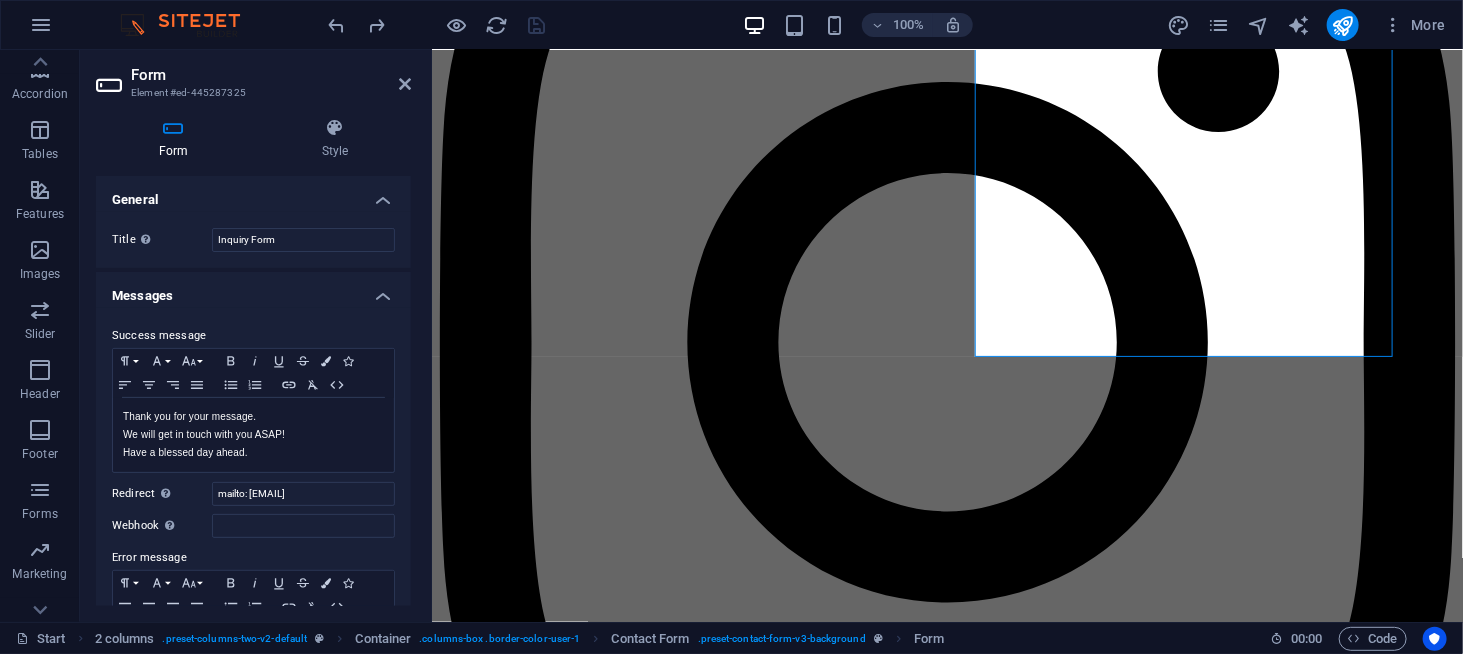click on "General" at bounding box center (253, 194) 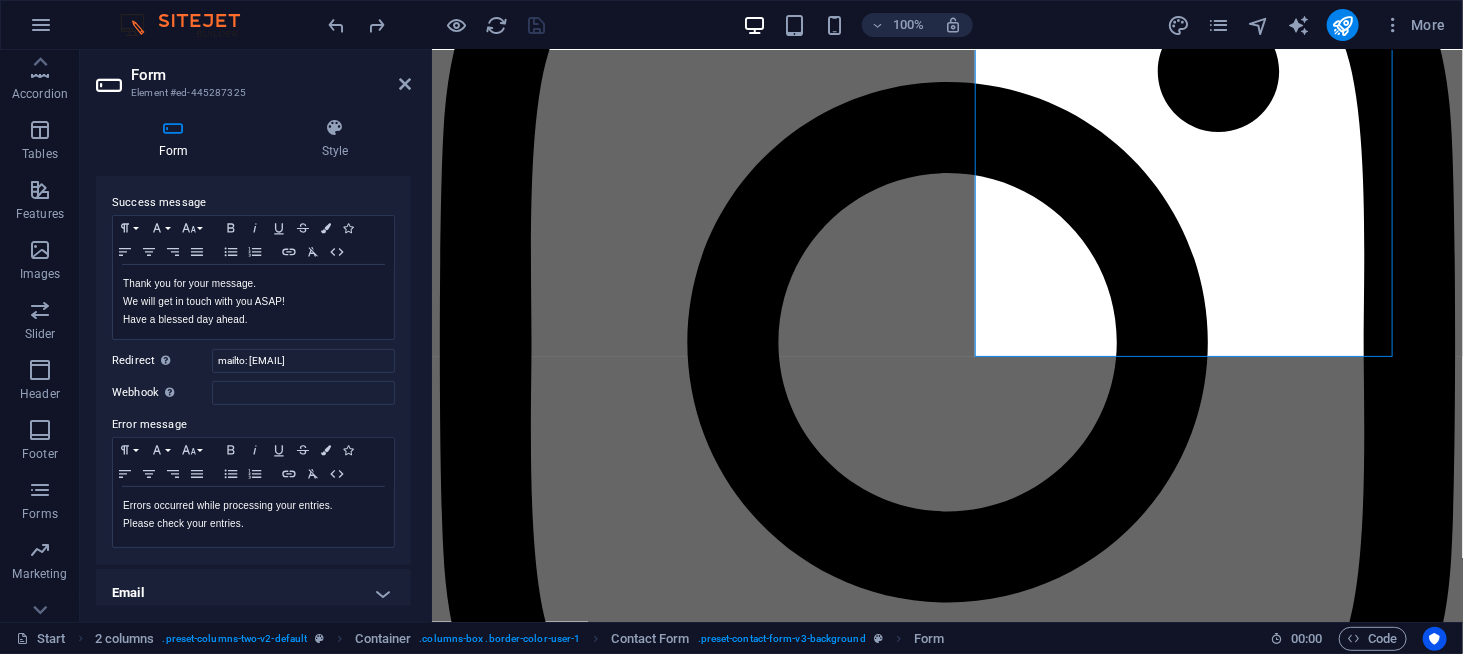 scroll, scrollTop: 100, scrollLeft: 0, axis: vertical 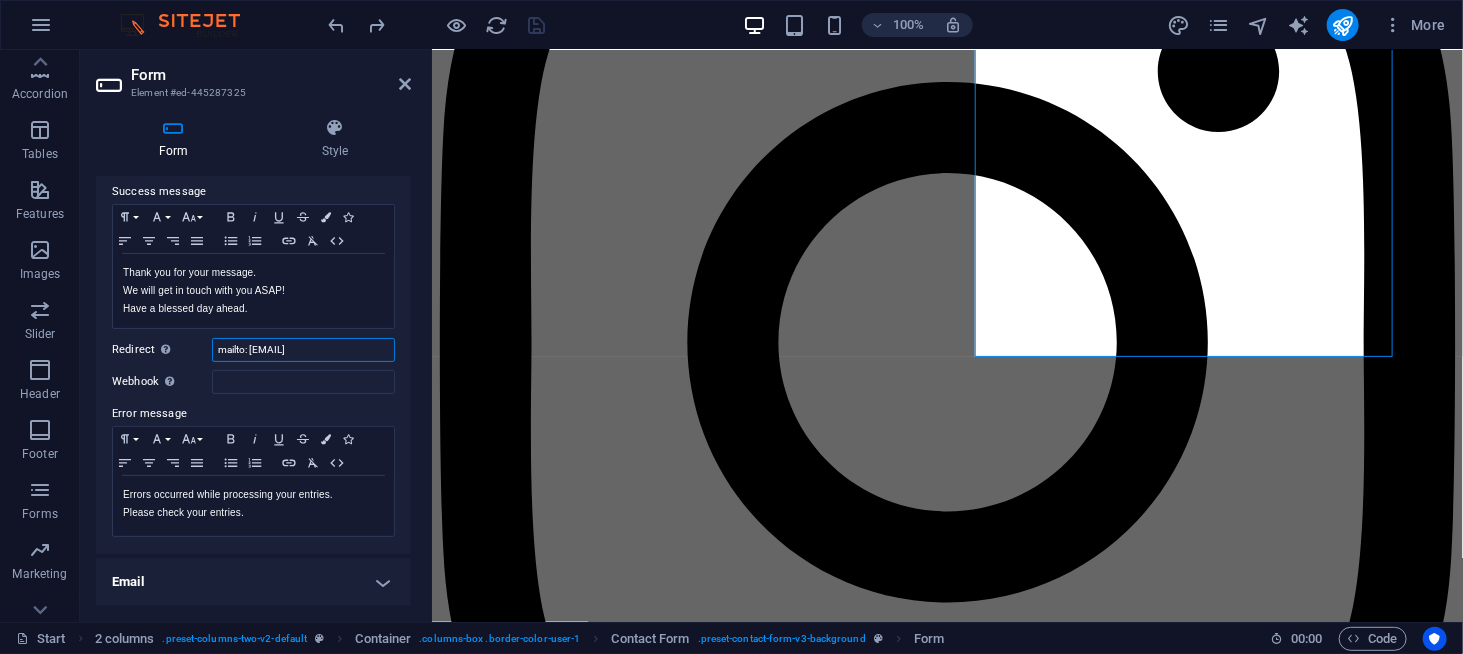click on "mailto: [EMAIL]" at bounding box center (303, 350) 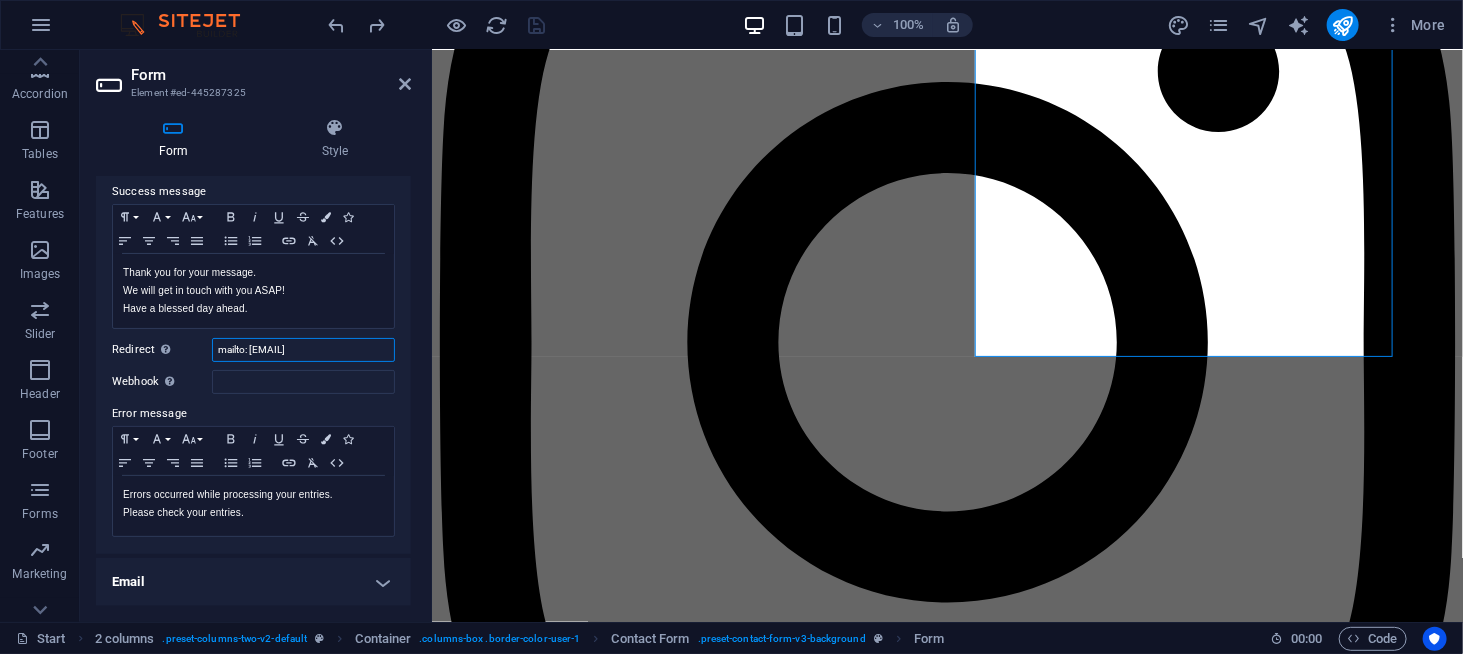 click on "mailto: [EMAIL]" at bounding box center [303, 350] 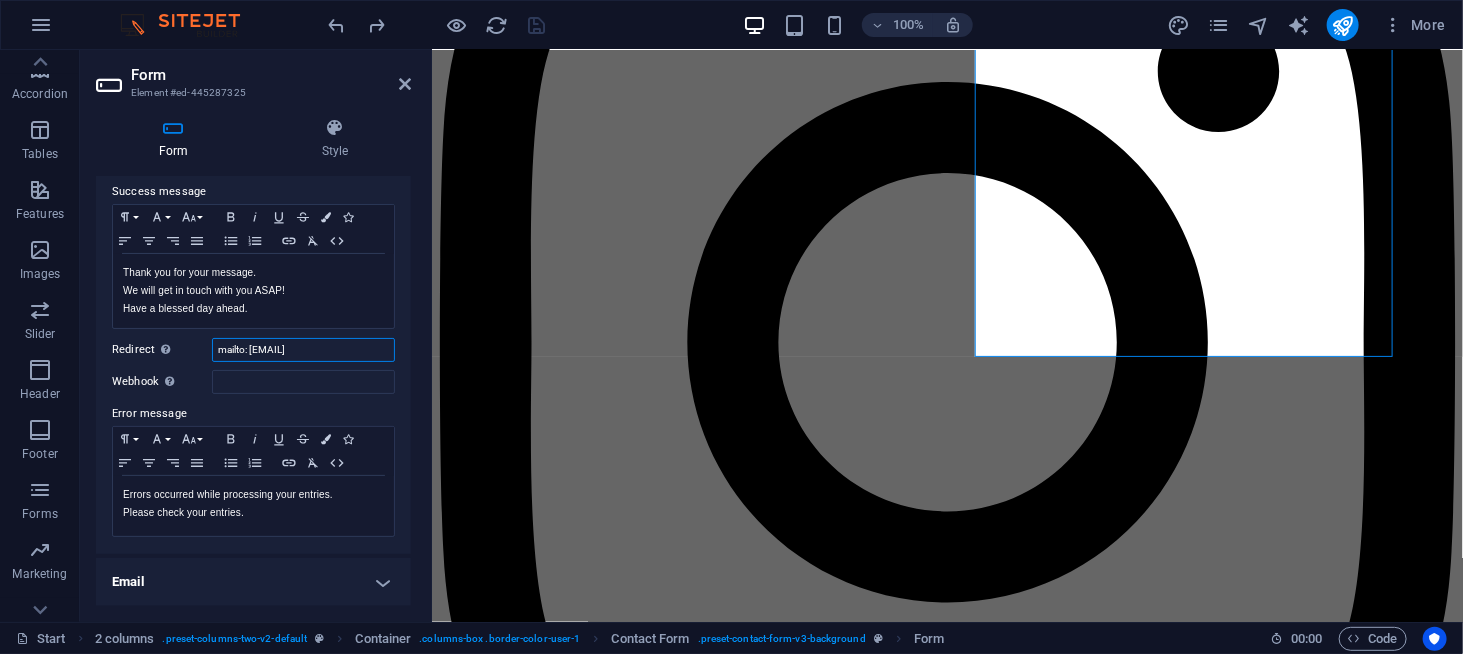 click on "mailto: [EMAIL]" at bounding box center [303, 350] 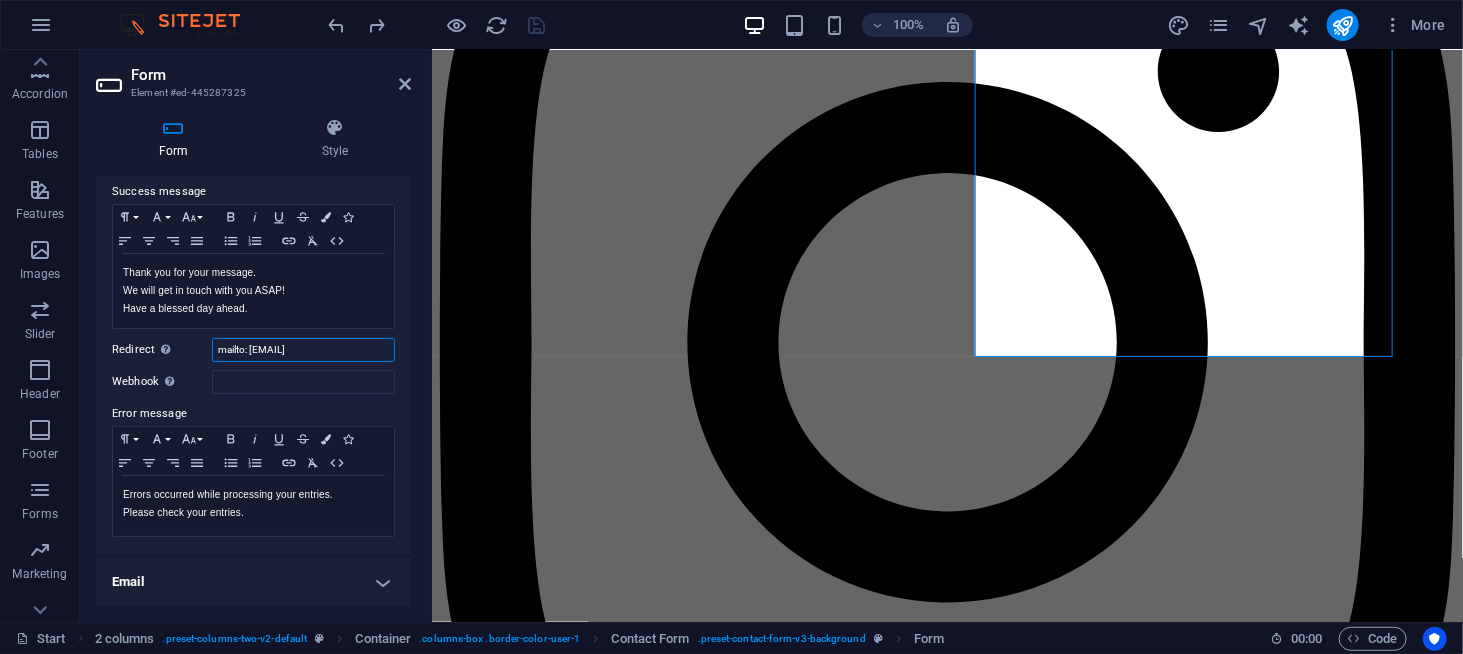 click on "mailto: [EMAIL]" at bounding box center (303, 350) 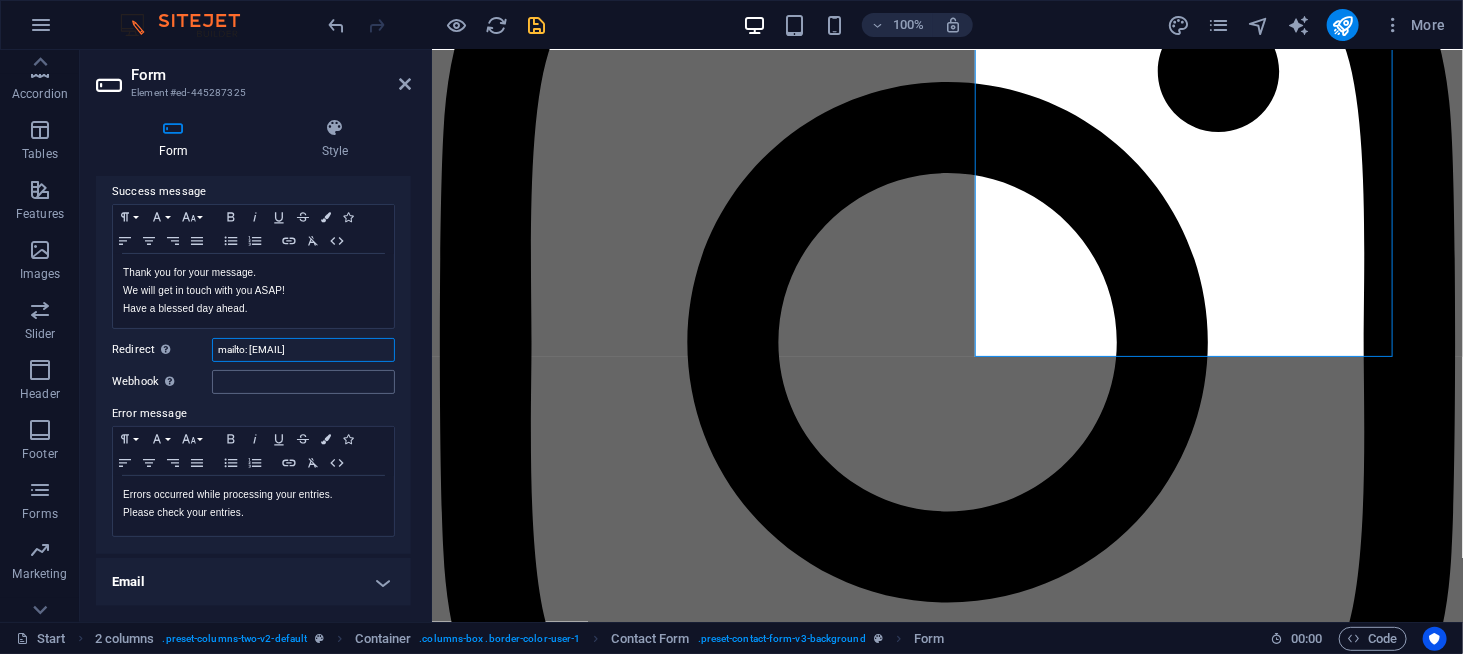 type on "mailto: [EMAIL]" 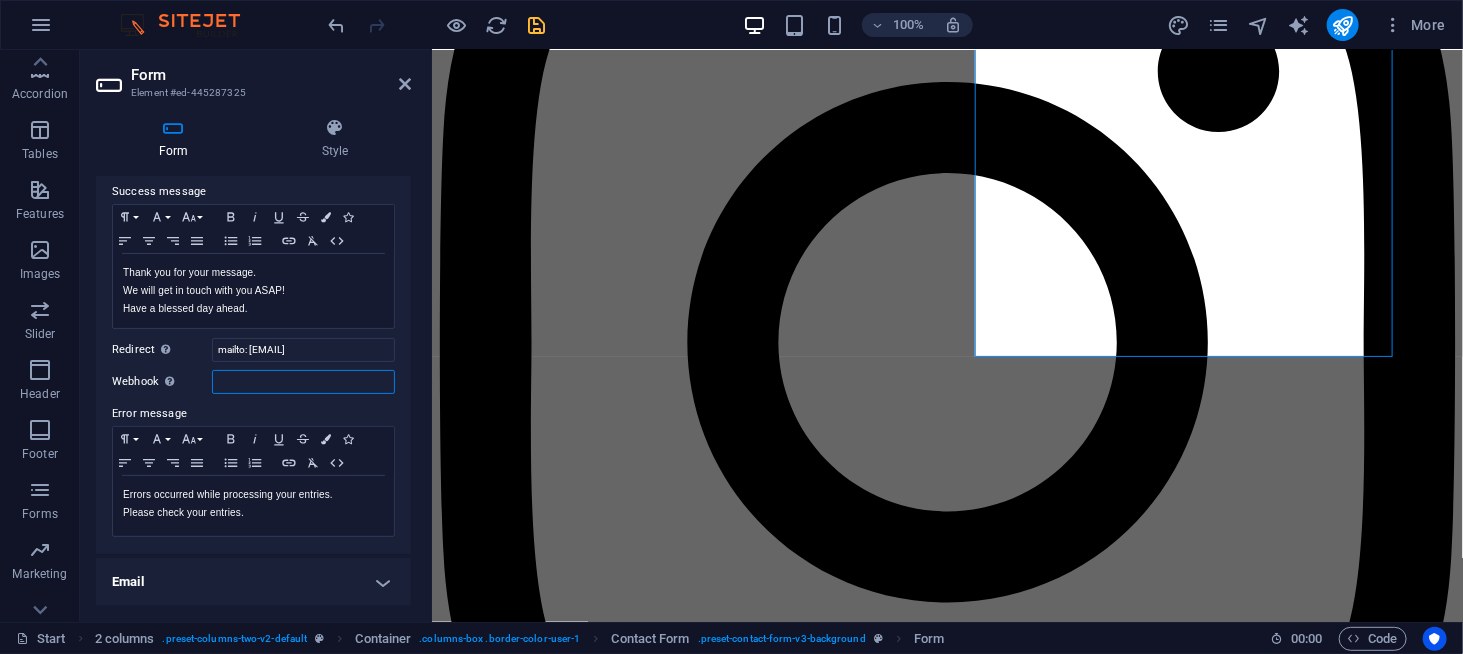click on "Webhook A webhook is a push notification from this form to another server. Every time someone submits this form, the data will be pushed to your server." at bounding box center (303, 382) 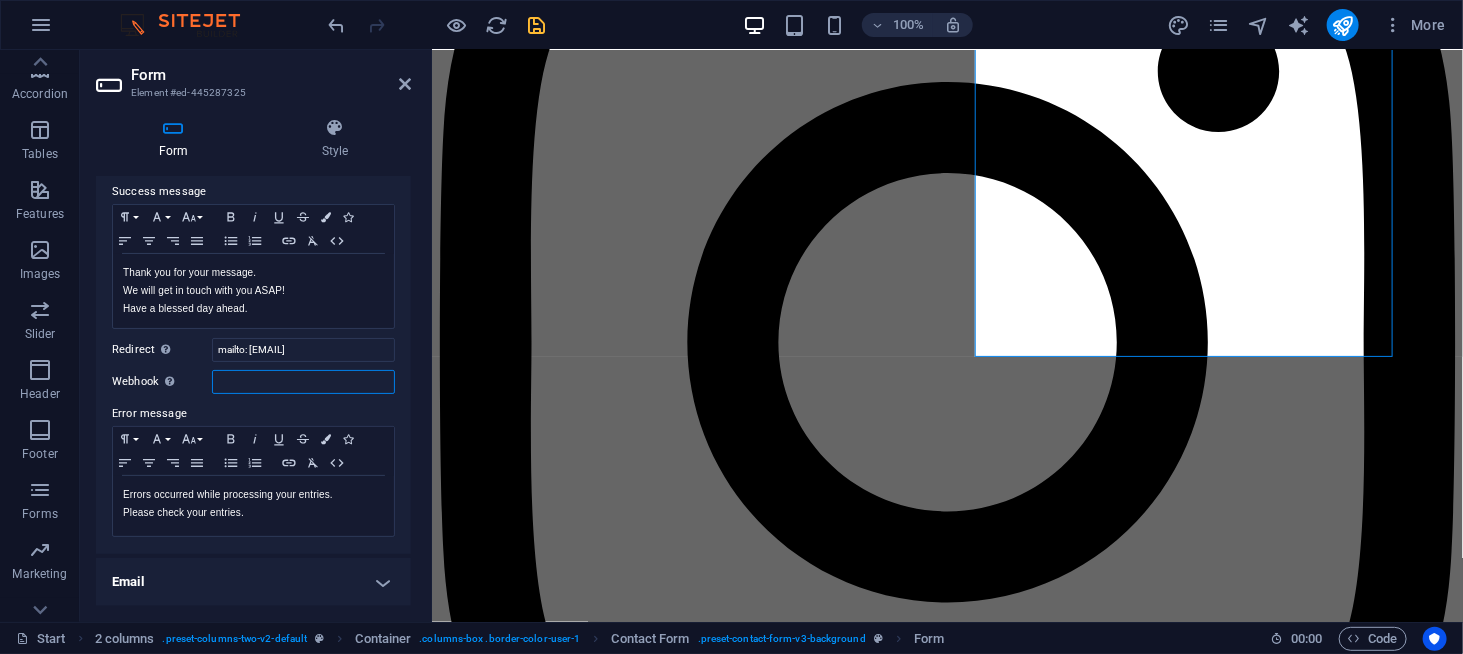 paste on "mailto: [EMAIL]" 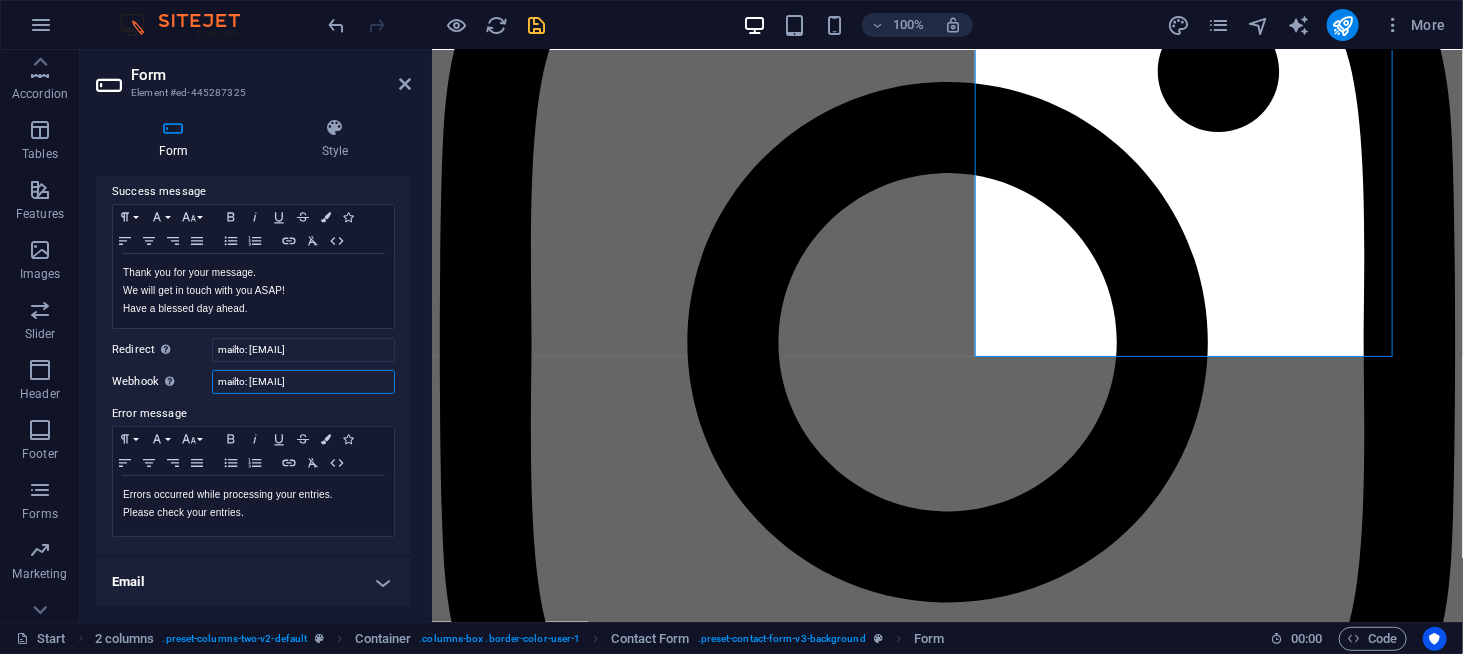 scroll, scrollTop: 0, scrollLeft: 2, axis: horizontal 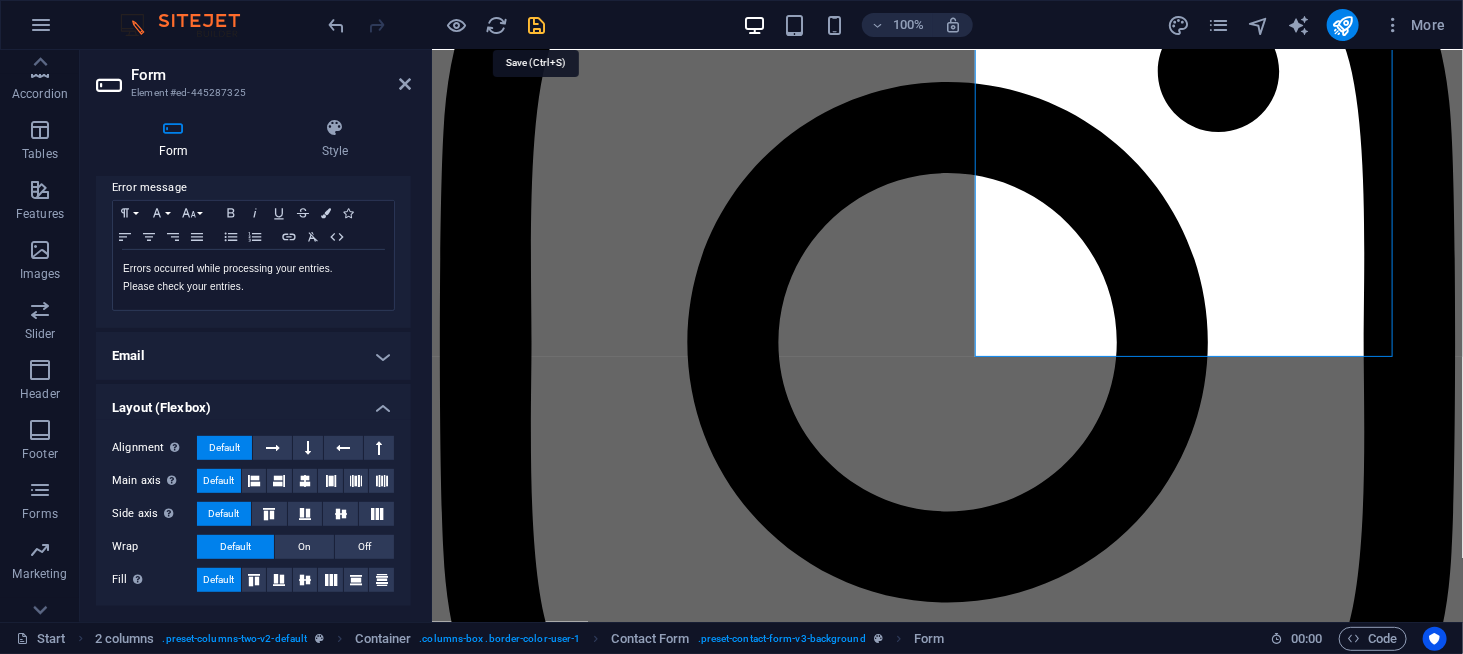 type on "mailto: [EMAIL]" 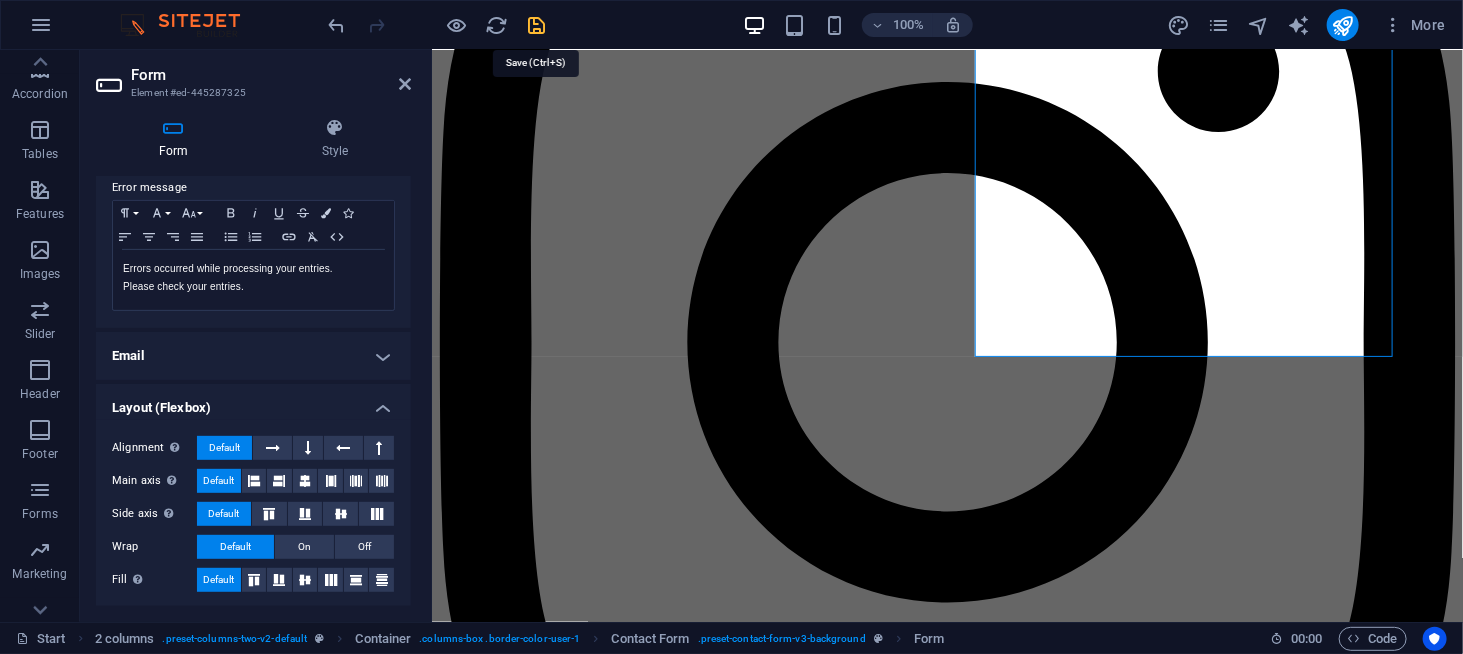 scroll, scrollTop: 0, scrollLeft: 0, axis: both 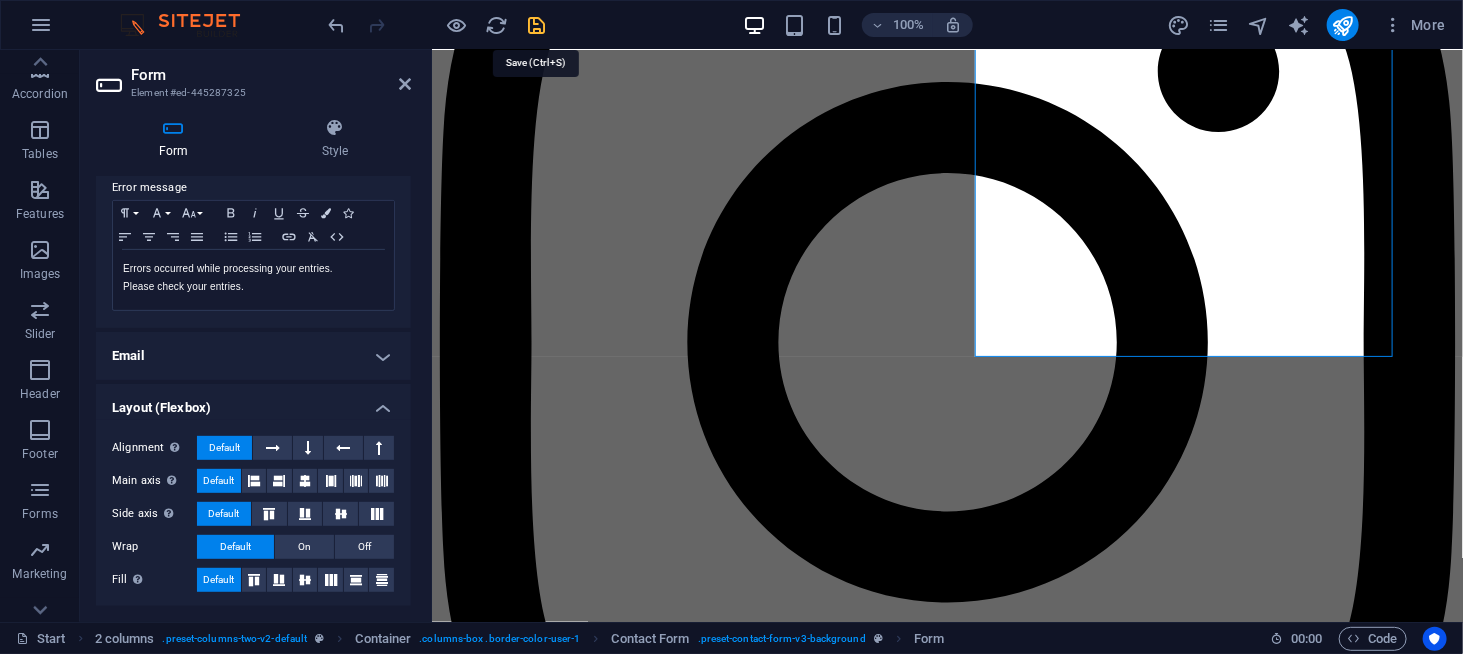 click at bounding box center [537, 25] 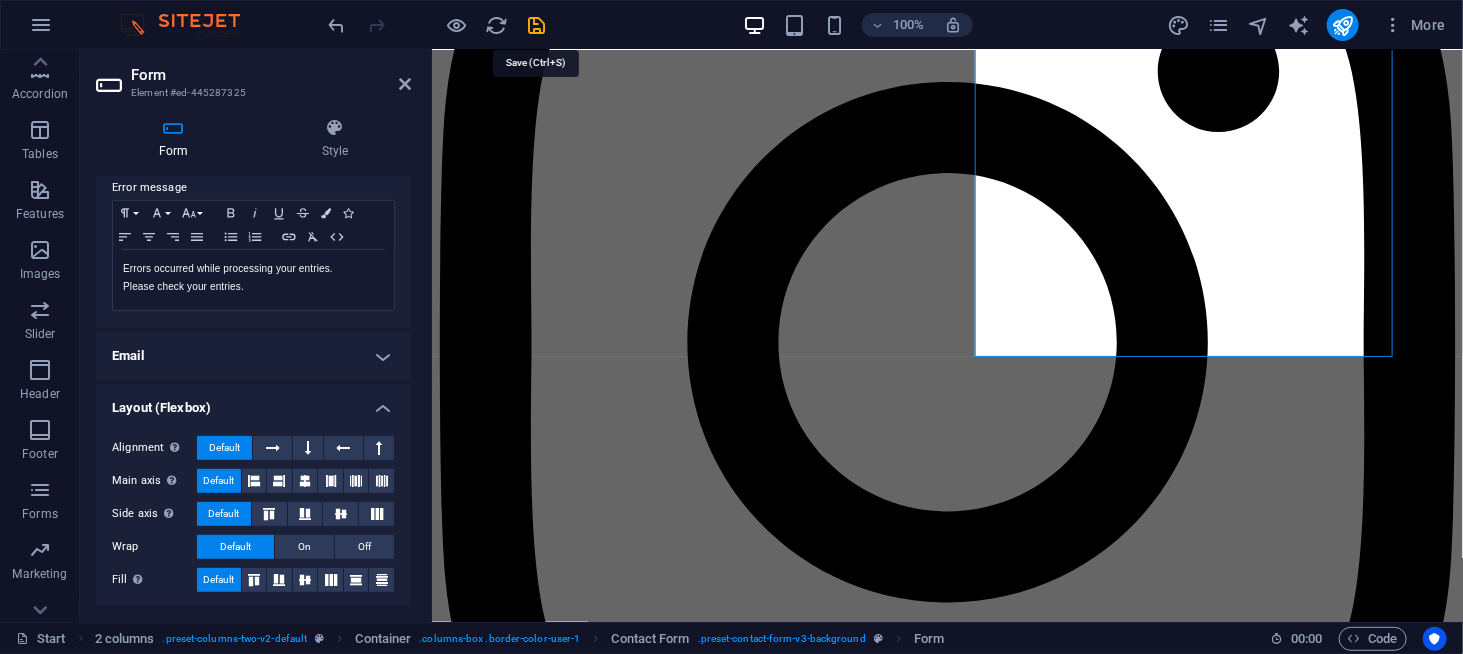 scroll, scrollTop: 6378, scrollLeft: 0, axis: vertical 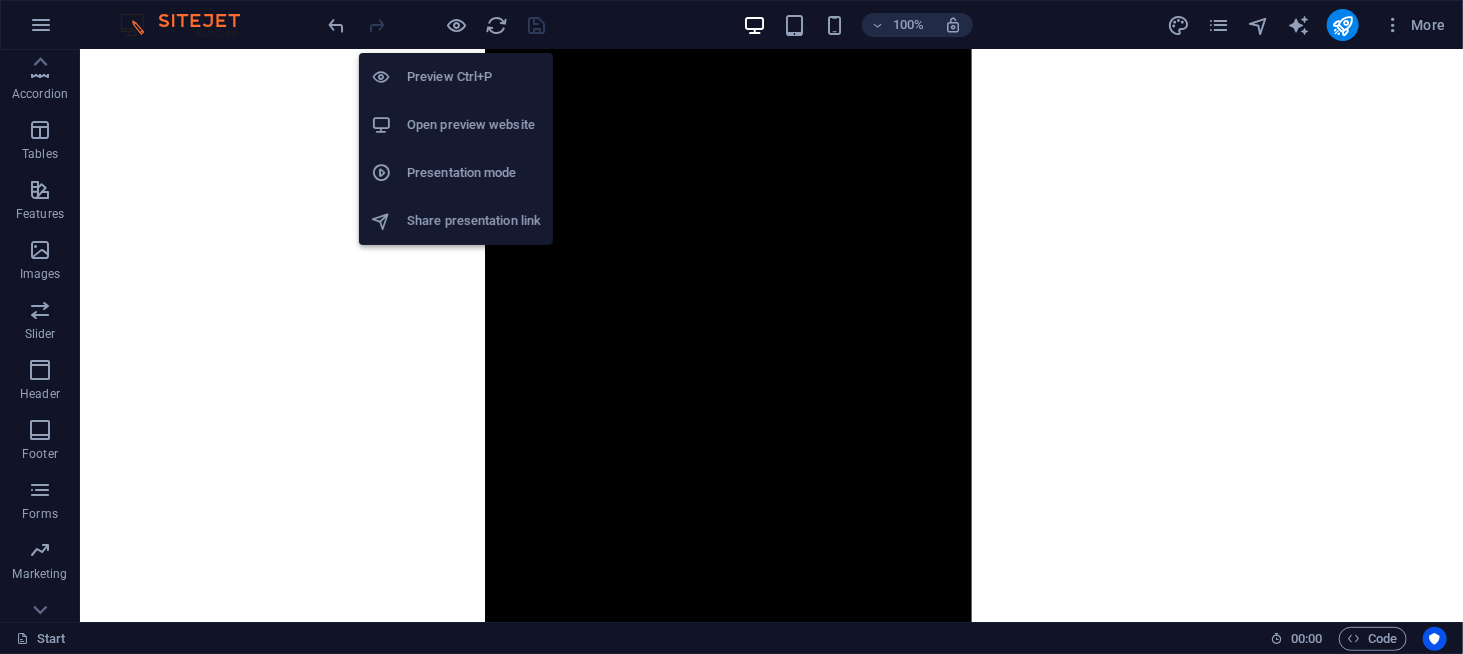 click on "Open preview website" at bounding box center [474, 125] 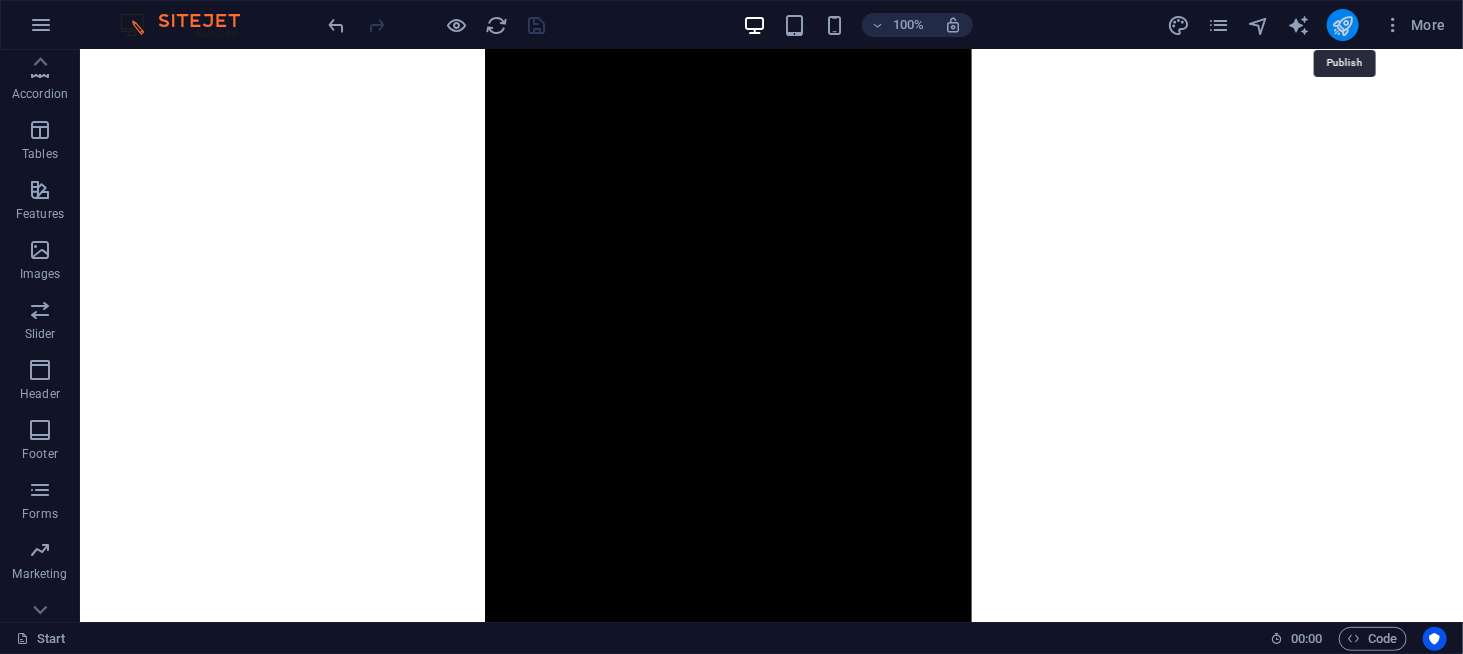 click at bounding box center [1342, 25] 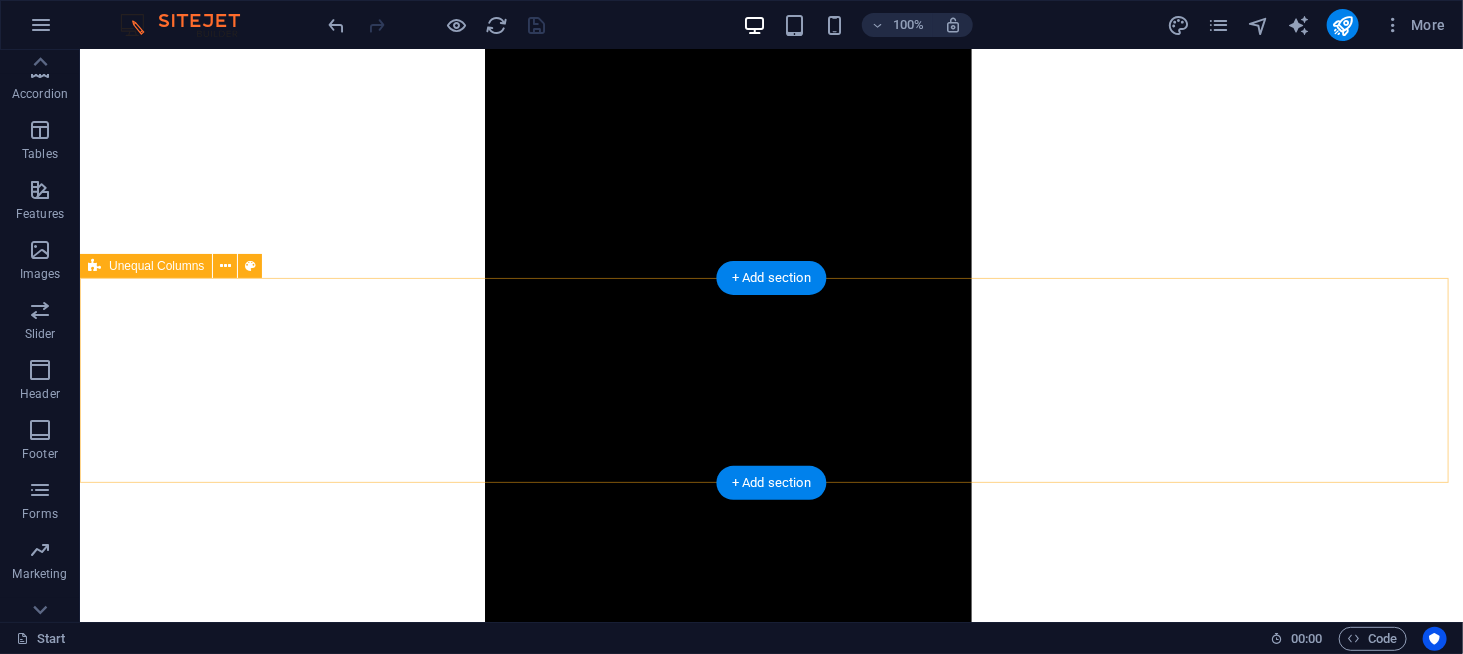 scroll, scrollTop: 6778, scrollLeft: 0, axis: vertical 